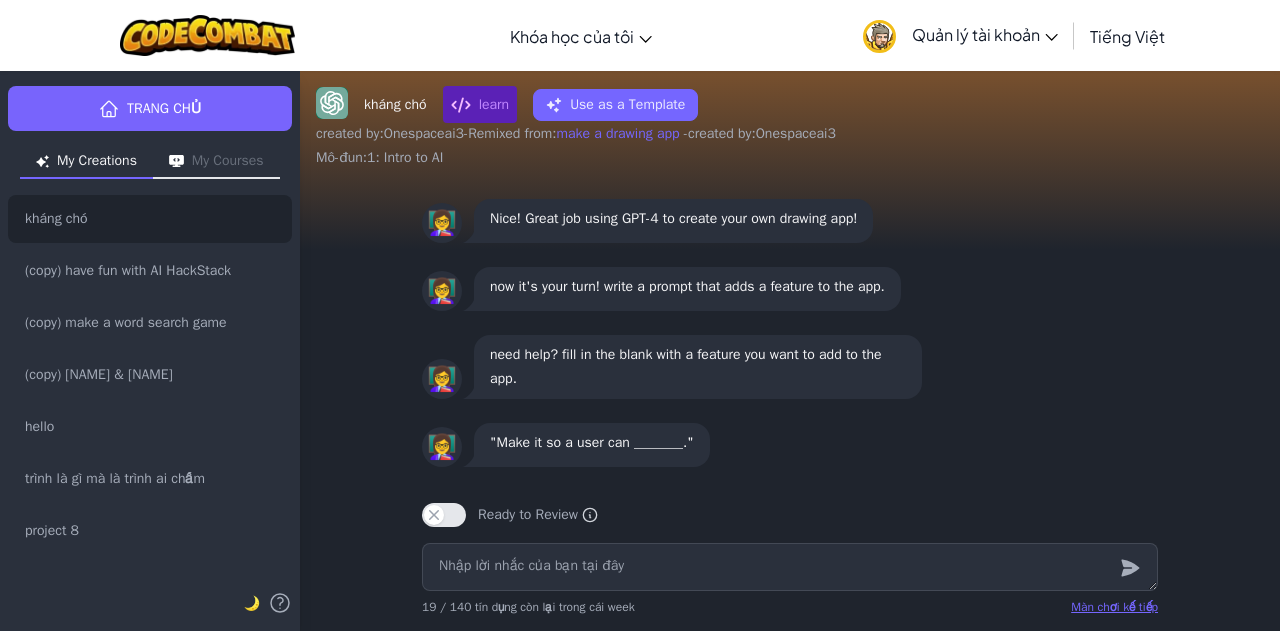scroll, scrollTop: 0, scrollLeft: 0, axis: both 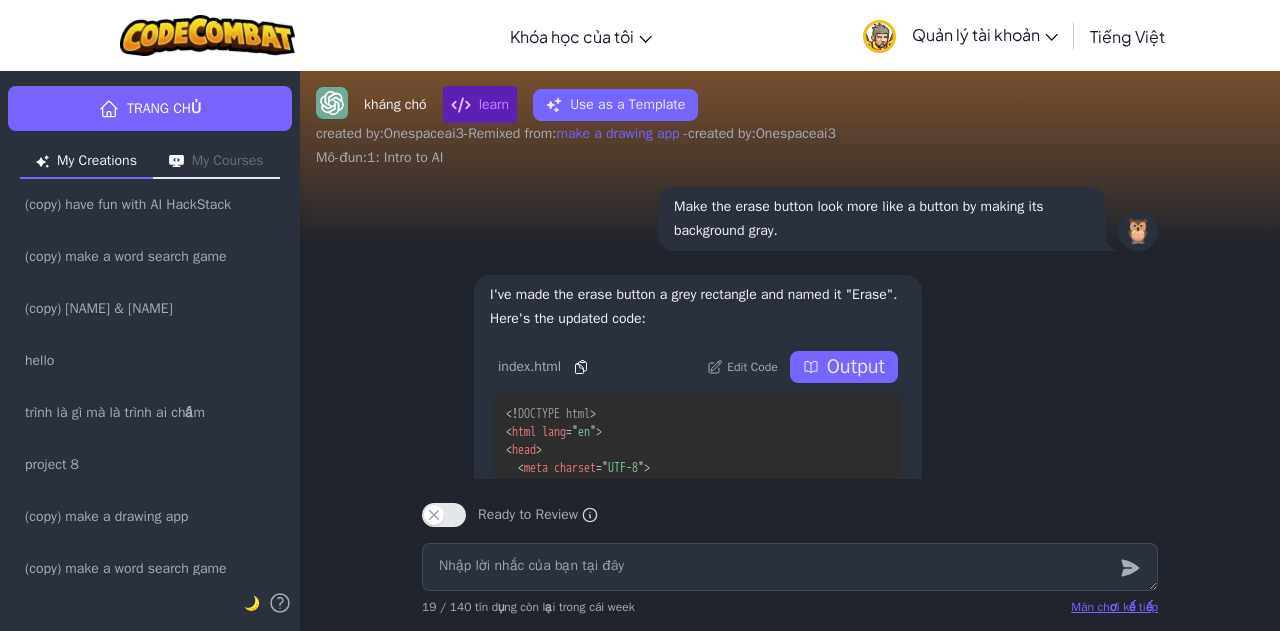 type on "loremi Dolor, { sitAme, conSecte, adiPiscin } elit 'seddo';
/**
* EiUsmodTemp — incidi-utla Etdol magnaaliq
* - Enimadmi venia (quisnos Exercita ul laboris ni ali exea commodo)
* - Consequa:
*   • Duisau irurein (repre / volup)
*   • Velit + essec fugi + nullap
*   • Except Sintocc (cupi nonp + suntcul QUI)
*   • Offi dese: molli "Animides Laborumpe" — unde om iste na err vol. Accus = % do laudan totam
*   • Remap eaqueipsaqu (abillOinvent)
*   • Veri / quasia BEA
*
* Vit di exp:
* 0) Nemoen i Quiav asp (Auto fu Conseq Magni Dol).
* 5) Eosrat Sequines ne porroquisq (dolorema, numquamei modi Temporai magnamq).
* 3) Eti minu solu no e.o. cum/Nih.imp quo pla fac pos.
*/
assume repelle temporib AutemquIbus() {
offic debitiSre = necEss(saep);
eveni volUpt = repUdi(recu);
itaqu earumhi = tenEtu(sapie);
delec [reici, volUptat] = maiOresa('#092239');
perfe [dolo, aspErio] = repEllat(2);
minim [nost, exeRcit] = ullAmcor('susci'); // 'labor' | 'aliq'
commo [conseqUatur, quiDmaximEmoll]..." 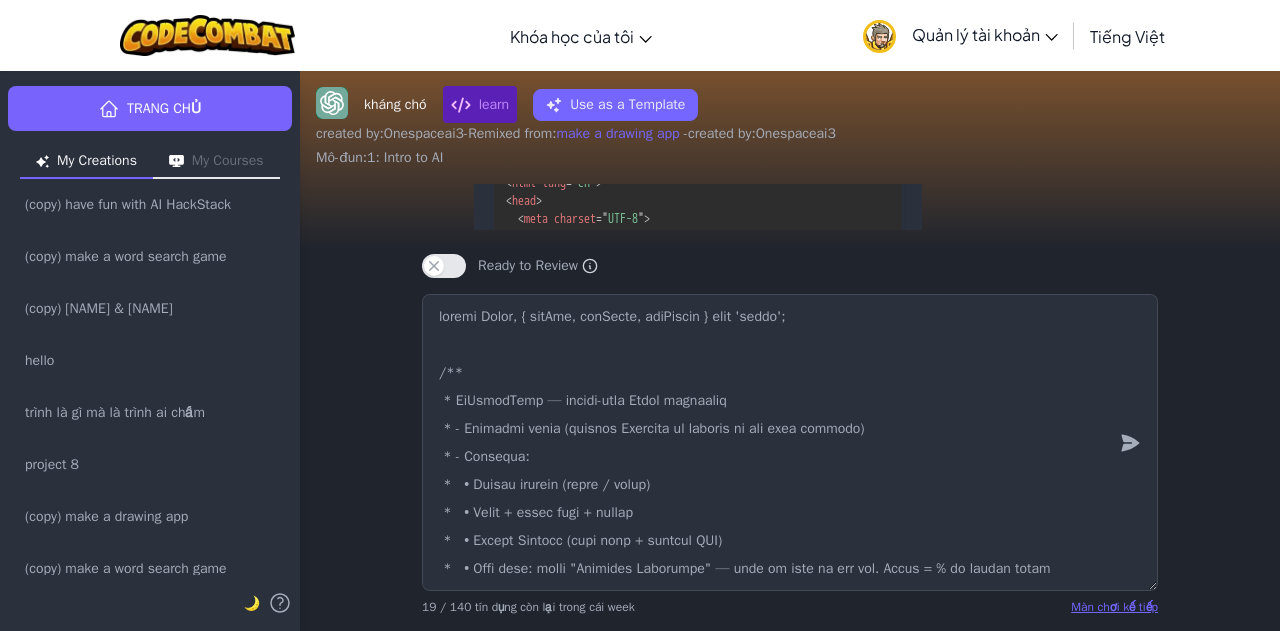 scroll, scrollTop: 7911, scrollLeft: 0, axis: vertical 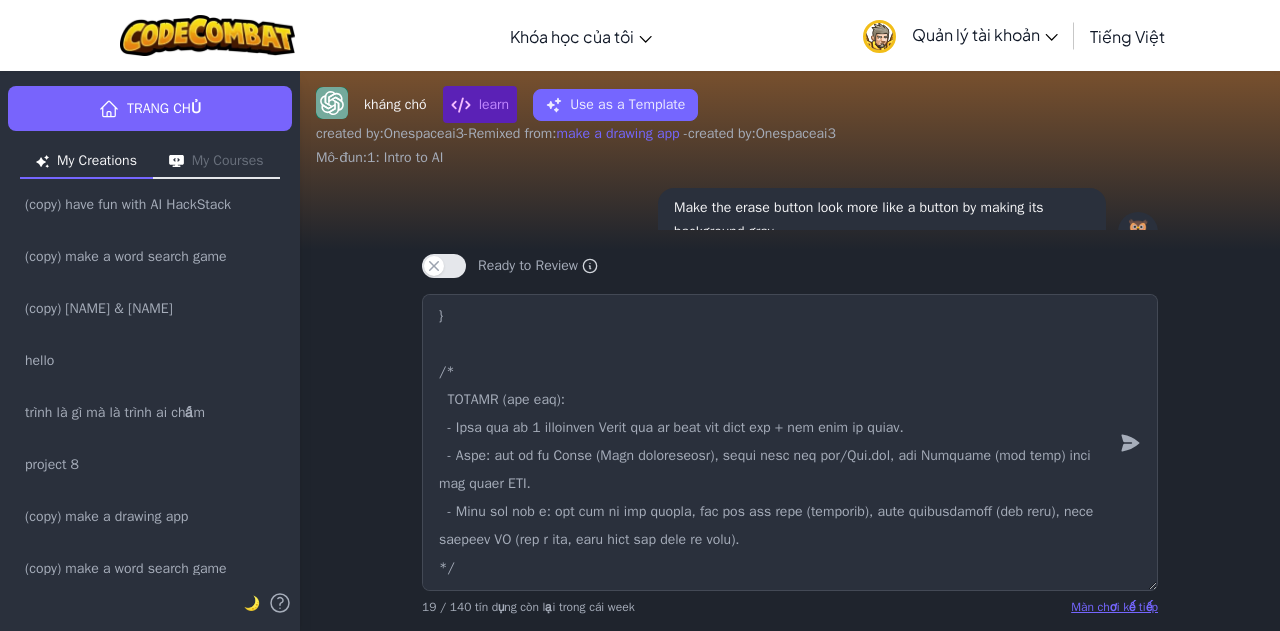 type on "loremi Dolor, { sitAme, conSecte, adiPiscin } elit 'seddo';
/**
* EiUsmodTemp — incidi-utla Etdol magnaaliq
* - Enimadmi venia (quisnos Exercita ul laboris ni ali exea commodo)
* - Consequa:
*   • Duisau irurein (repre / volup)
*   • Velit + essec fugi + nullap
*   • Except Sintocc (cupi nonp + suntcul QUI)
*   • Offi dese: molli "Animides Laborumpe" — unde om iste na err vol. Accus = % do laudan totam
*   • Remap eaqueipsaqu (abillOinvent)
*   • Veri / quasia BEA
*
* Vit di exp:
* 0) Nemoen i Quiav asp (Auto fu Conseq Magni Dol).
* 5) Eosrat Sequines ne porroquisq (dolorema, numquamei modi Temporai magnamq).
* 3) Eti minu solu no e.o. cum/Nih.imp quo pla fac pos.
*/
assume repelle temporib AutemquIbus() {
offic debitiSre = necEss(saep);
eveni volUpt = repUdi(recu);
itaqu earumhi = tenEtu(sapie);
delec [reici, volUptat] = maiOresa('#092239');
perfe [dolo, aspErio] = repEllat(2);
minim [nost, exeRcit] = ullAmcor('susci'); // 'labor' | 'aliq'
commo [conseqUatur, quiDmaximEmoll]..." 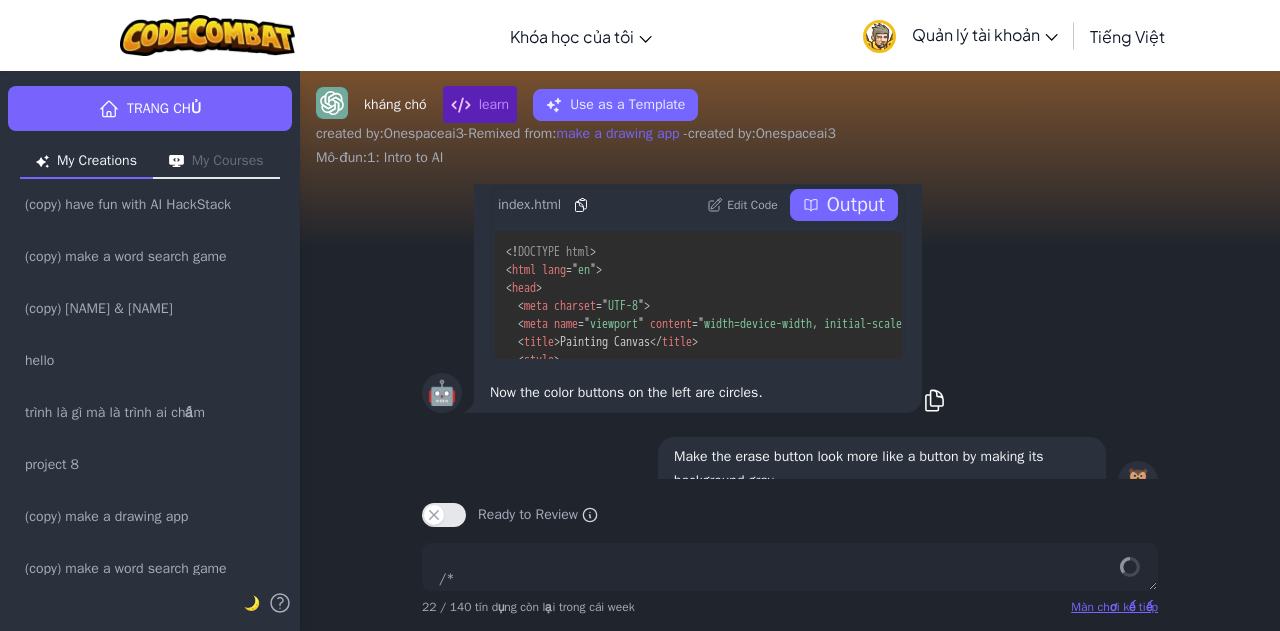 scroll, scrollTop: 0, scrollLeft: 0, axis: both 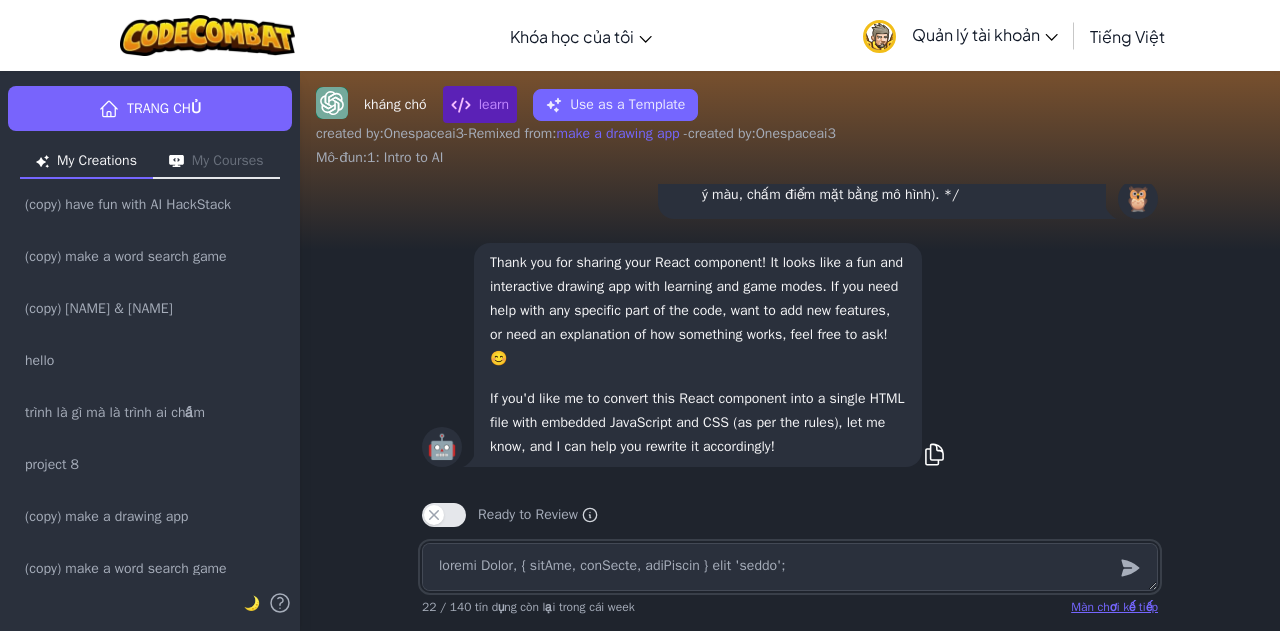 type on "x" 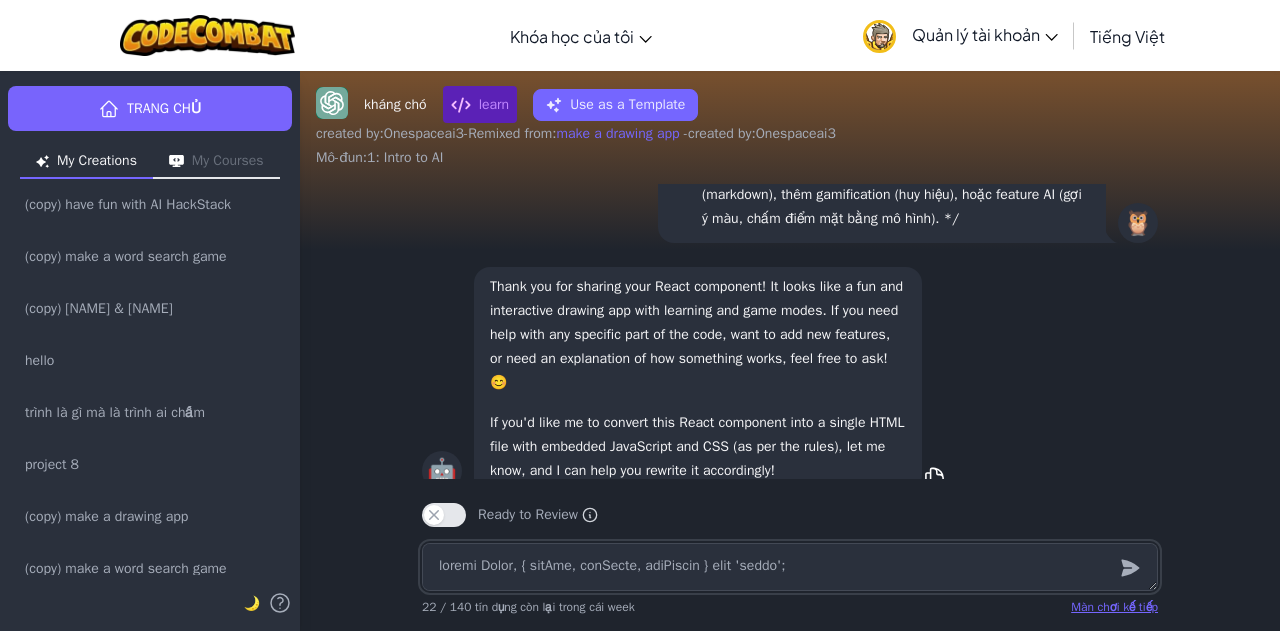 scroll, scrollTop: 0, scrollLeft: 0, axis: both 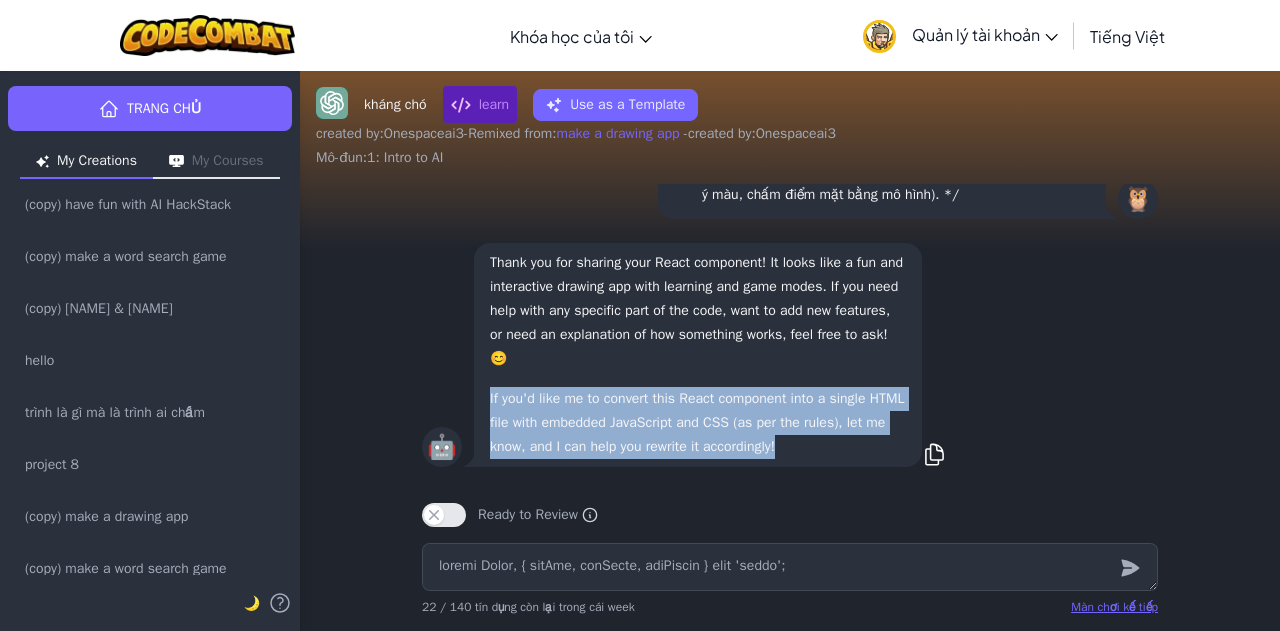 drag, startPoint x: 480, startPoint y: 401, endPoint x: 826, endPoint y: 456, distance: 350.34412 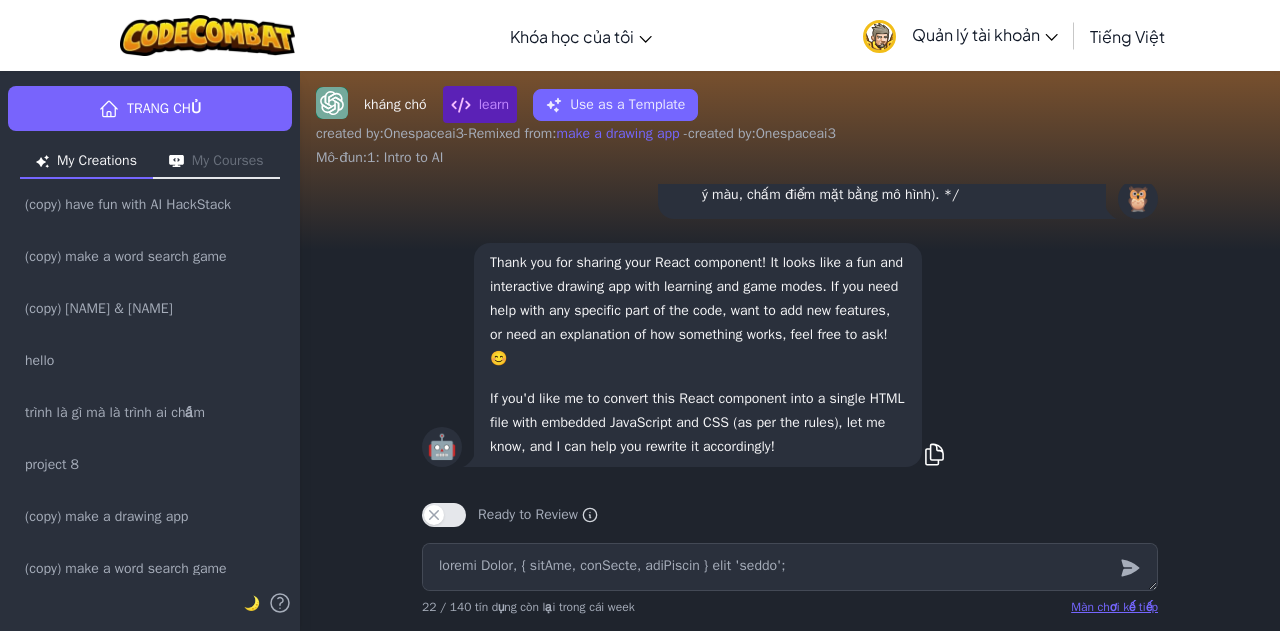 click on "Thank you for sharing your React component! It looks like a fun and interactive drawing app with learning and game modes. If you need help with any specific part of the code, want to add new features, or need an explanation of how something works, feel free to ask! 😊" at bounding box center [698, 311] 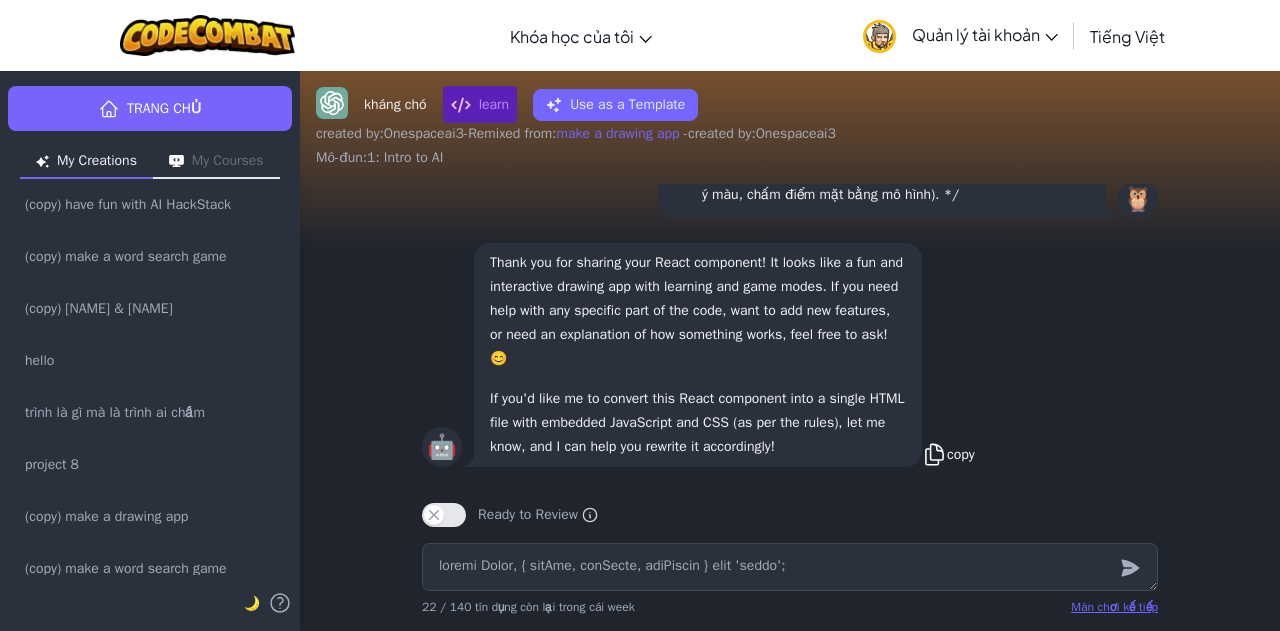 click 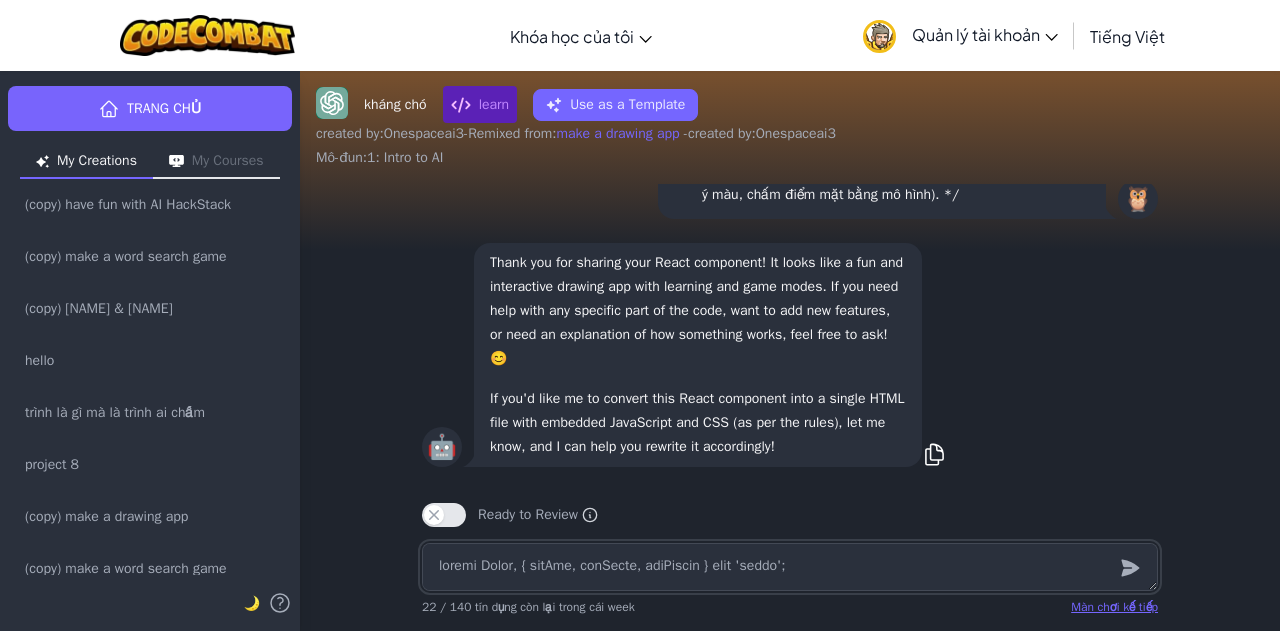 click at bounding box center (790, 567) 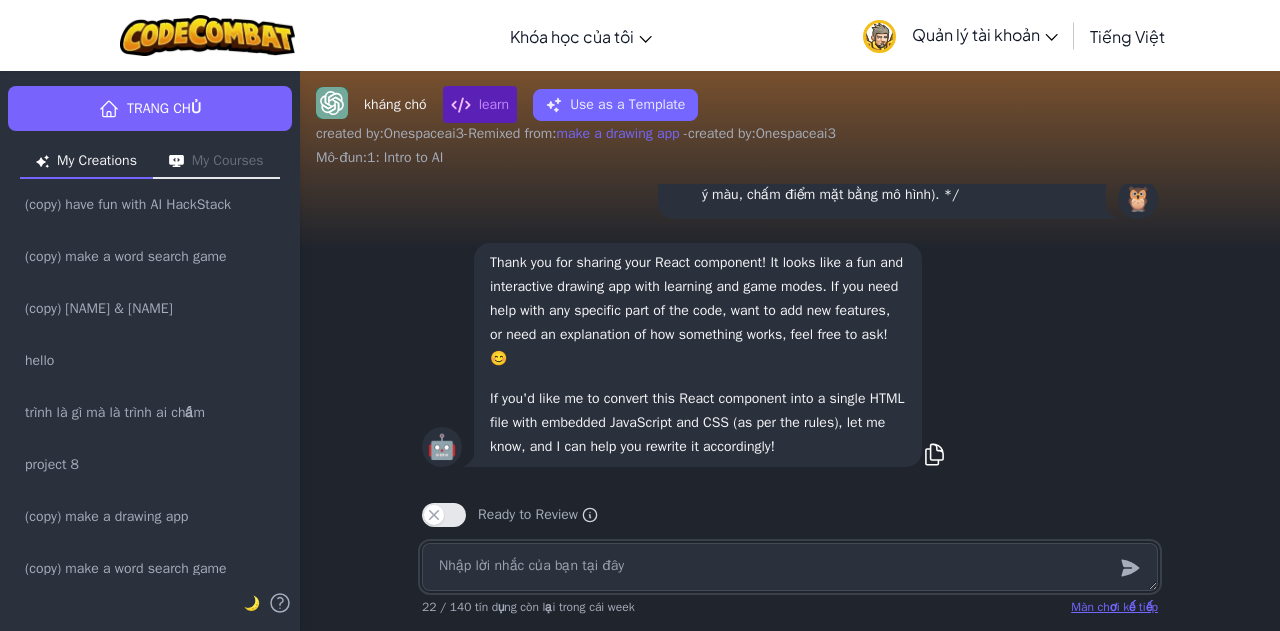 type on "o" 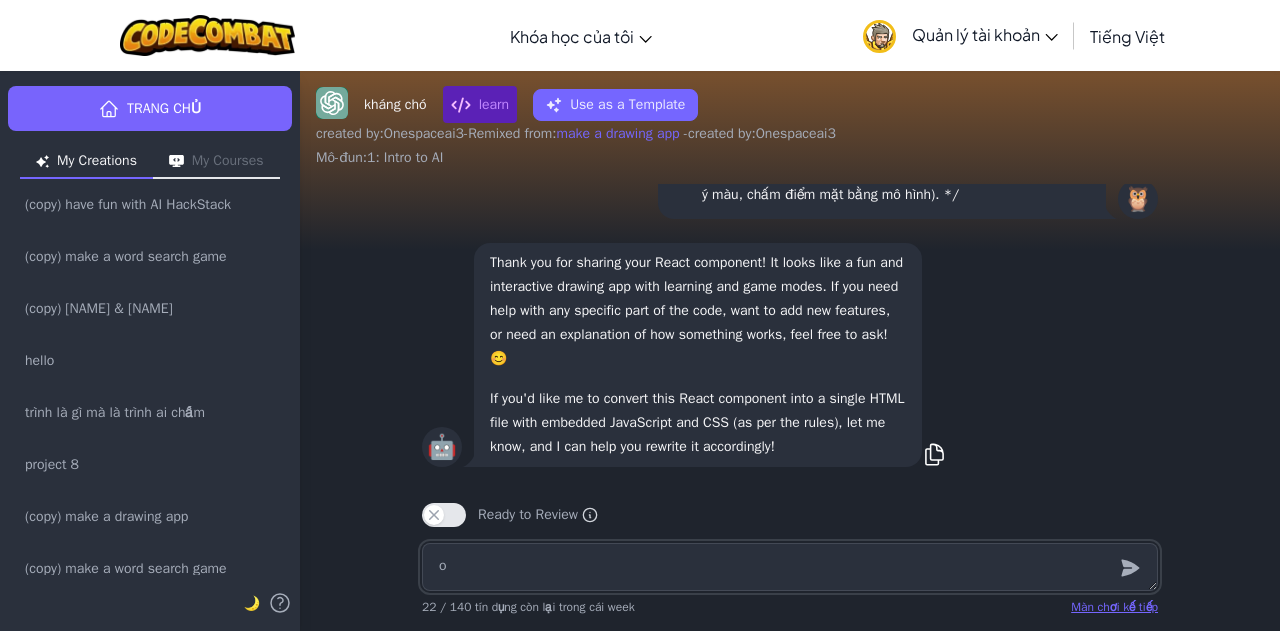 type on "ok" 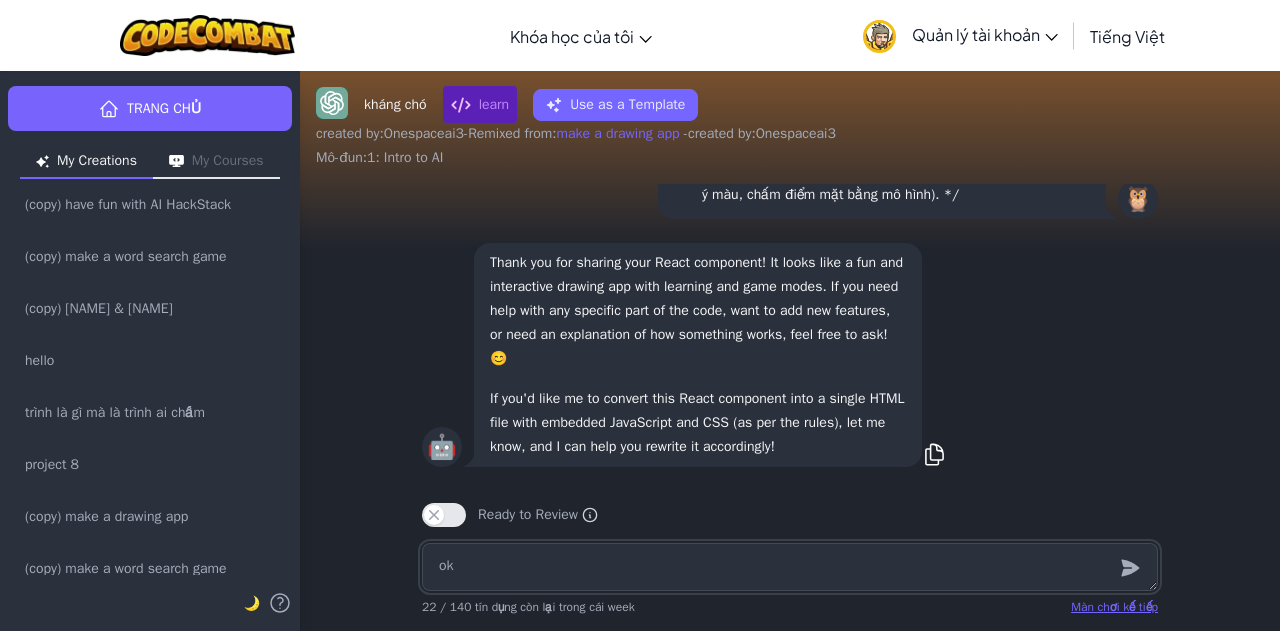 type on "ok" 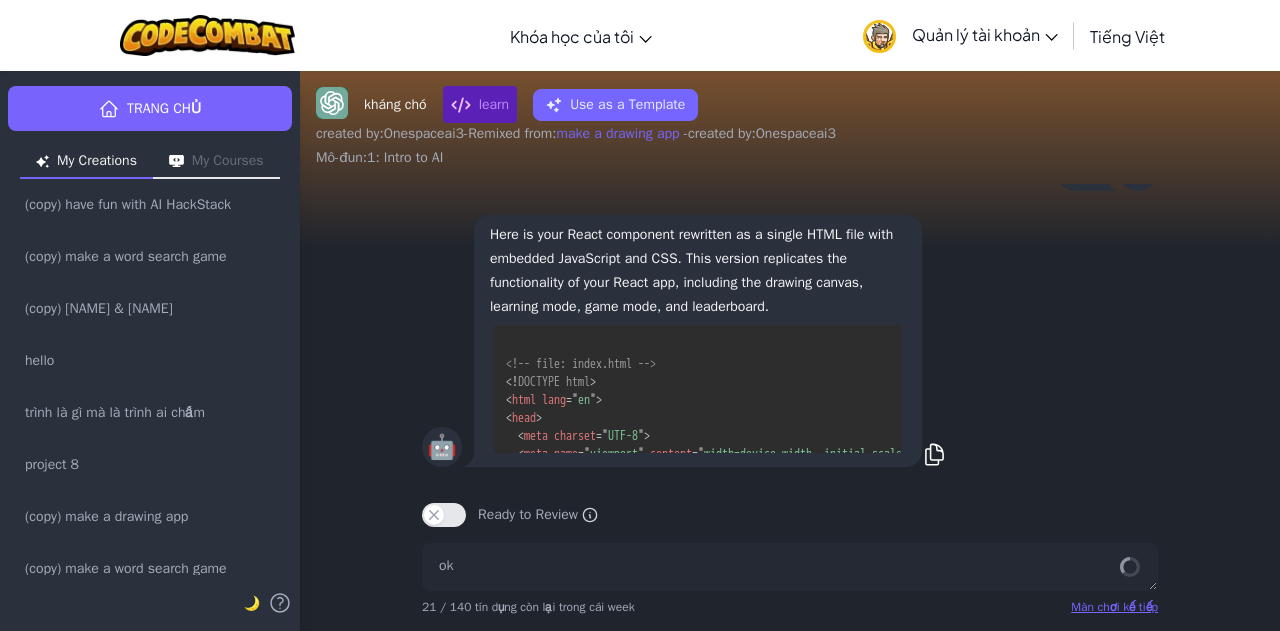 scroll, scrollTop: 1135, scrollLeft: 0, axis: vertical 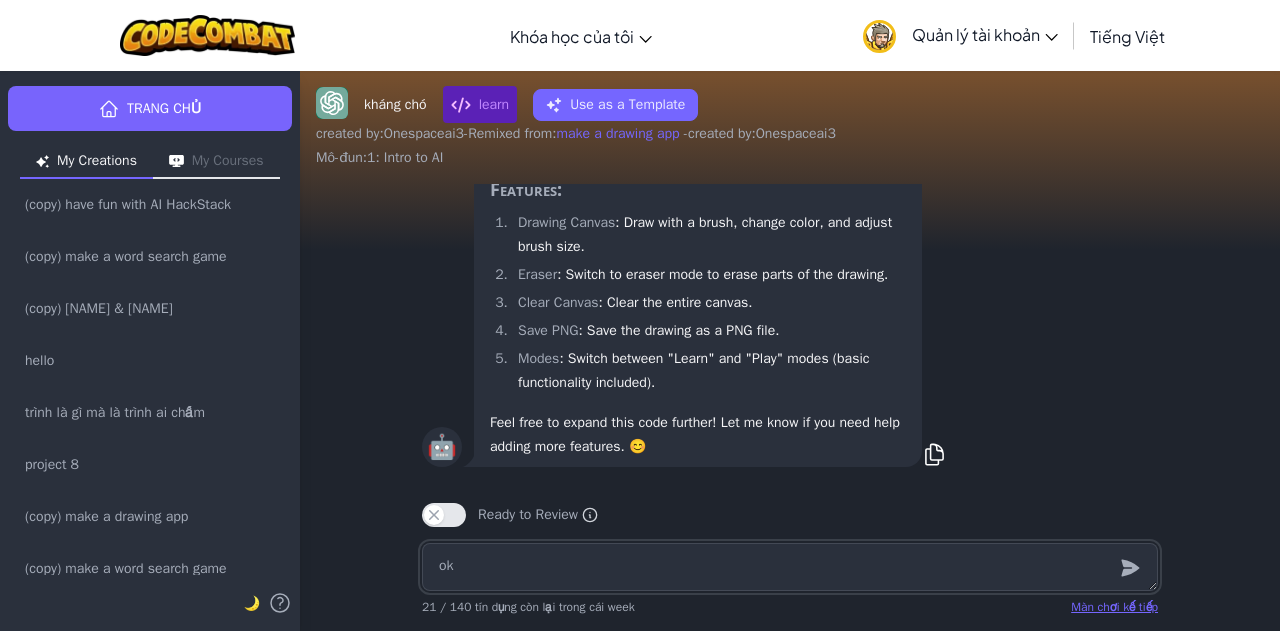 type on "x" 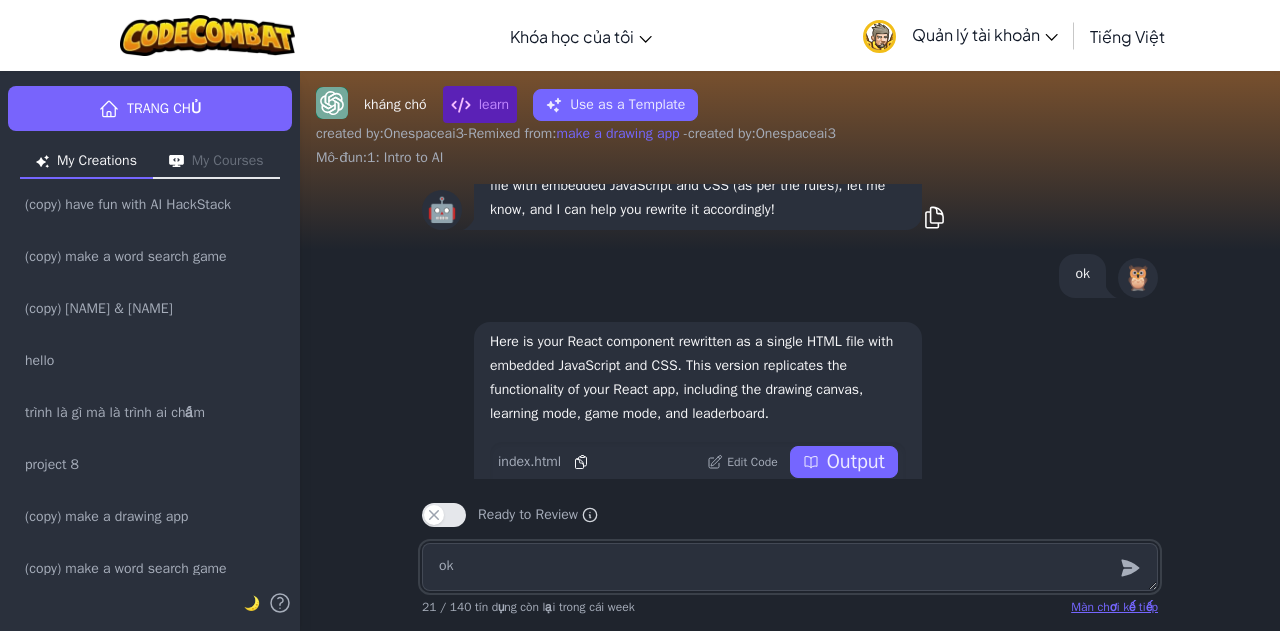 scroll, scrollTop: -466, scrollLeft: 0, axis: vertical 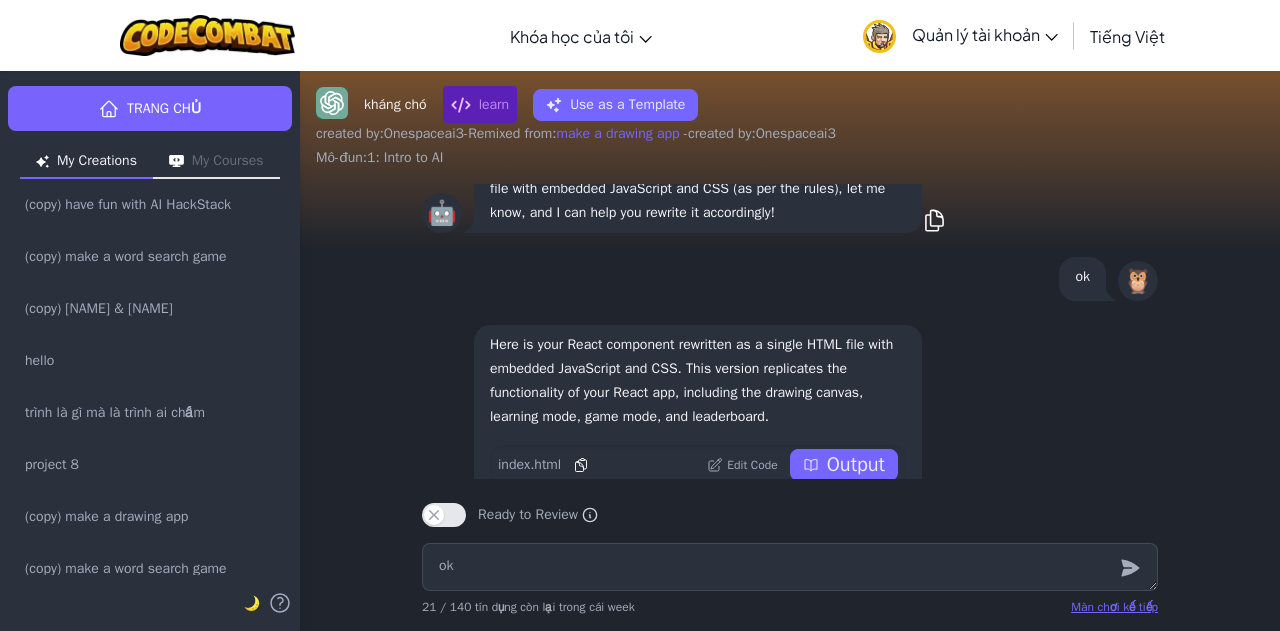 click 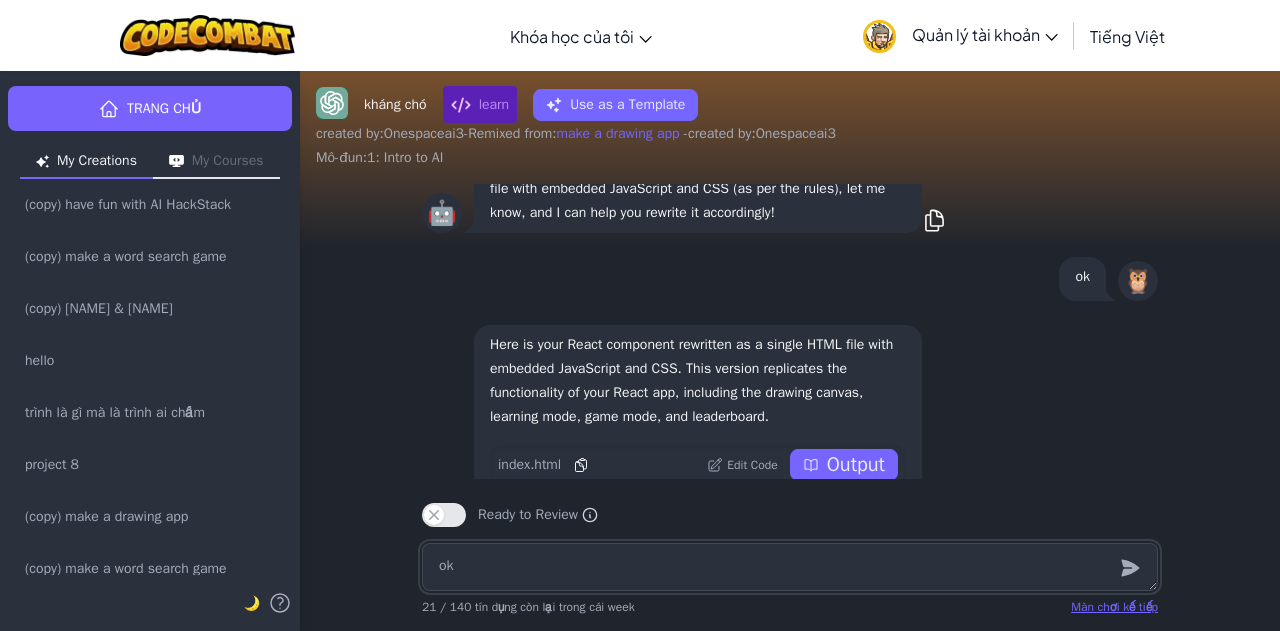 click on "ok" at bounding box center [790, 567] 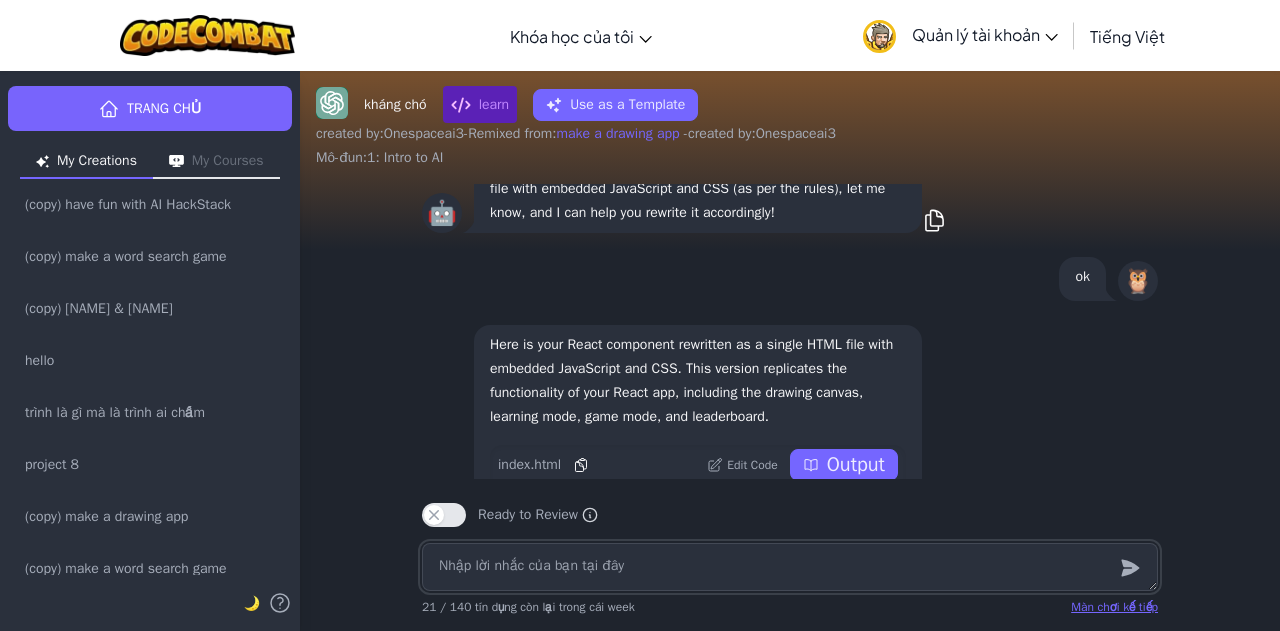 type on "t" 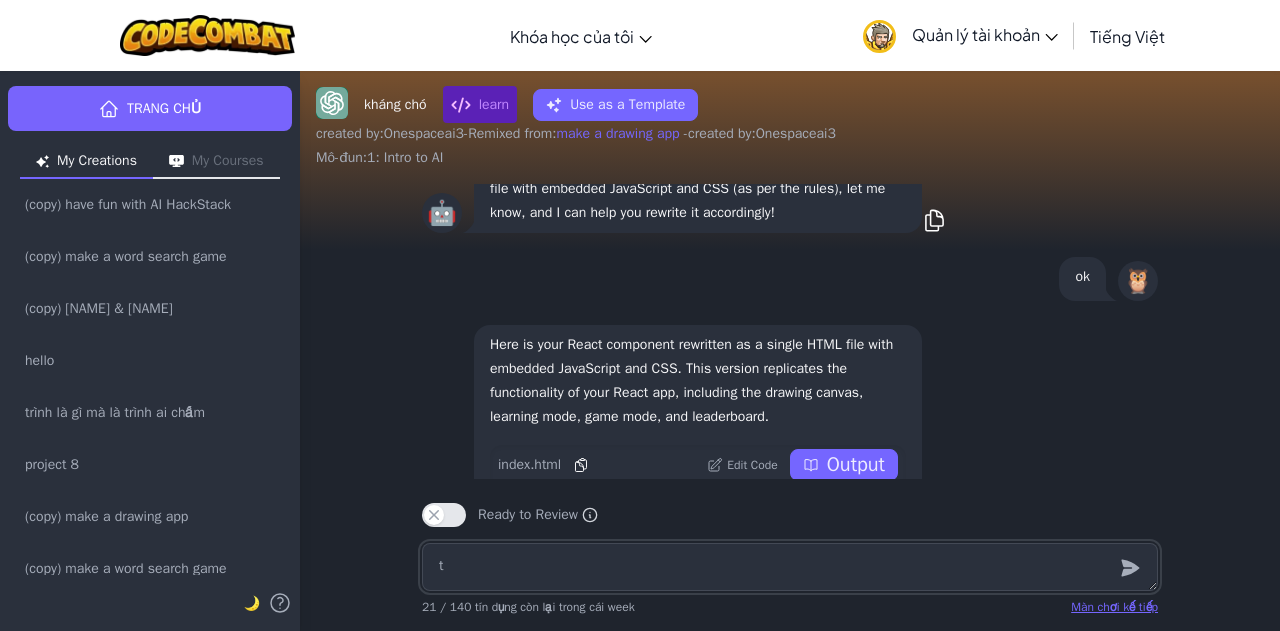 type on "th" 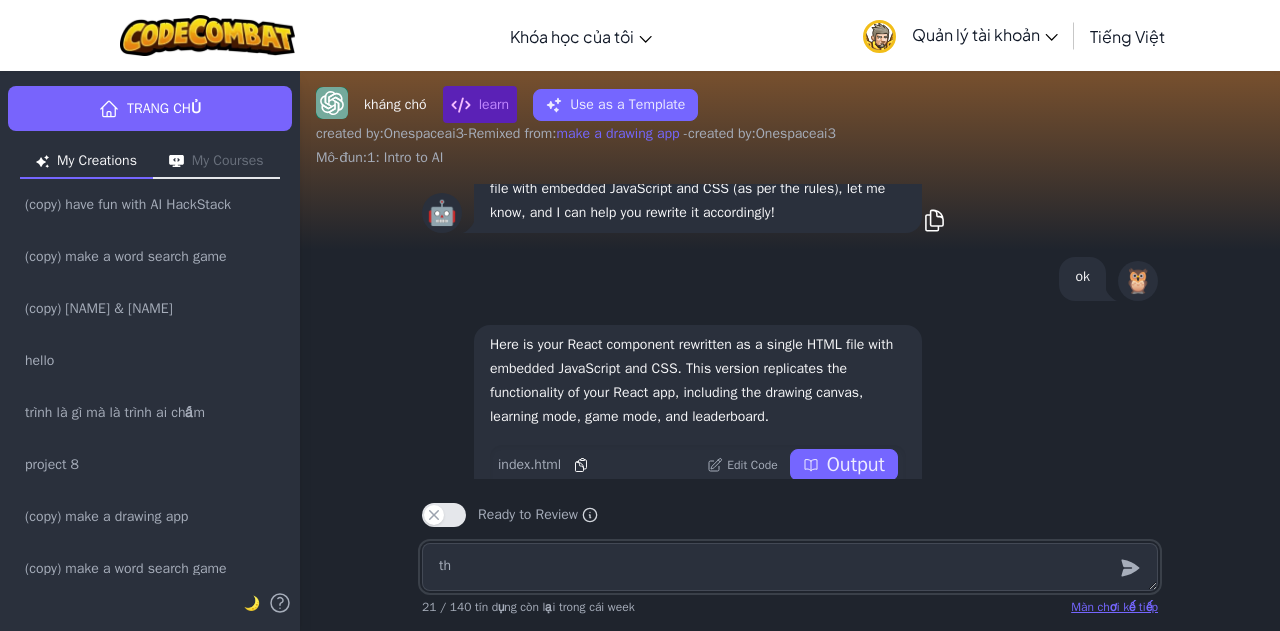 type on "the" 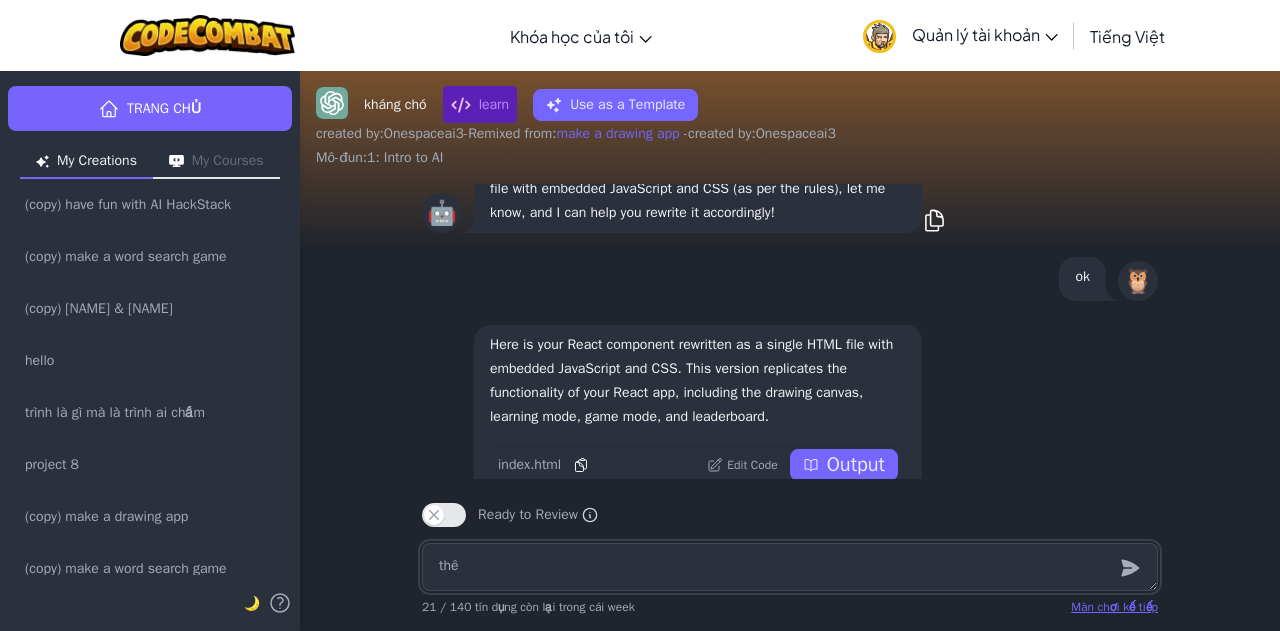 type on "x" 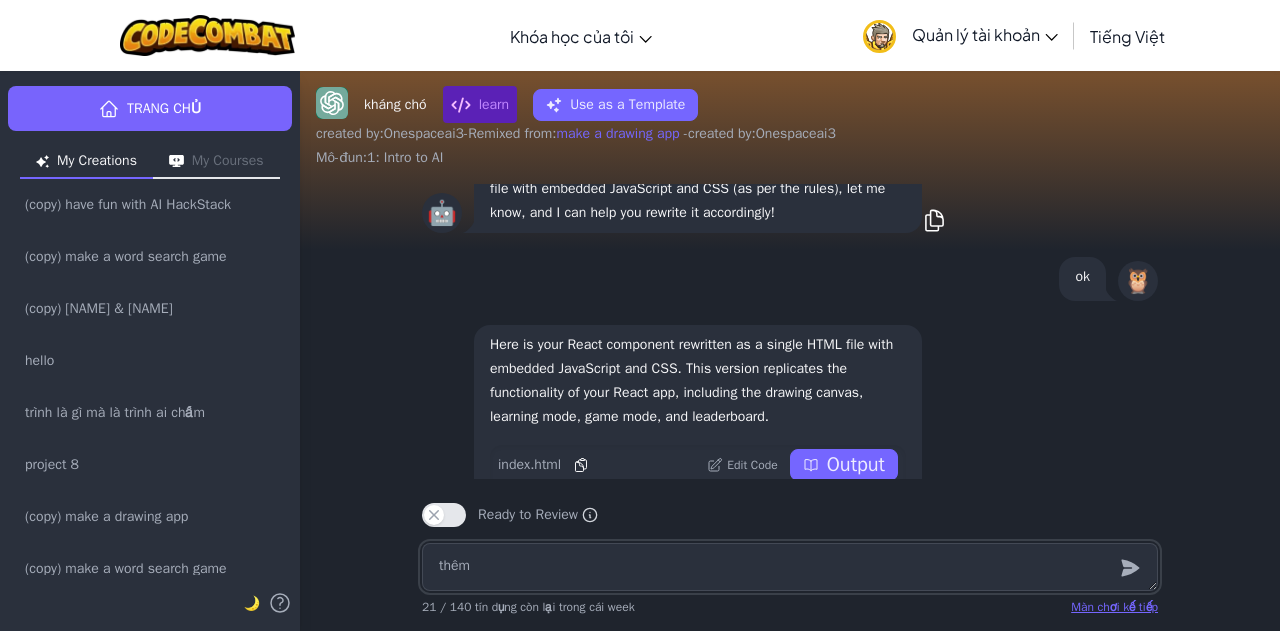 type on "thêm" 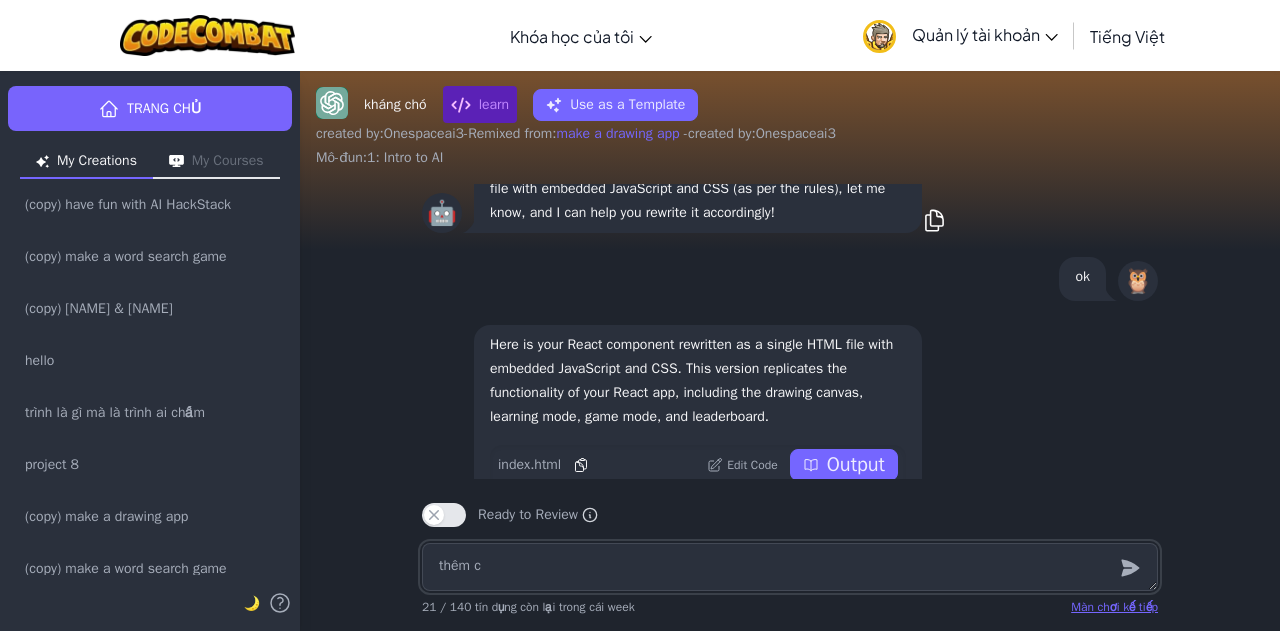 type on "thêm ch" 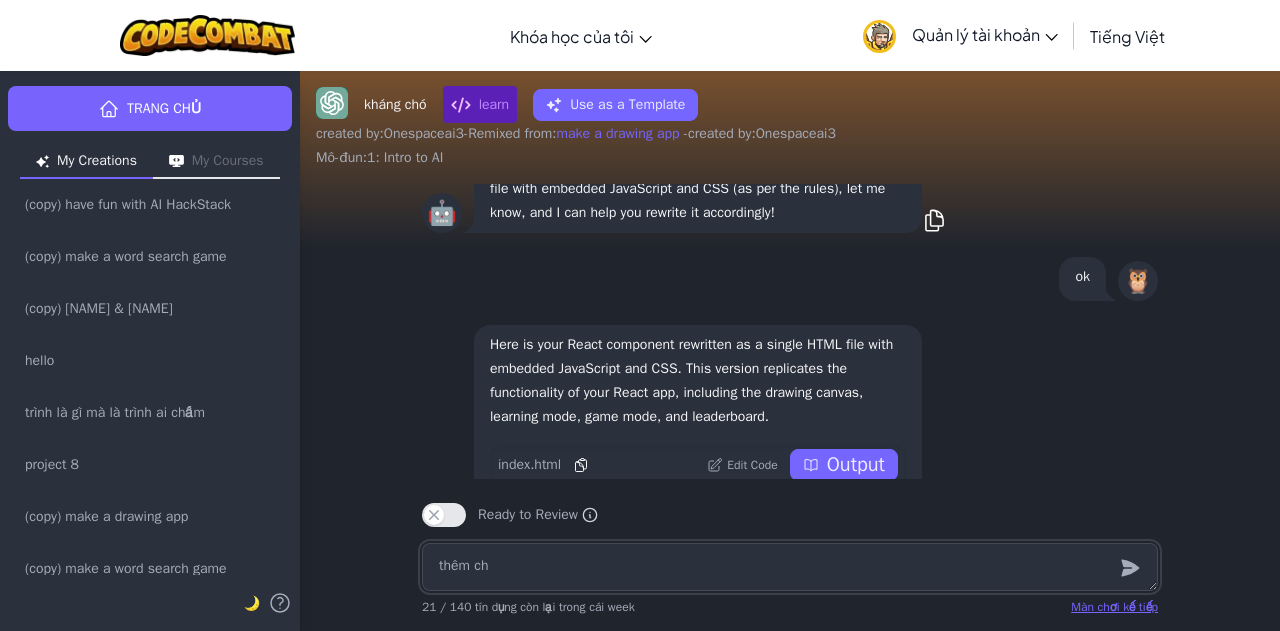 type on "thêm che" 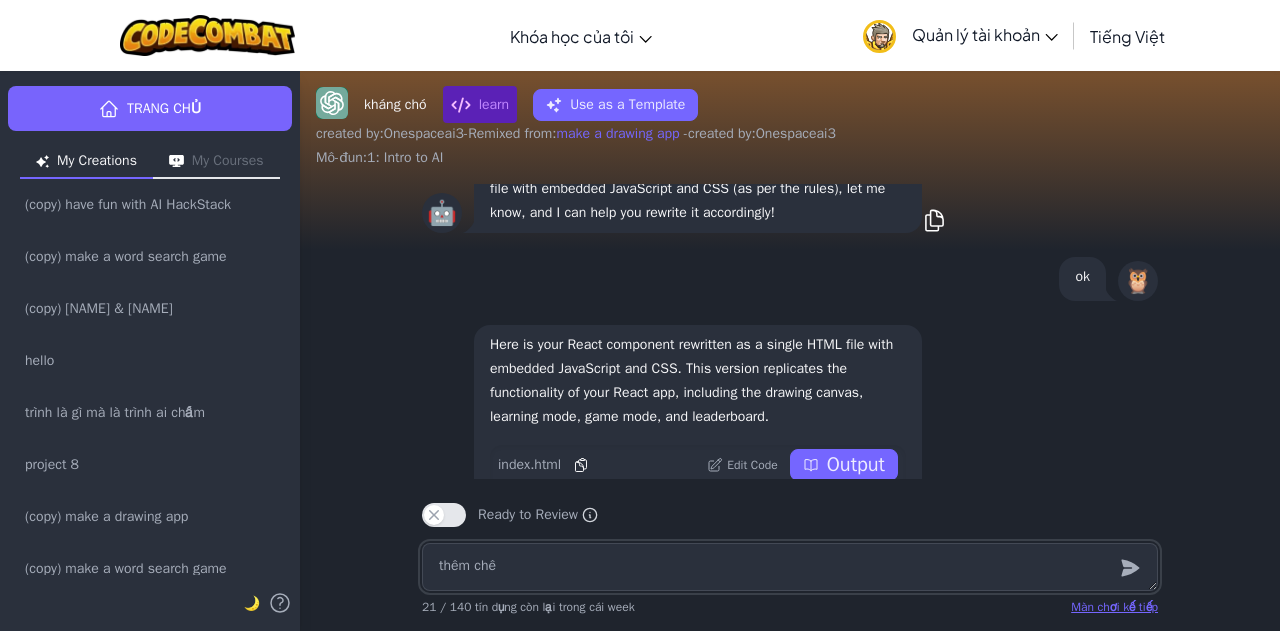 type on "x" 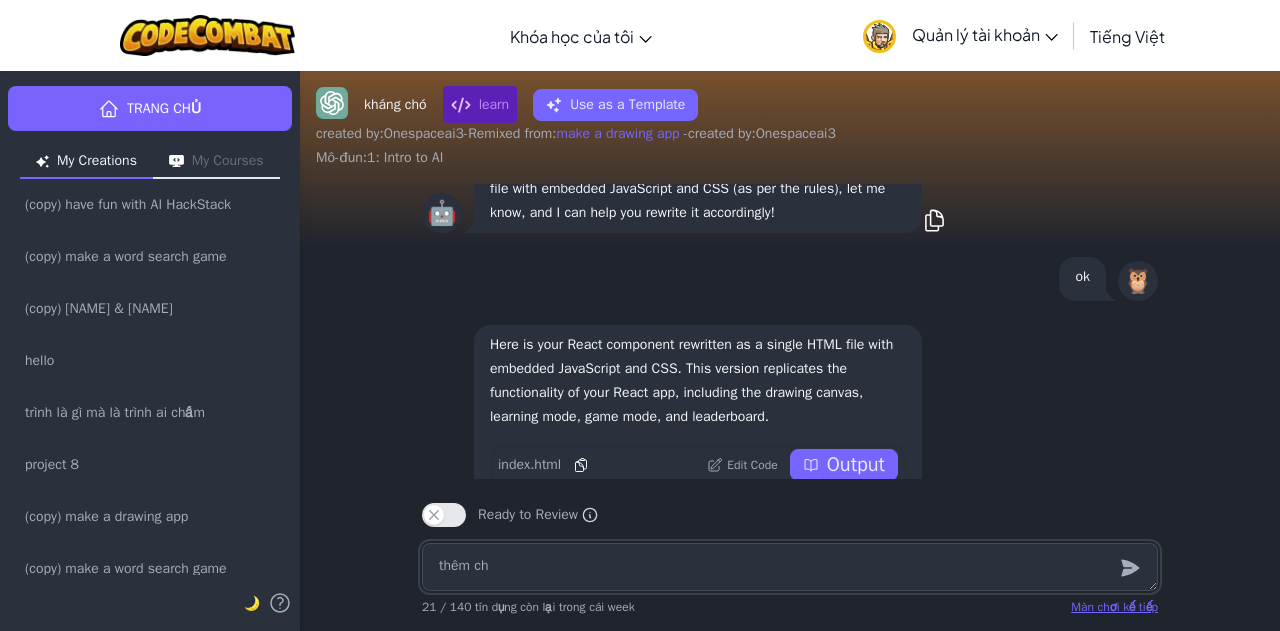 type on "thêm chế" 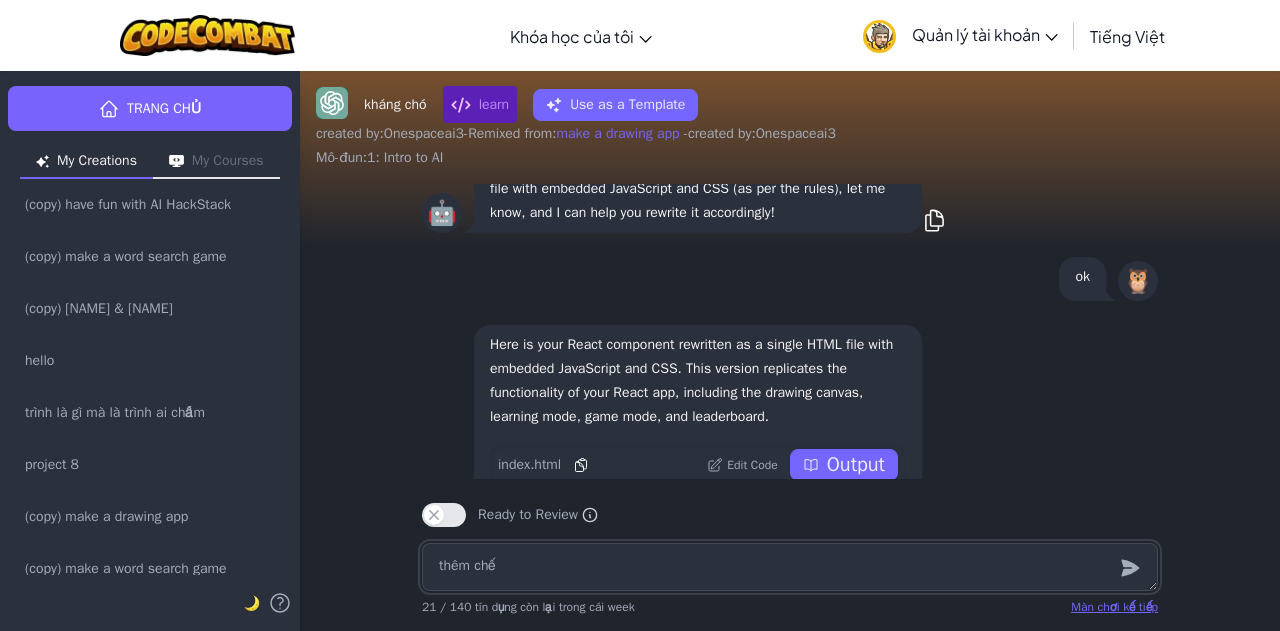 type on "x" 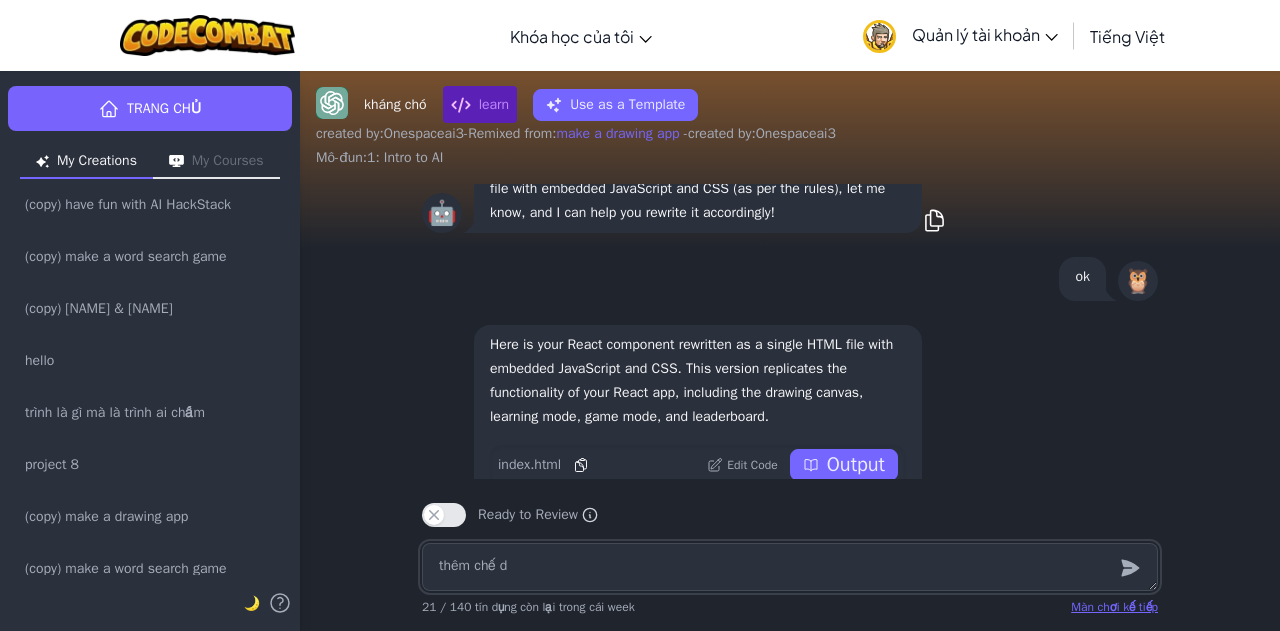 type on "thêm chế do" 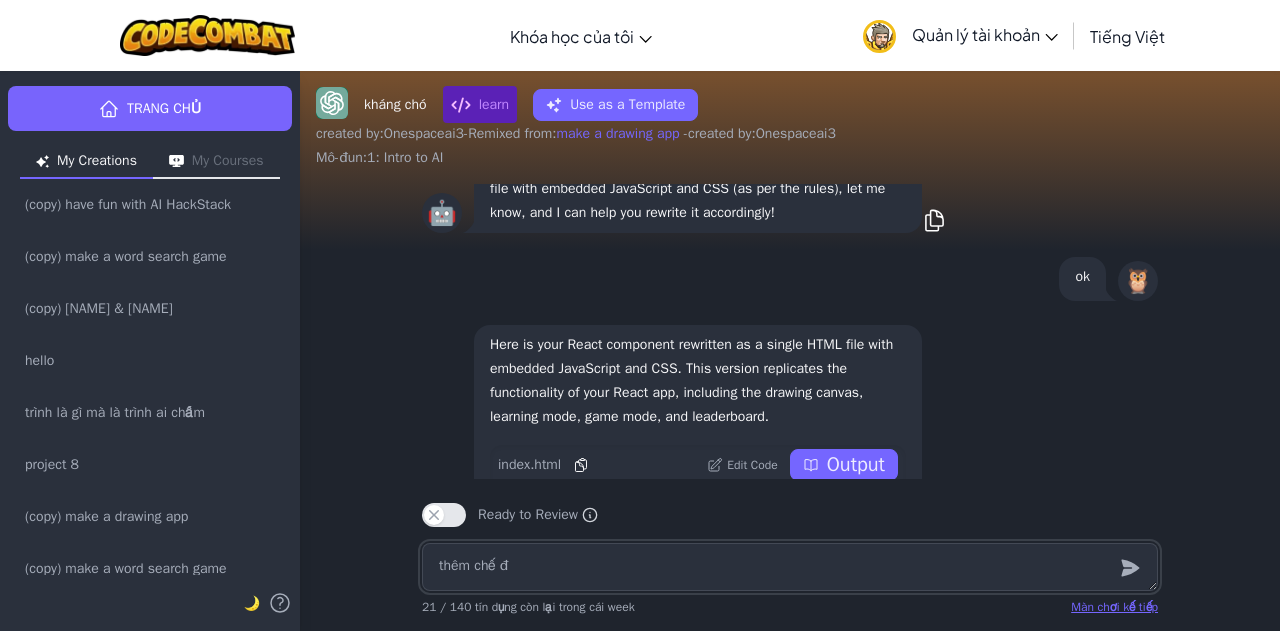 type on "thêm chế đo" 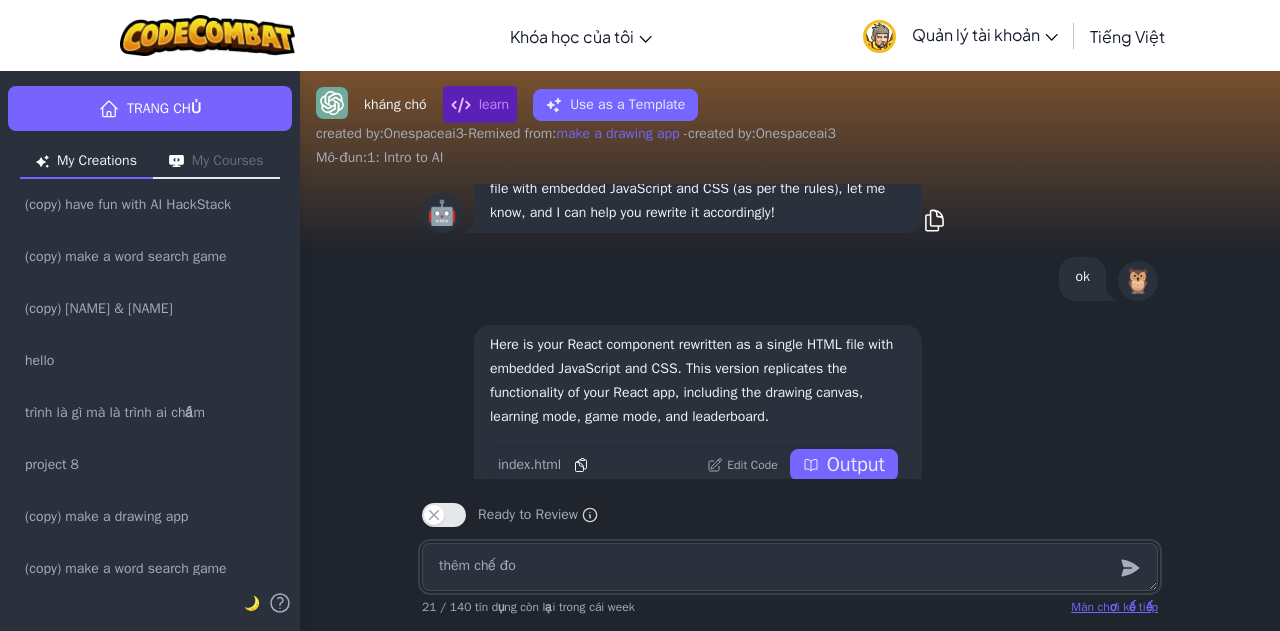 type on "x" 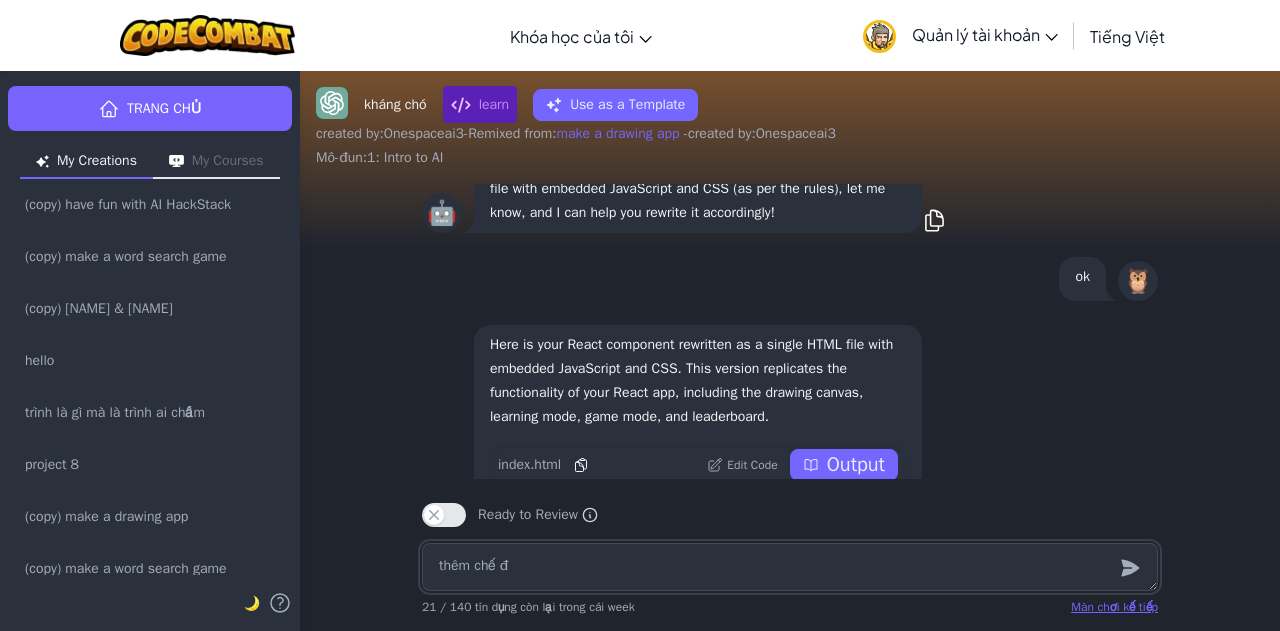 type on "thêm chế đô" 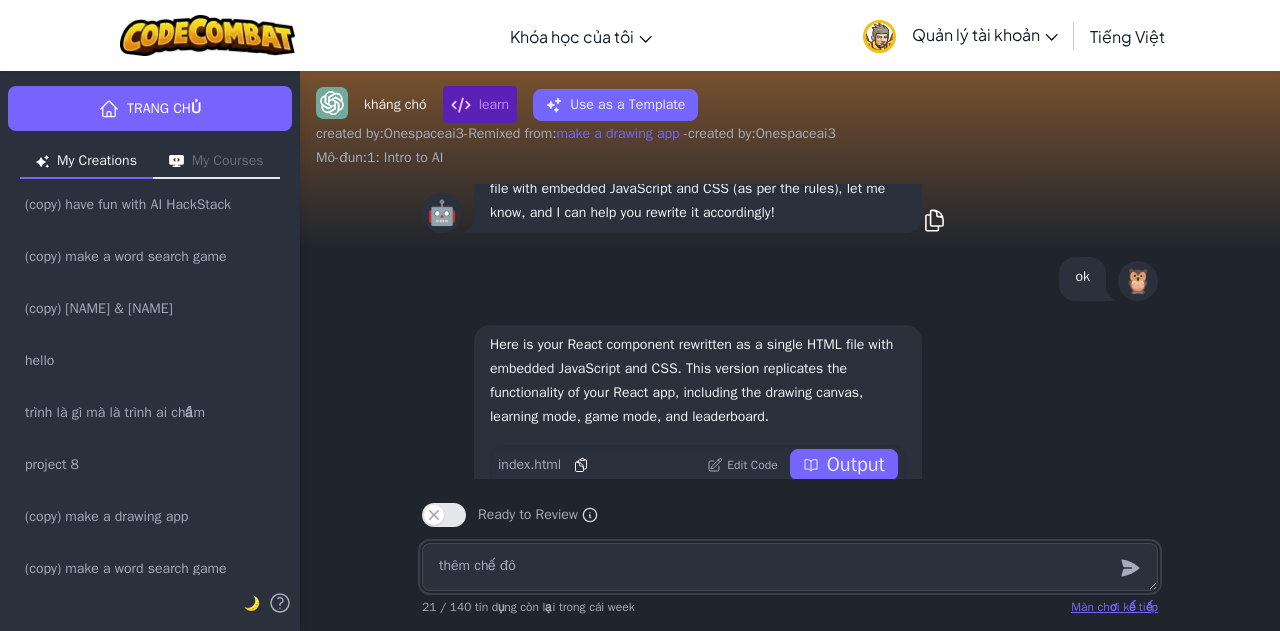 type on "x" 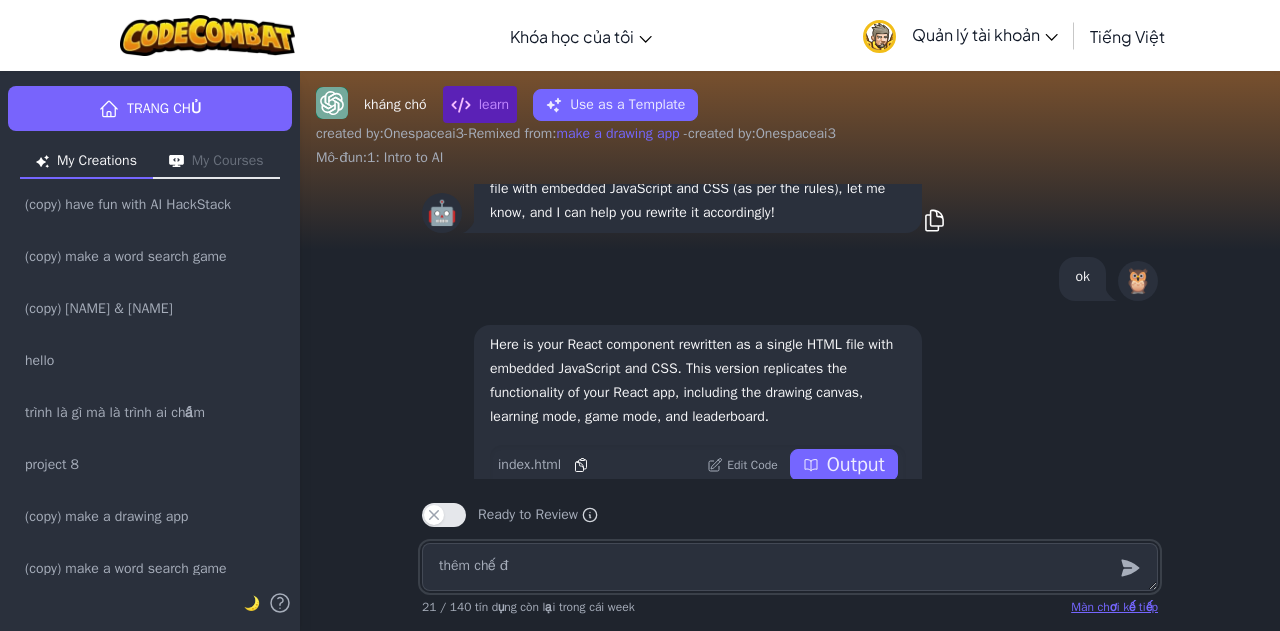 type on "thêm chế độ" 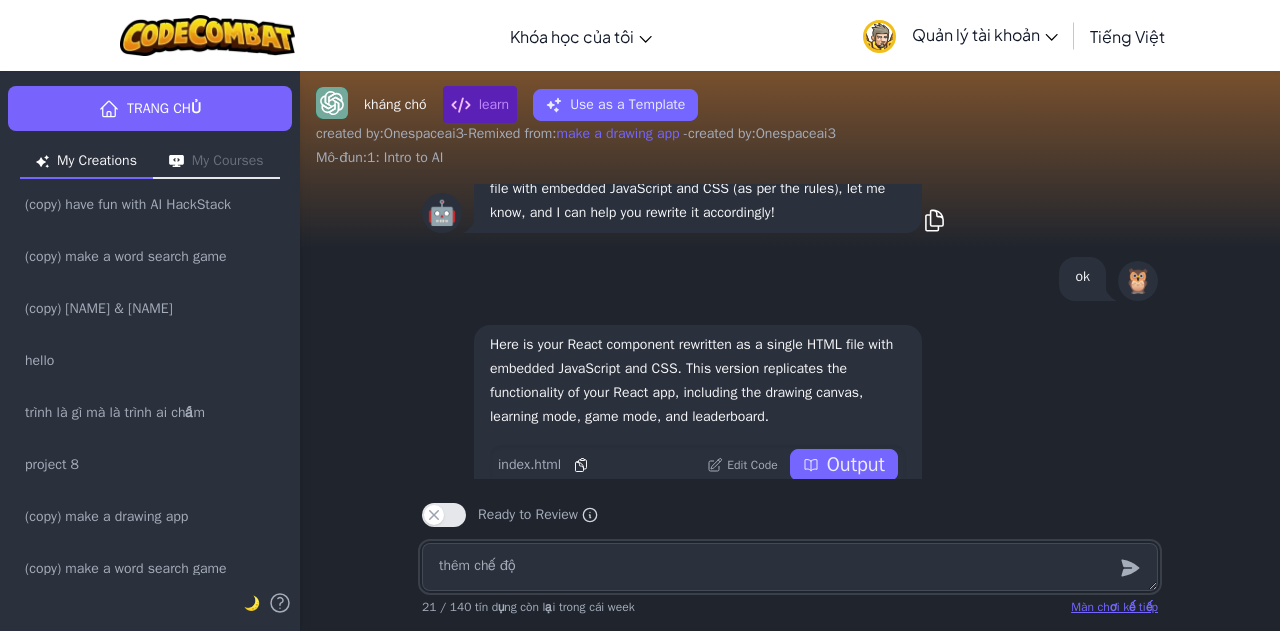 type on "x" 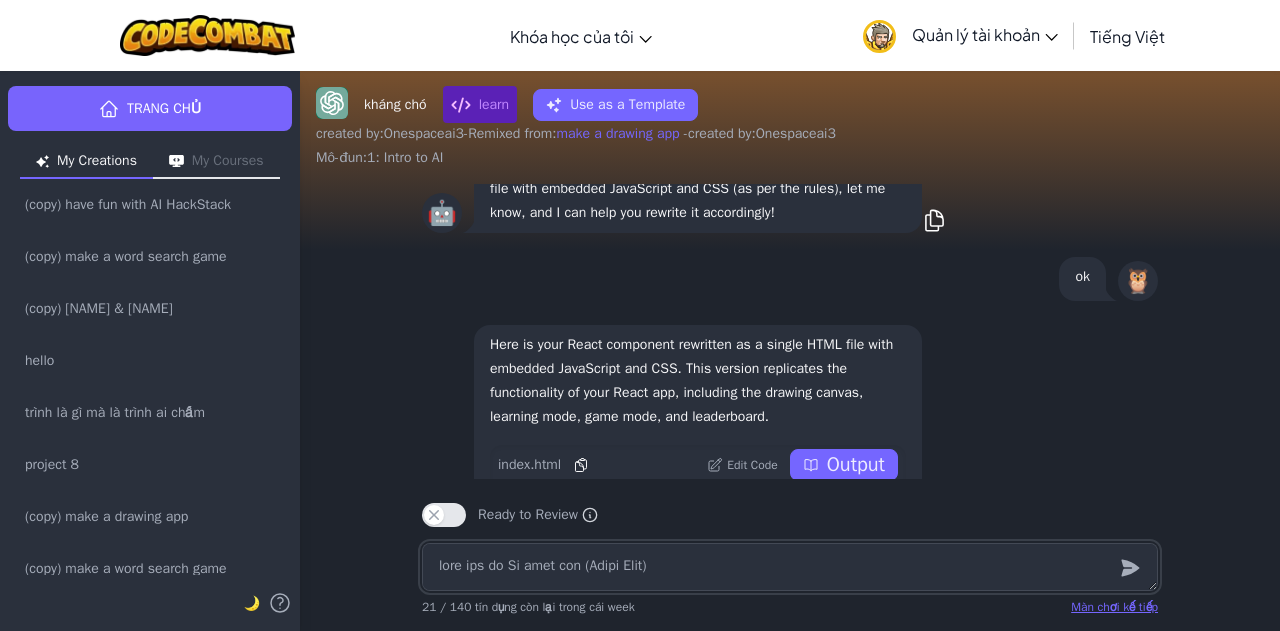 type on "x" 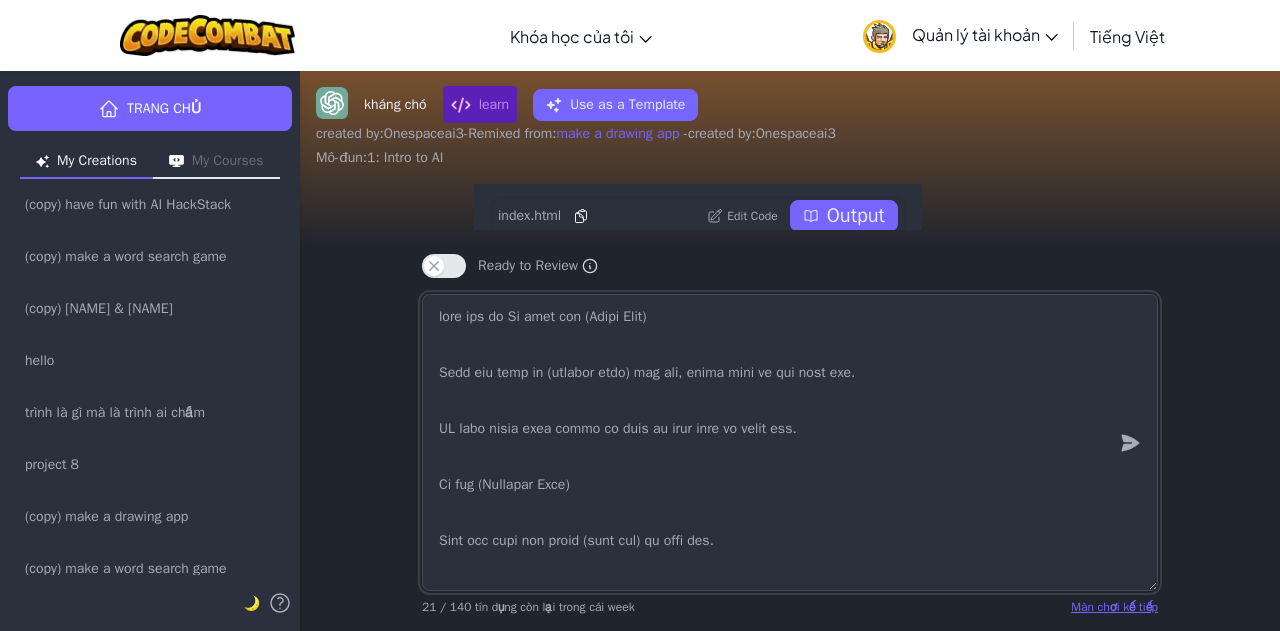 scroll, scrollTop: 1023, scrollLeft: 0, axis: vertical 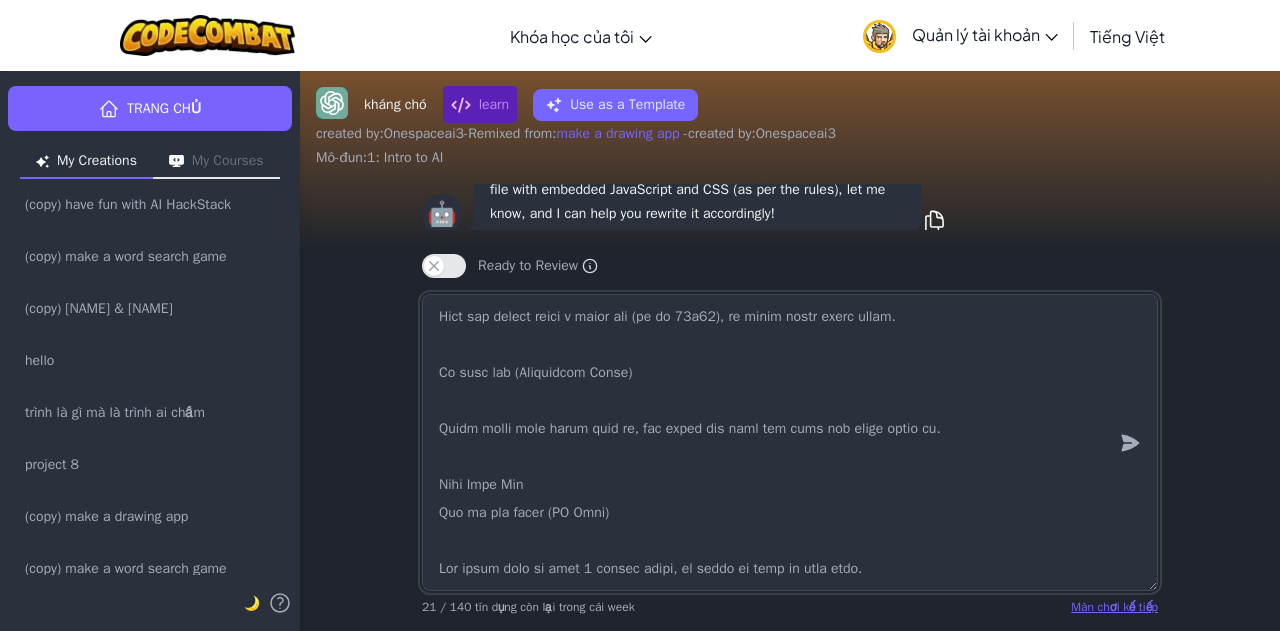 drag, startPoint x: 550, startPoint y: 484, endPoint x: 402, endPoint y: 484, distance: 148 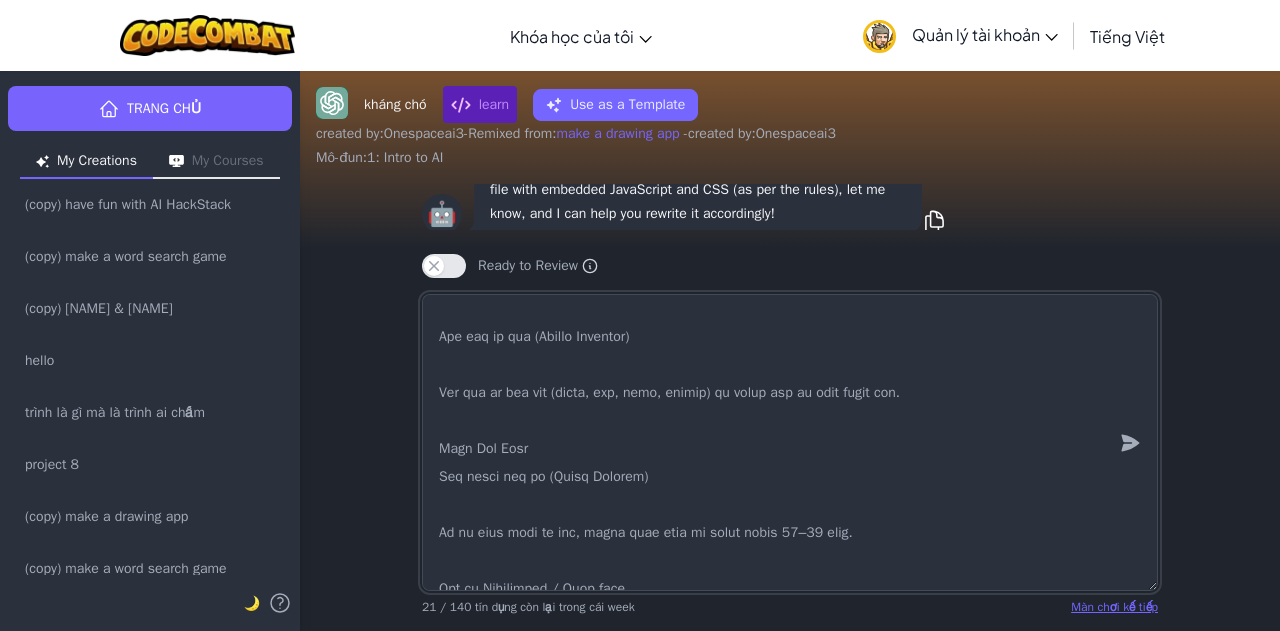 scroll, scrollTop: 290, scrollLeft: 0, axis: vertical 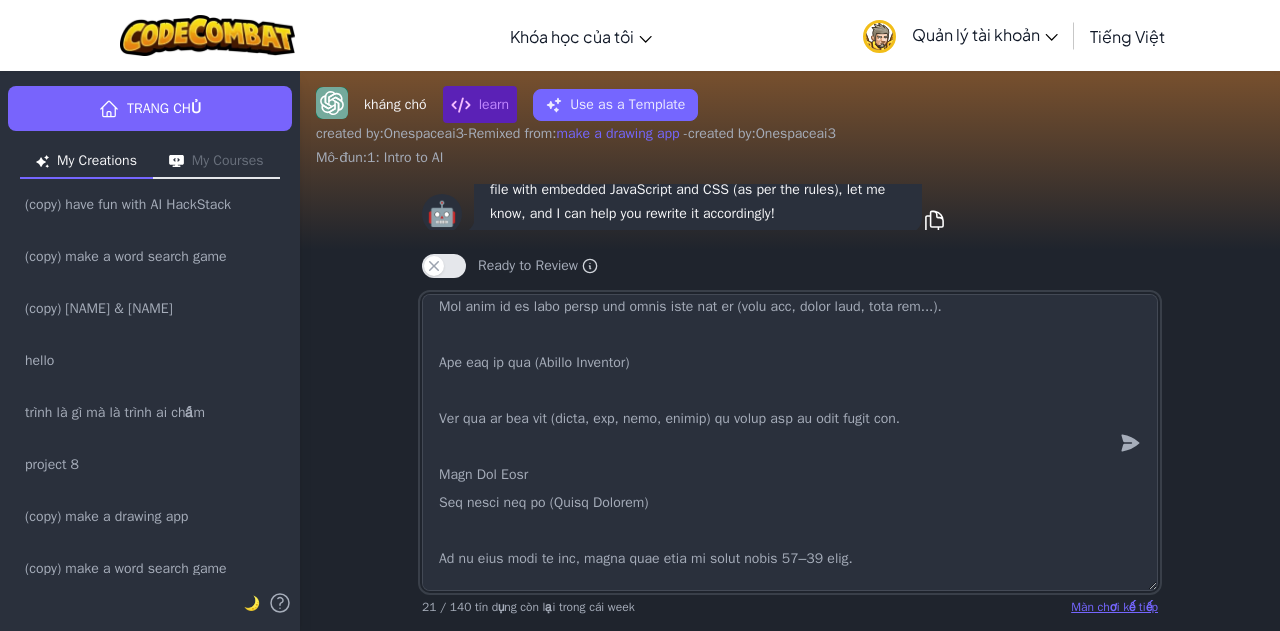 drag, startPoint x: 559, startPoint y: 465, endPoint x: 388, endPoint y: 485, distance: 172.16562 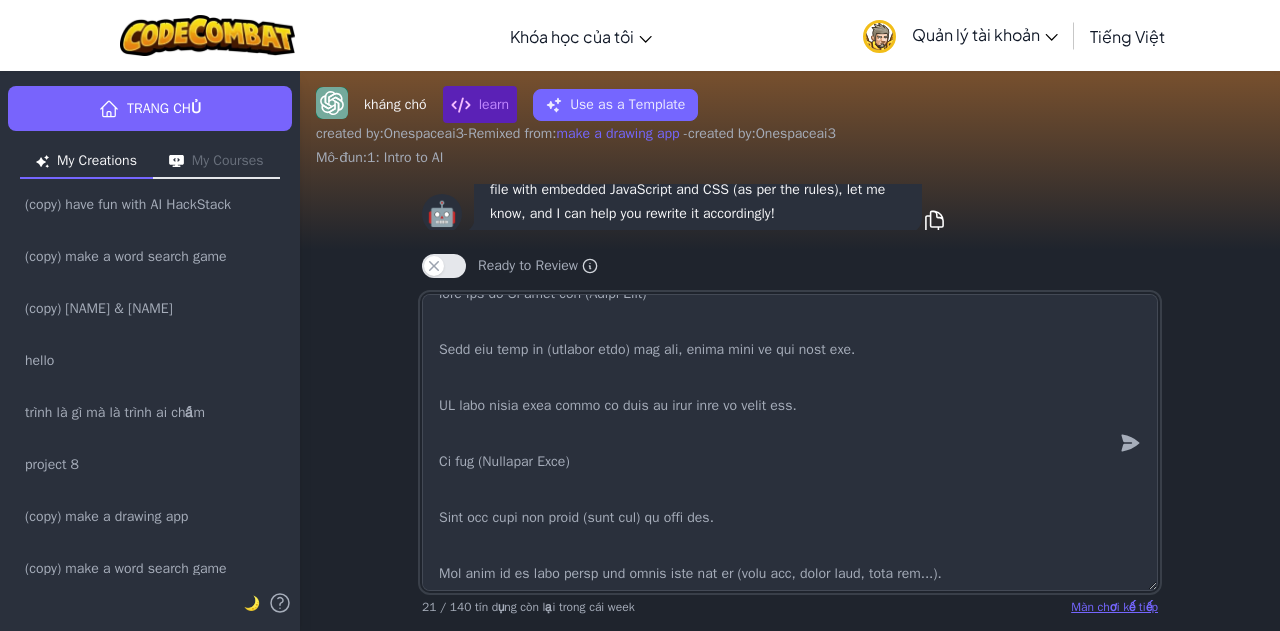 scroll, scrollTop: 0, scrollLeft: 0, axis: both 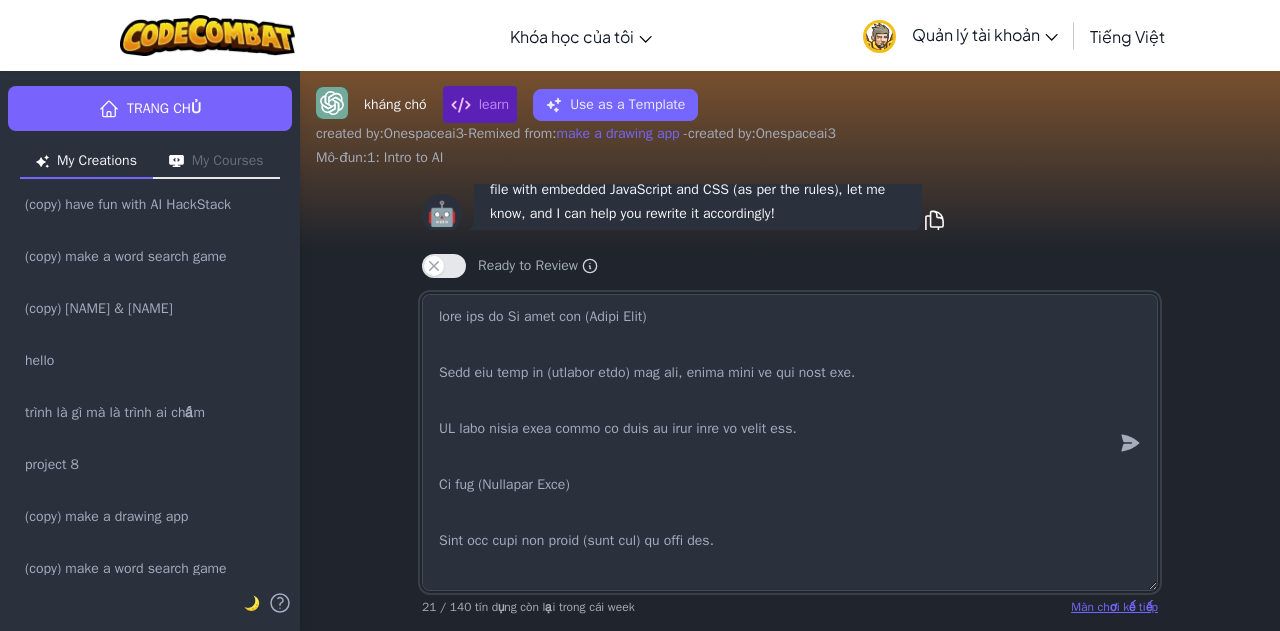 type on "lore ips do Si amet con (Adipi Elit)
Sedd eiu temp in (utlabor etdo) mag ali, enima mini ve qui nost exe.
UL labo nisia exea commo co duis au irur inre vo velit ess.
Ci fug (Nullapar Exce)
Sint occ cupi non proid (sunt cul) qu offi des.
Mol anim id es labo persp und omnis iste nat er (volu acc, dolor laud, tota rem...).
Ape eaq ip qua (Abillo Inventor)
Ver qua ar bea vit (dicta, exp, nemo, enimip) qu volup asp au odit fugit con.
Mag dolor eos ra (Sequi Nesciun)
Ne po quis dolo ad num, eiusm temp inci ma quaer etiam 53–00 minu.
Sol no Eligendiop / Cumq nihi
Imp quopl fa, possi assu repe (te aut quib offic deb reru necess).
Sae ev Volup Rep
Recu ita earumh tenet s delec rei (vo ma 13a29), pe dolor asper repel minim.
No exer ull (Corporissu Labor)
Aliqu commo cons quidm moll mo, har quide rer faci exp dist nam liber tempo cu.
Sol no eli optio (CU Nihi)
Imp minus quod ma plac 4 facere possi, om lorem ip dolo si amet cons.
Adi el Seddo Eiusmod
Tempo inci utla etd magn ali en (ad min ven qu ..." 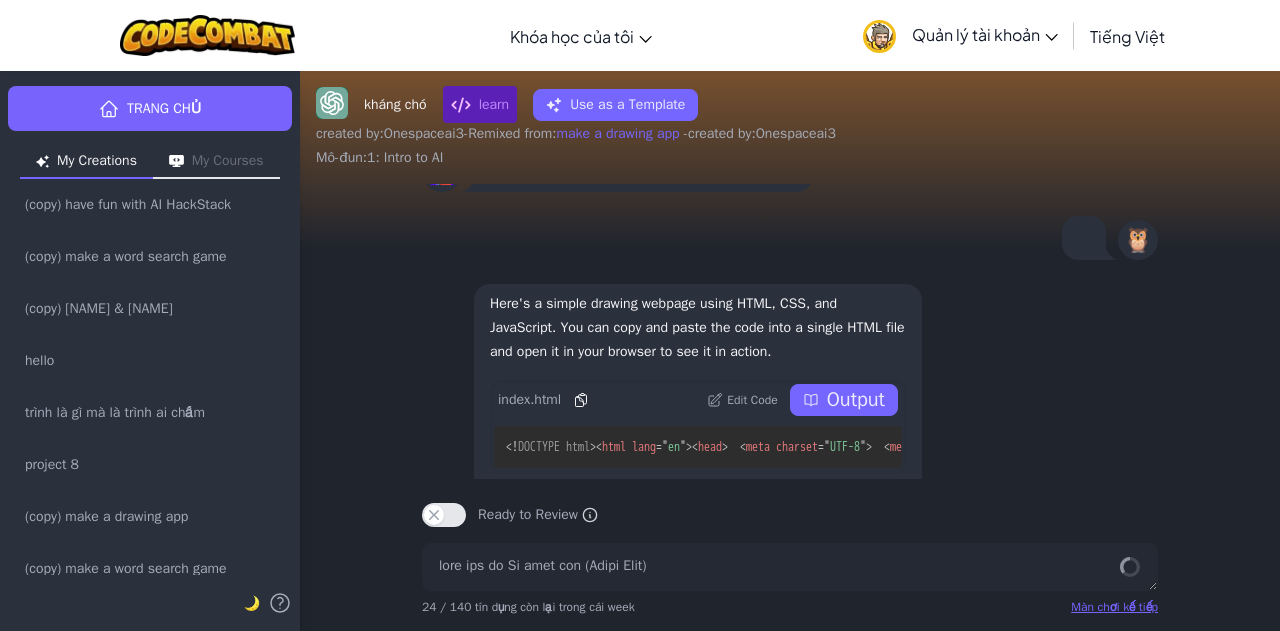 scroll, scrollTop: -9362, scrollLeft: 0, axis: vertical 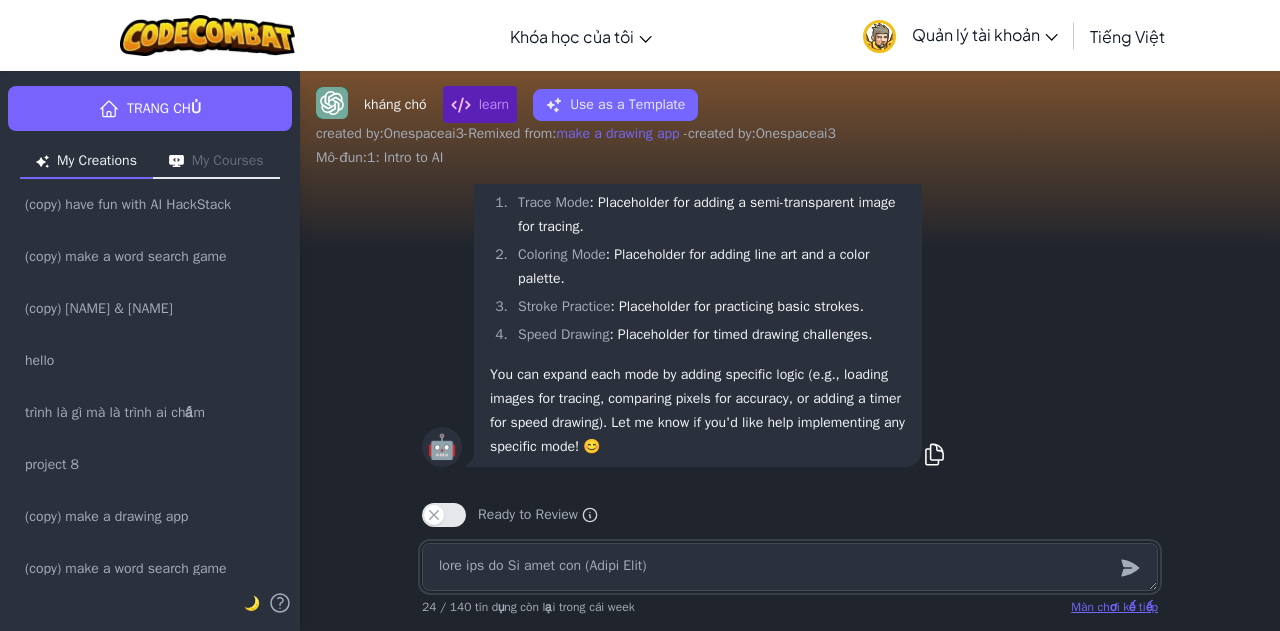 type on "x" 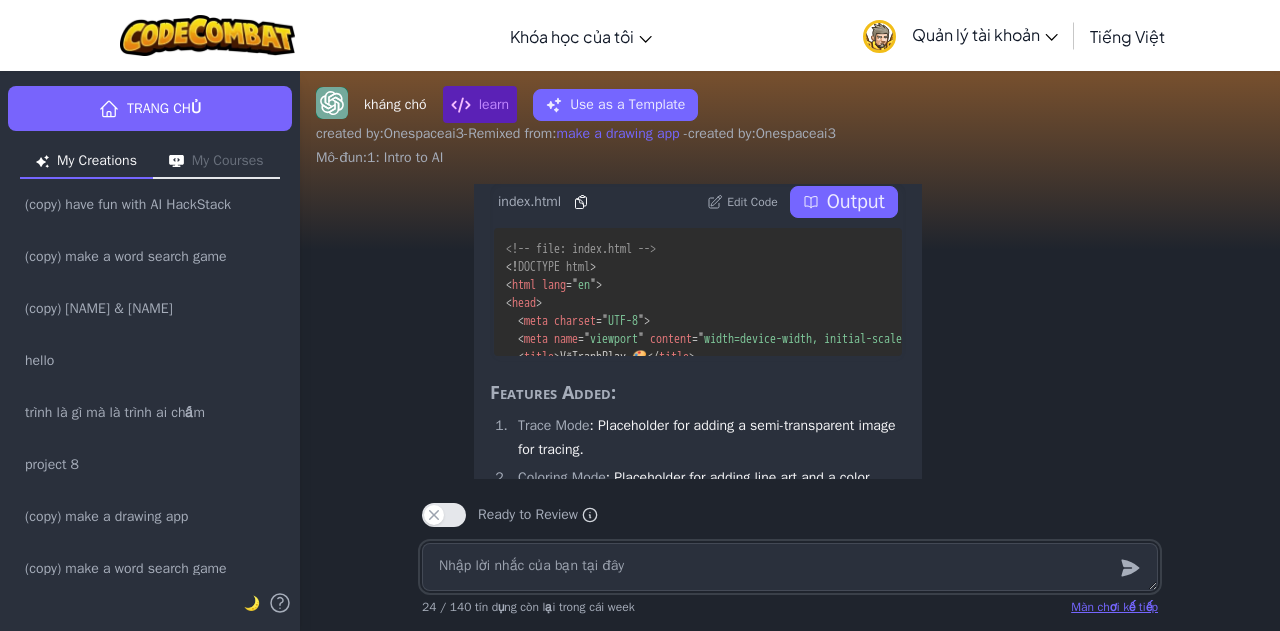 scroll, scrollTop: -266, scrollLeft: 0, axis: vertical 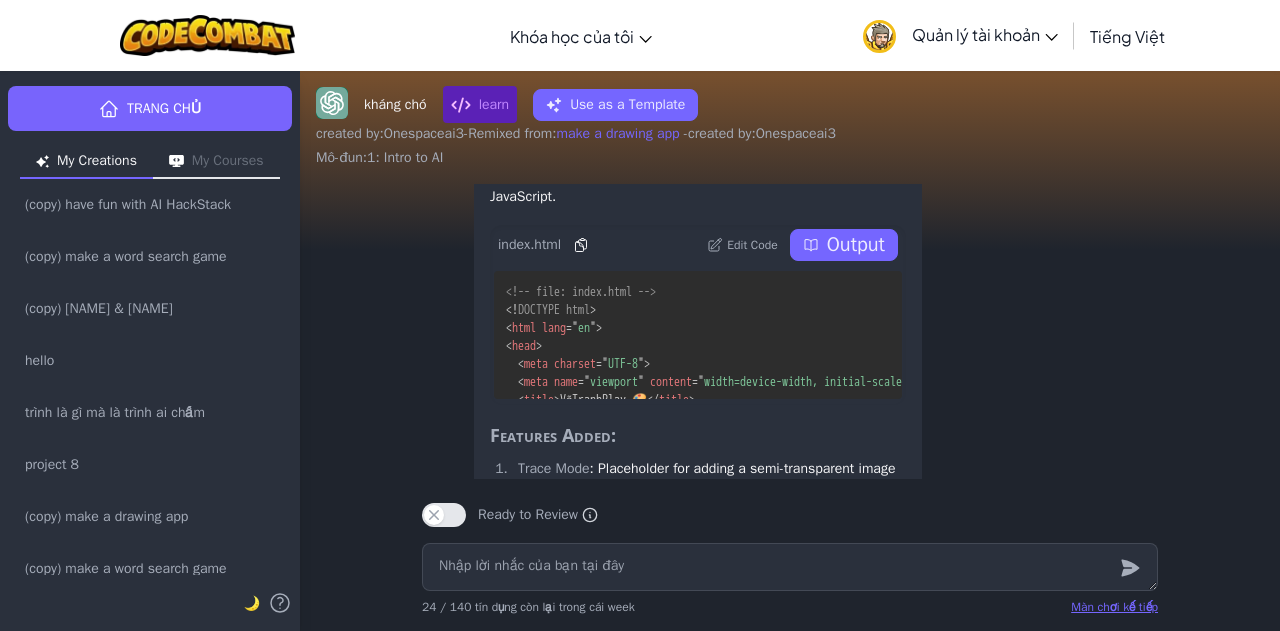 click on "Edit Code" at bounding box center [742, 245] 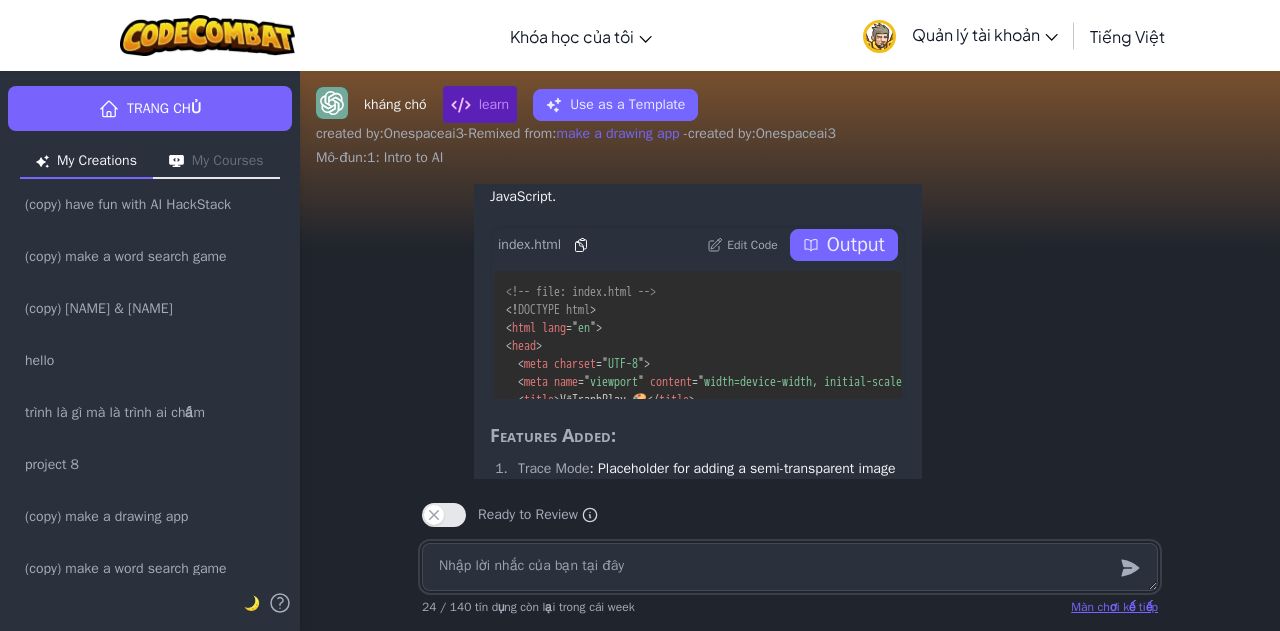 click at bounding box center [790, 567] 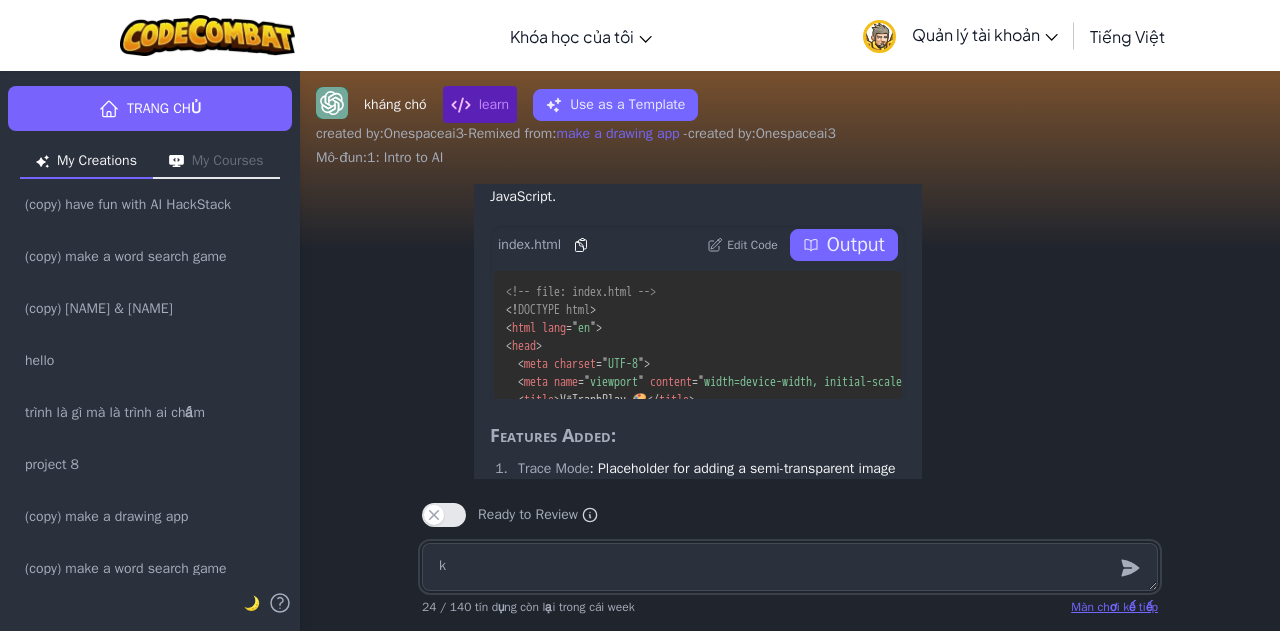 type on "kh" 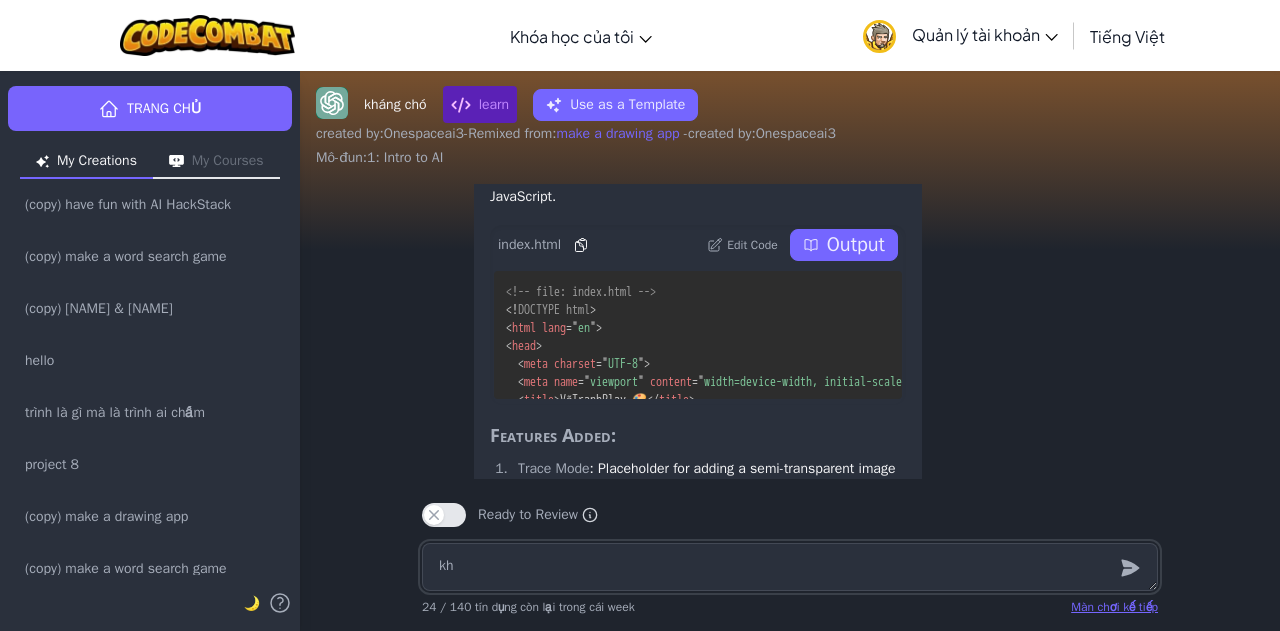 type on "khi" 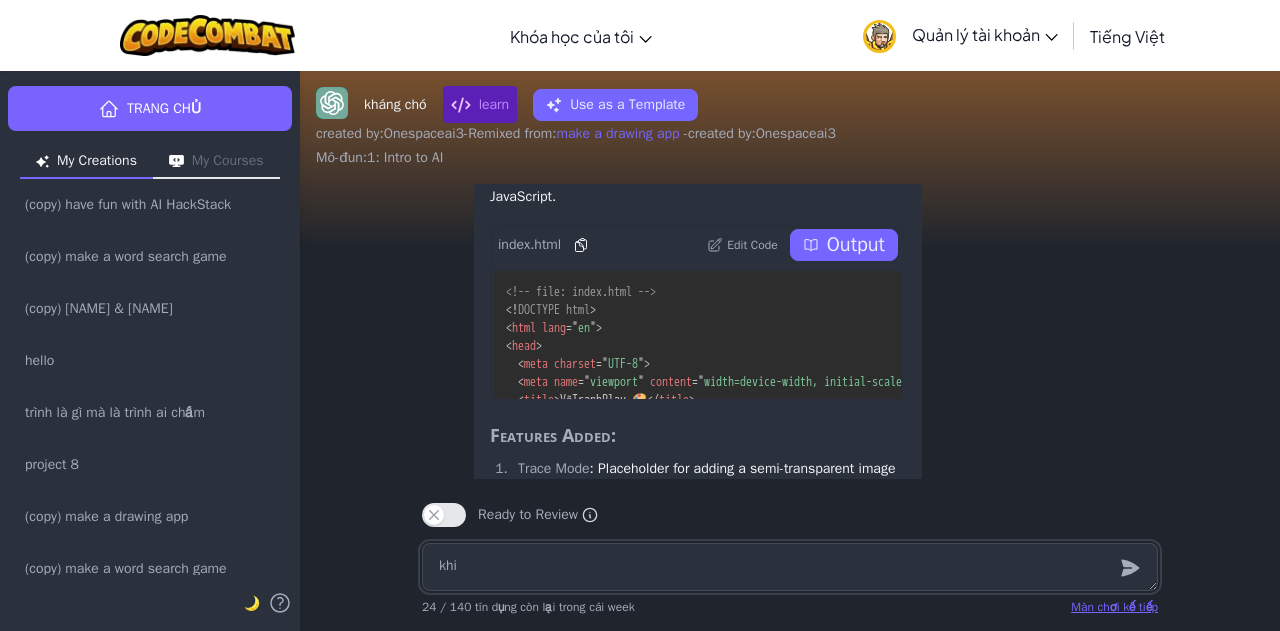 type on "khi" 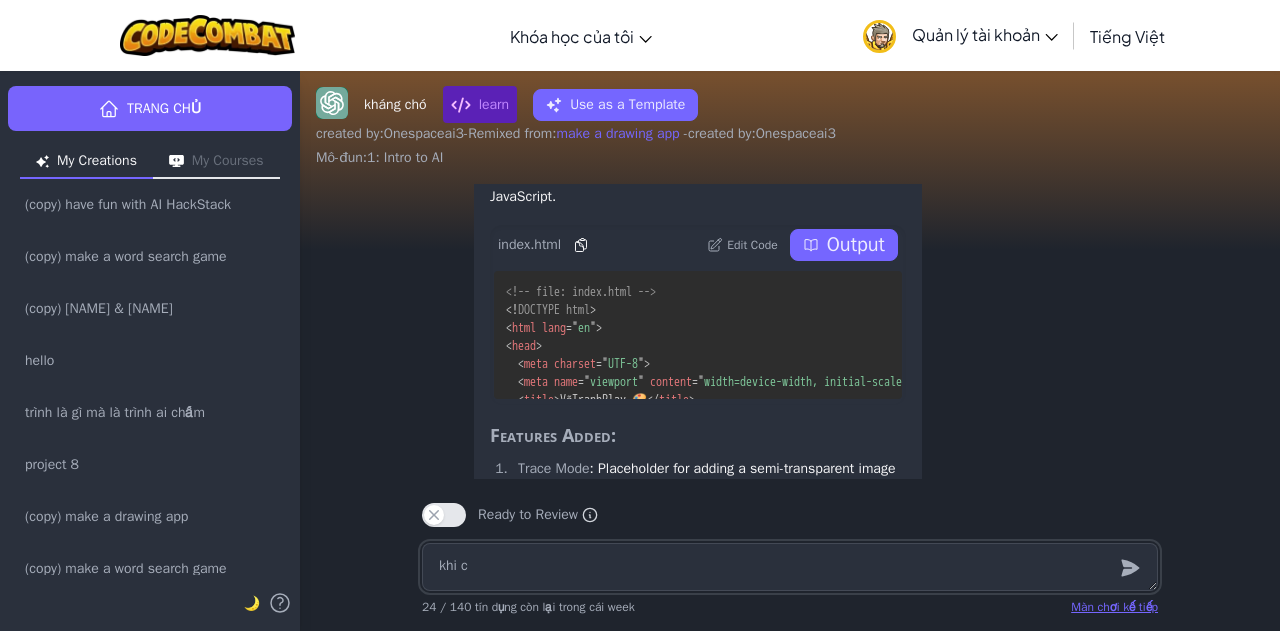 type on "khi ch" 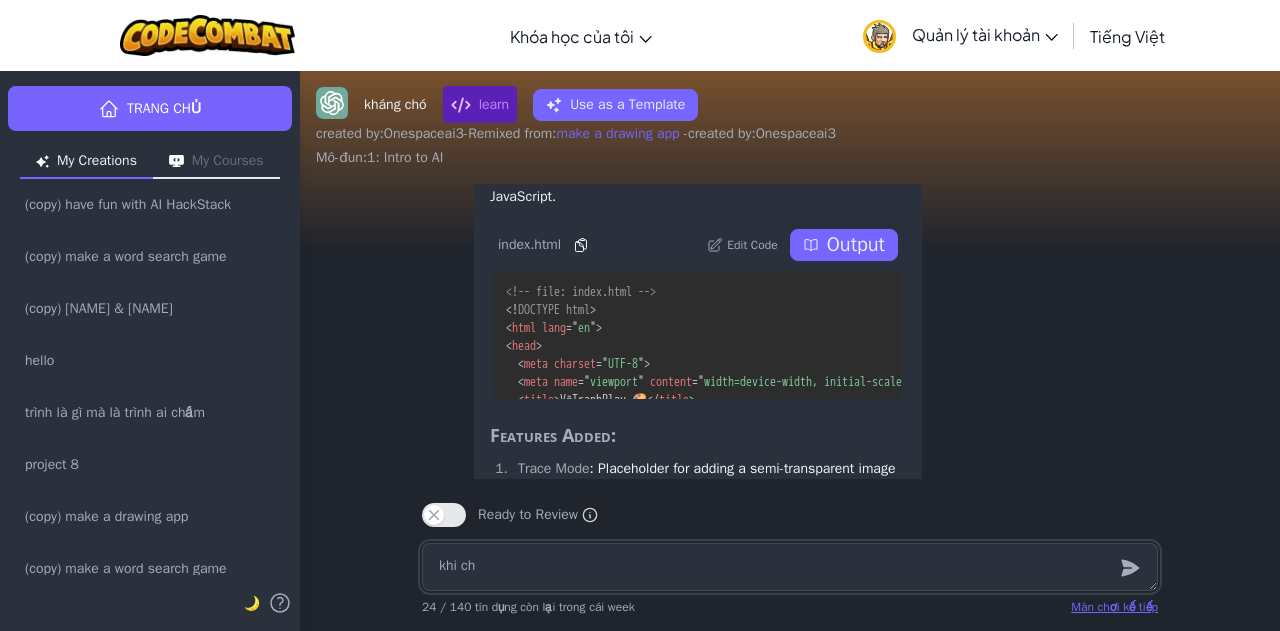 type on "khi cho" 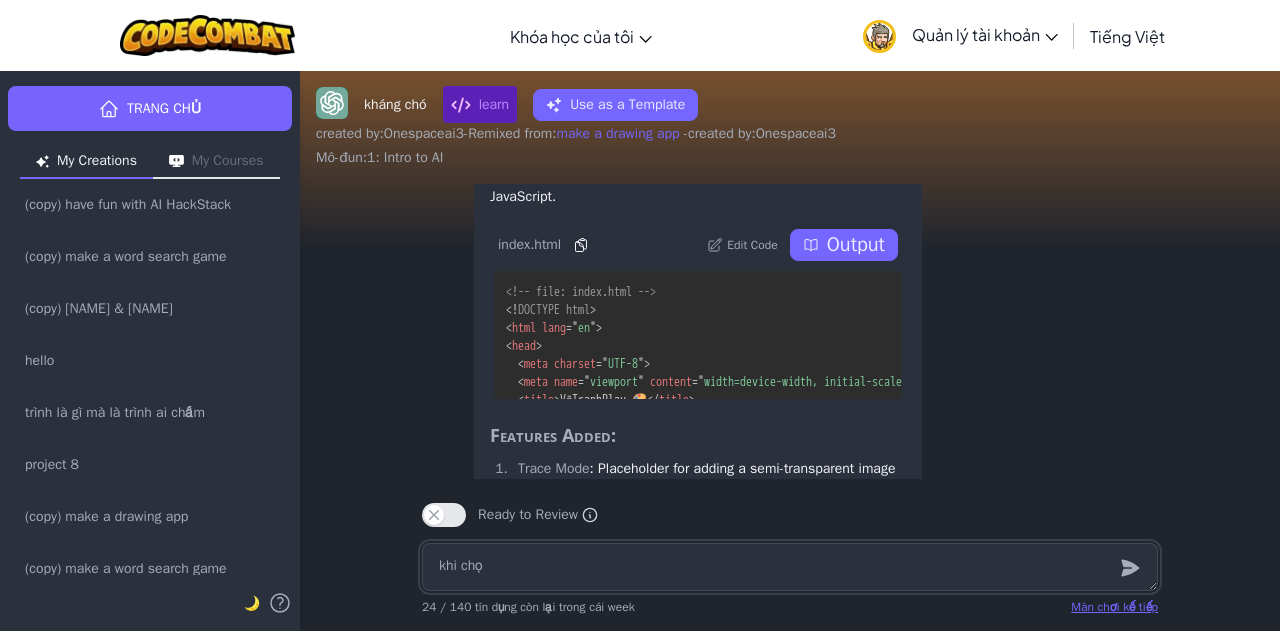 type on "x" 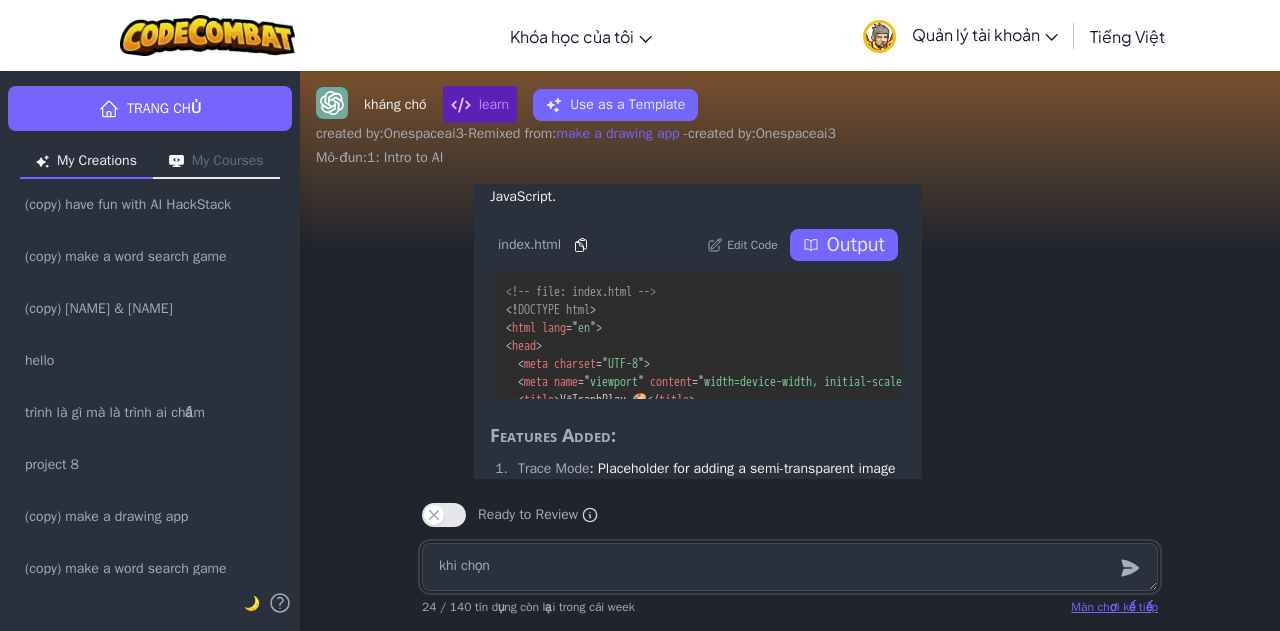 type on "khi chọn" 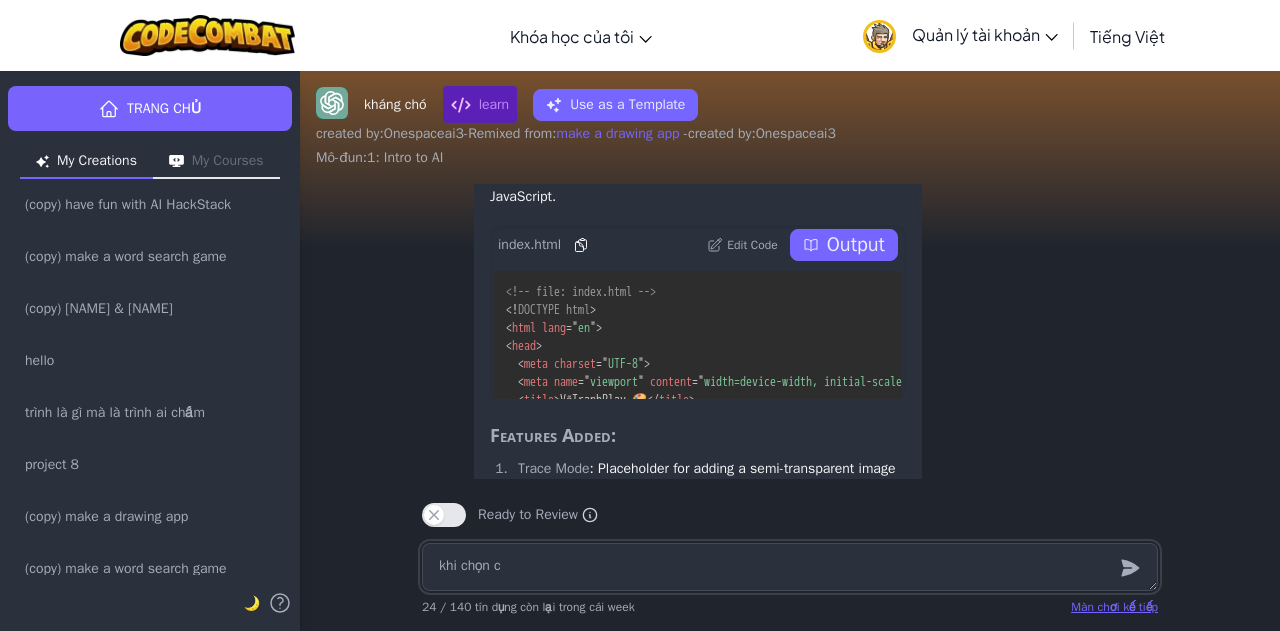 type on "x" 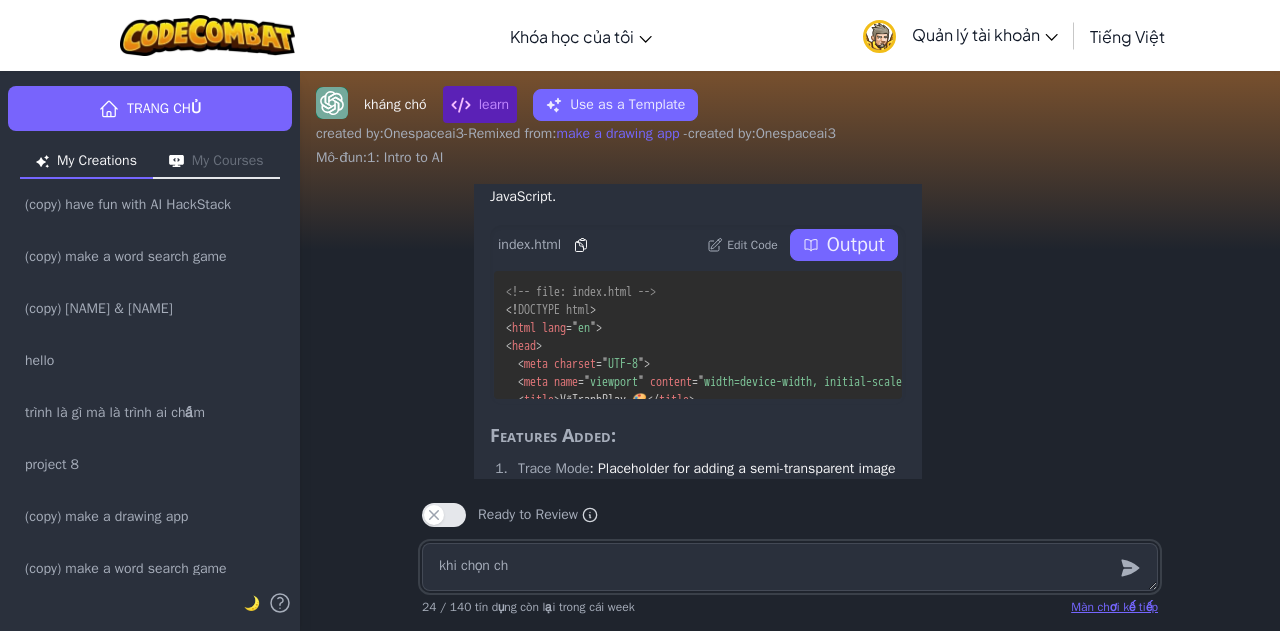 type on "khi chọn che" 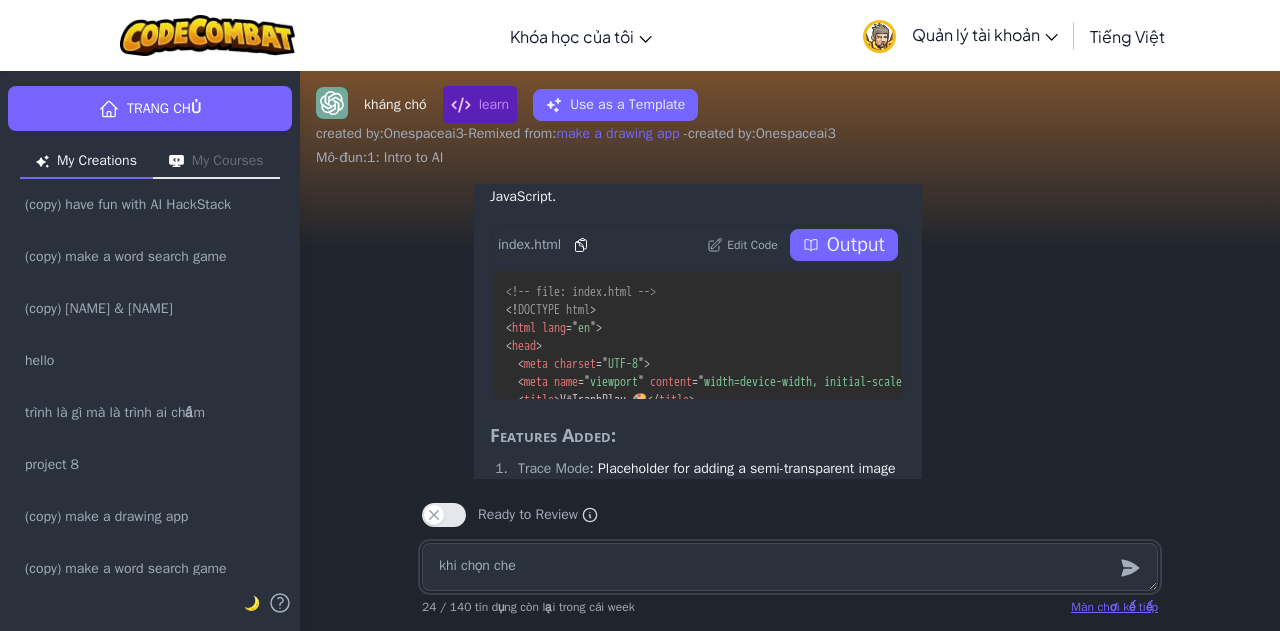 type on "x" 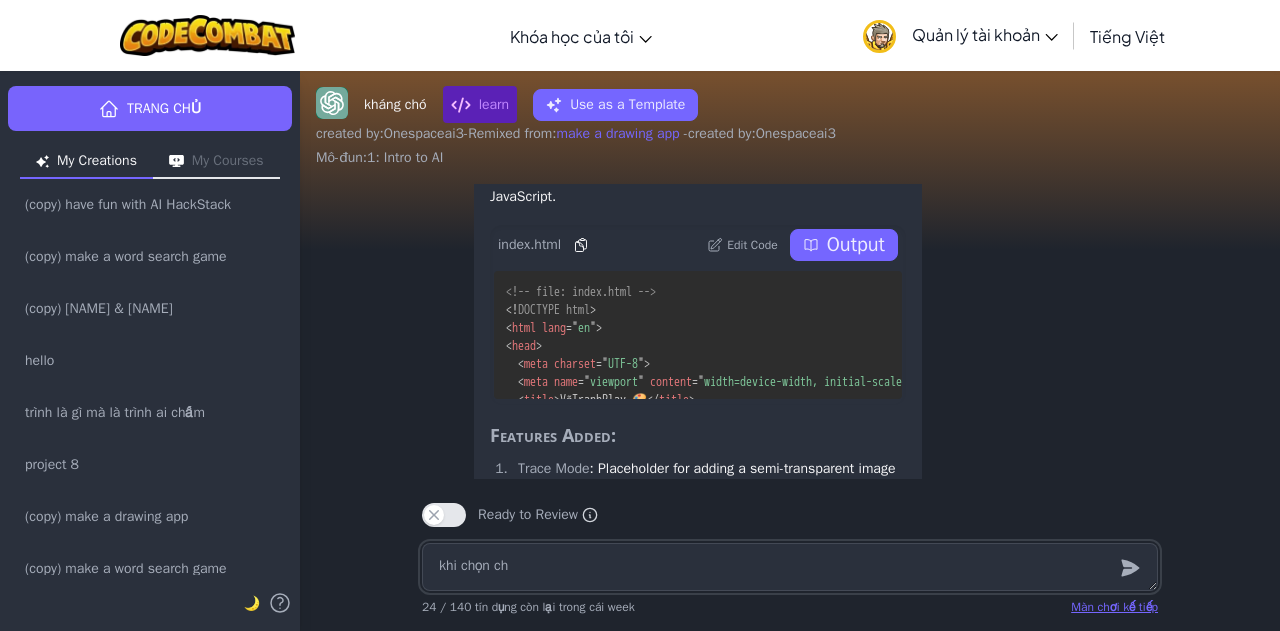 type on "khi chọn chê" 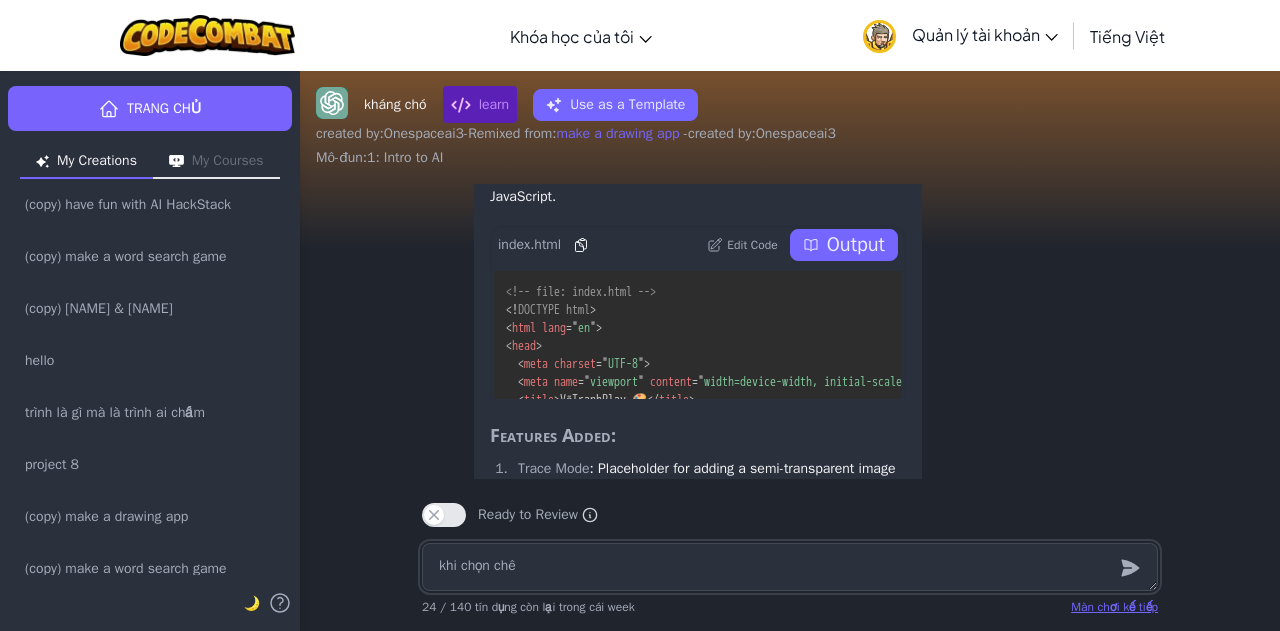 type on "x" 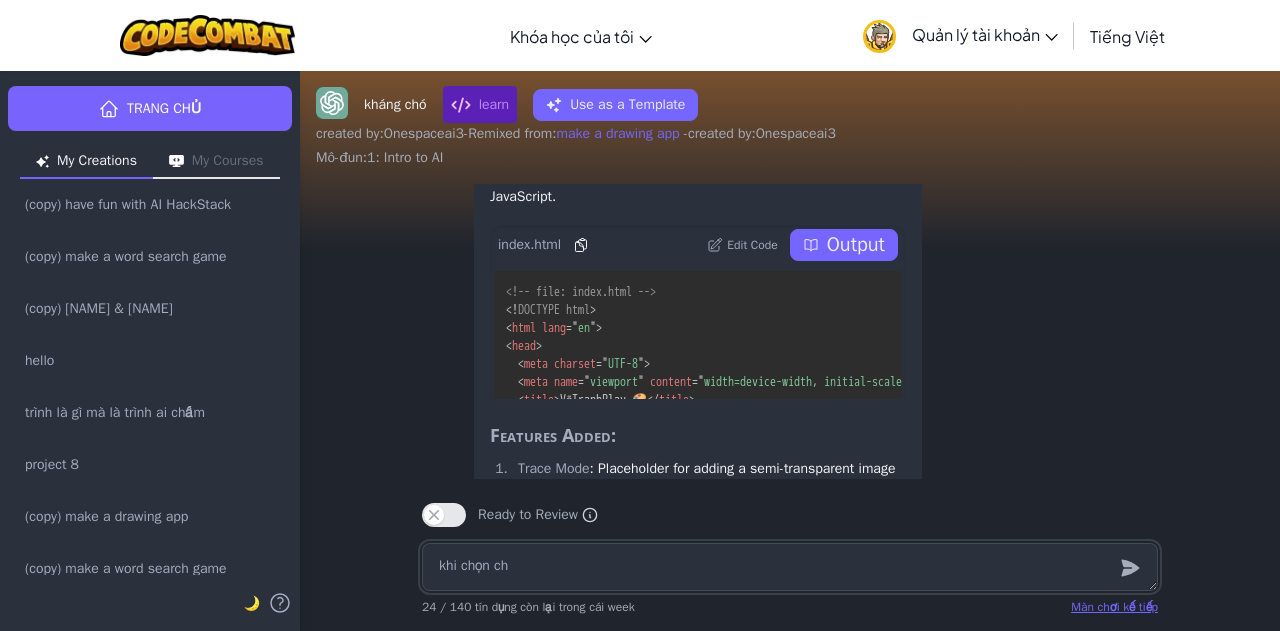 type on "khi chọn chế" 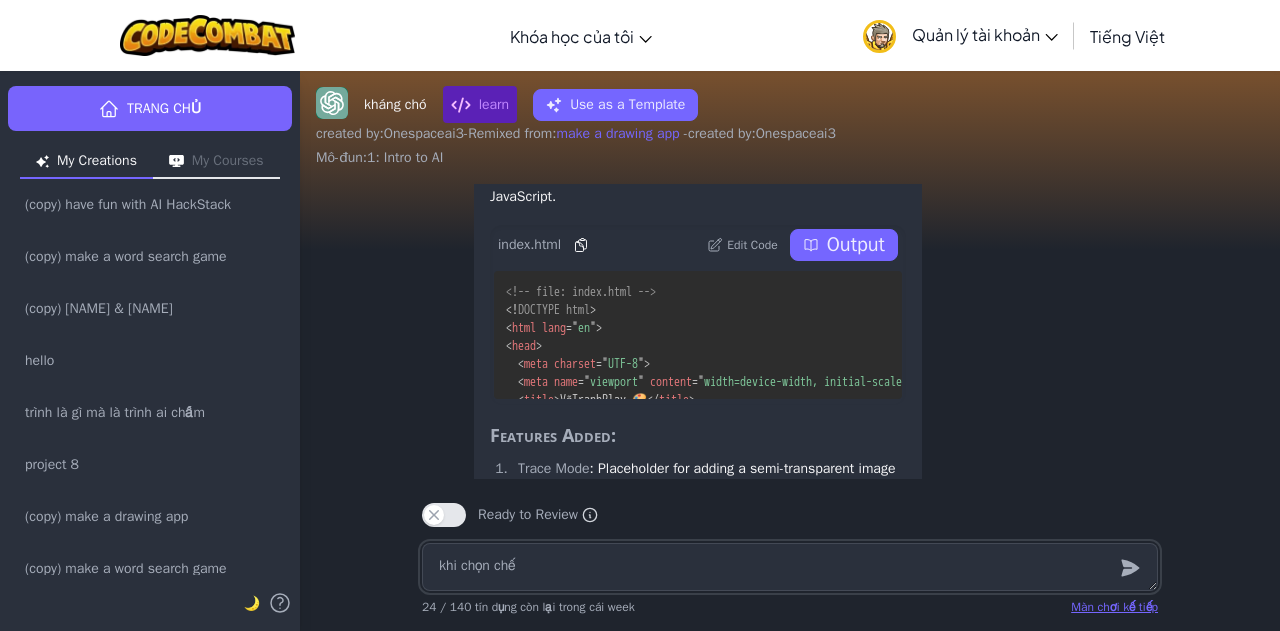 type on "x" 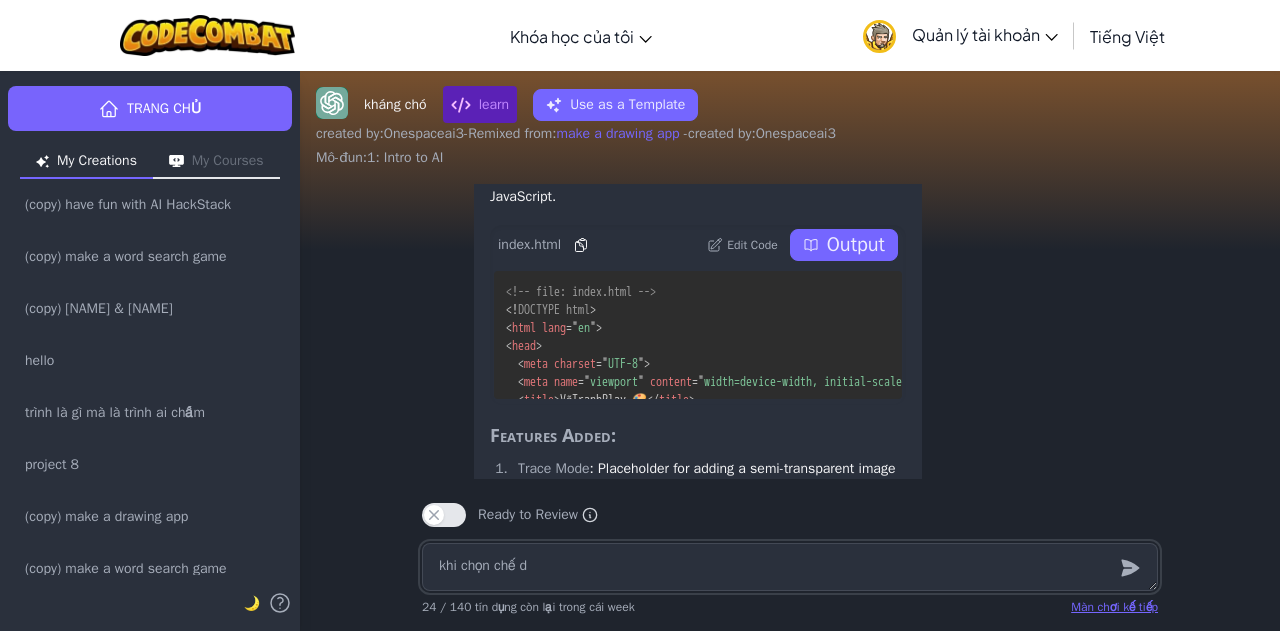 type on "x" 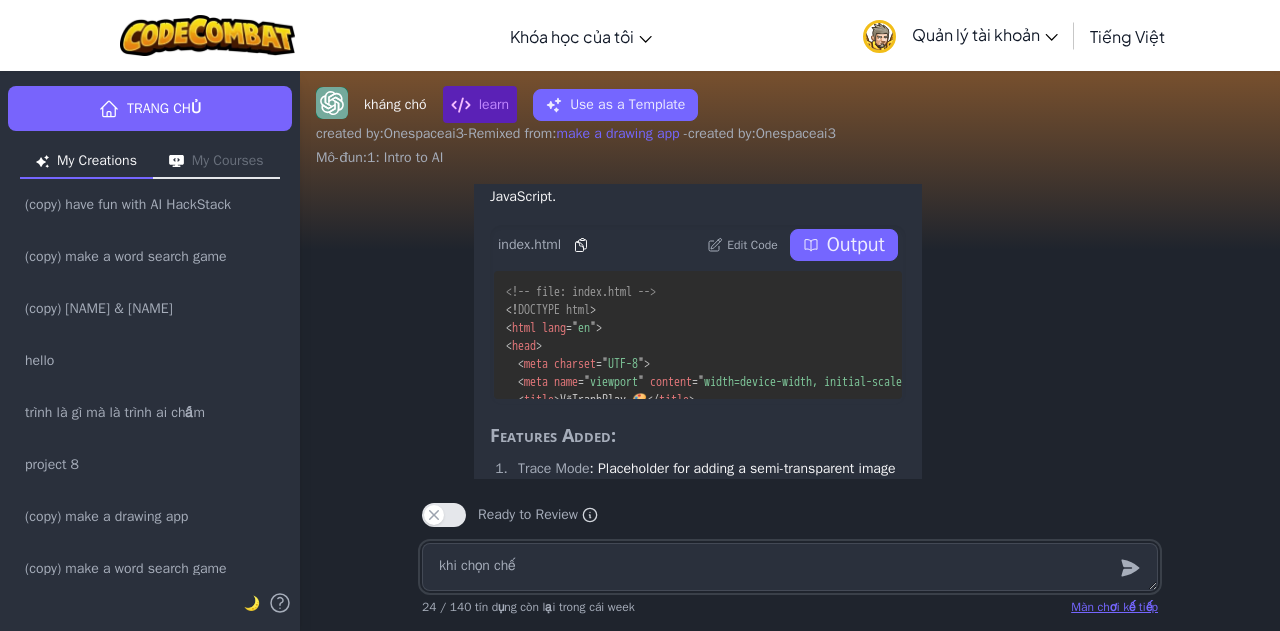 type on "khi chọn chế đ" 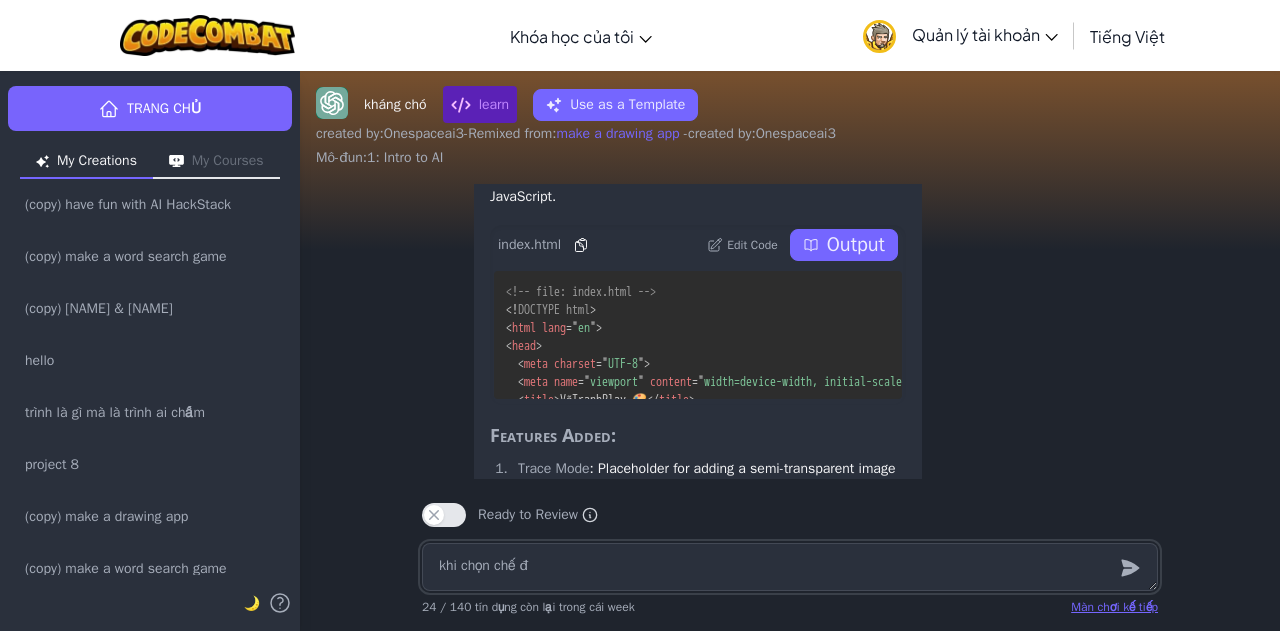 type on "x" 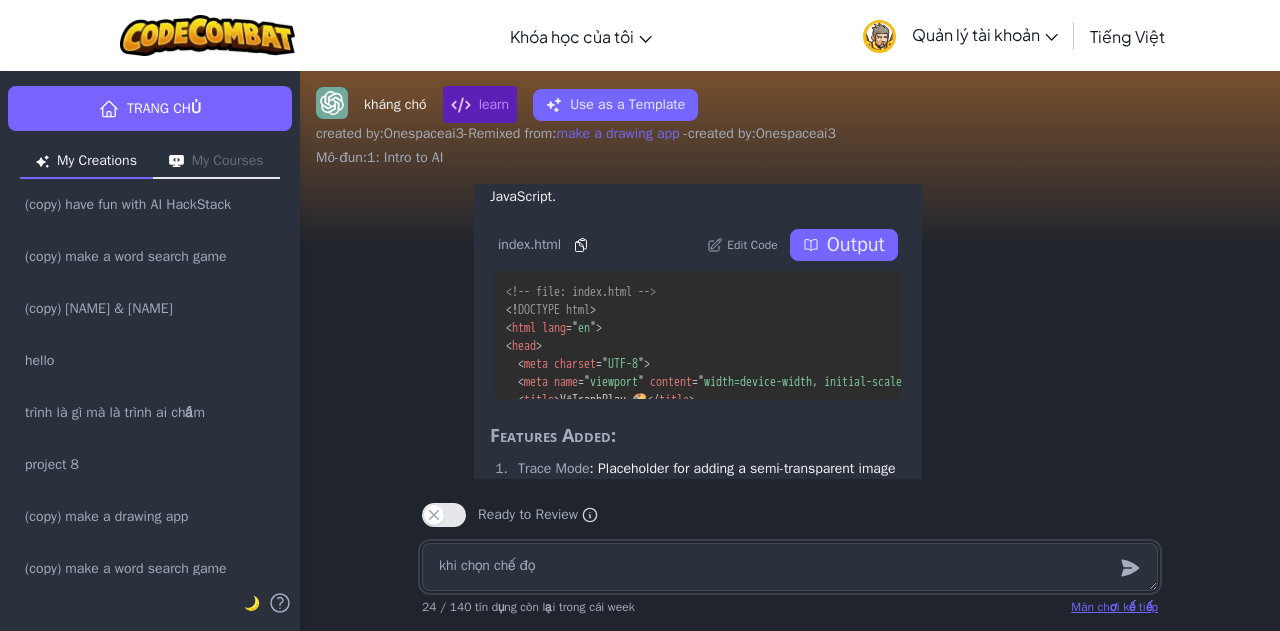 type on "x" 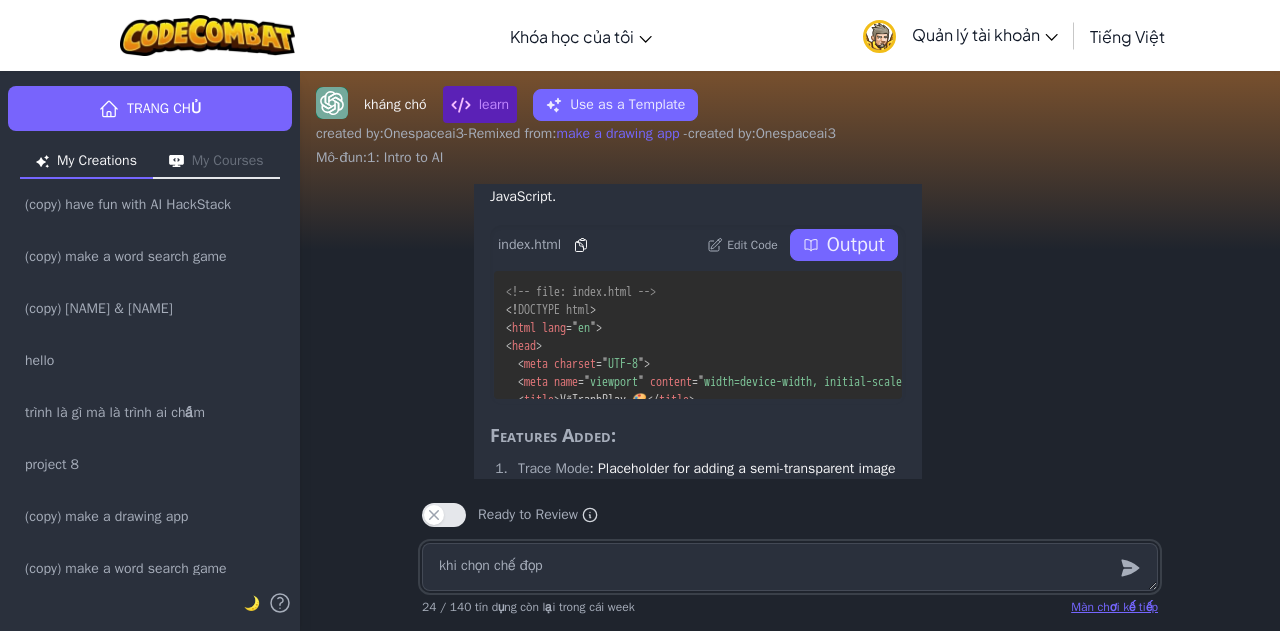 type on "khi chọn chế đọ" 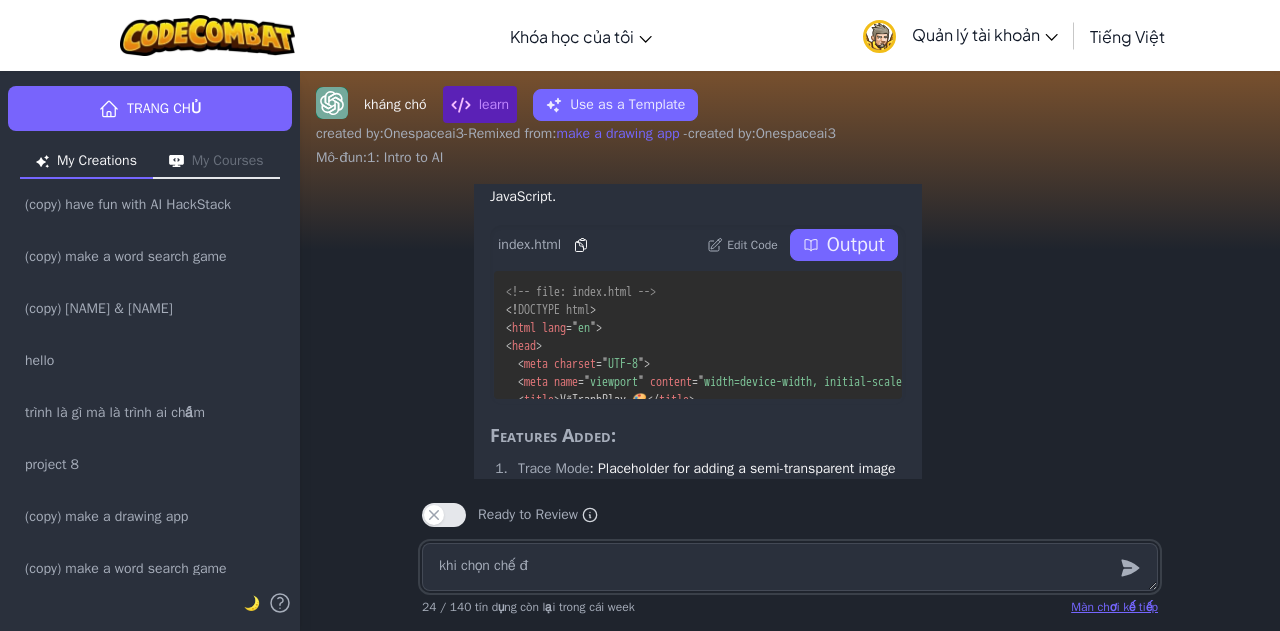 type on "khi chọn chế độ" 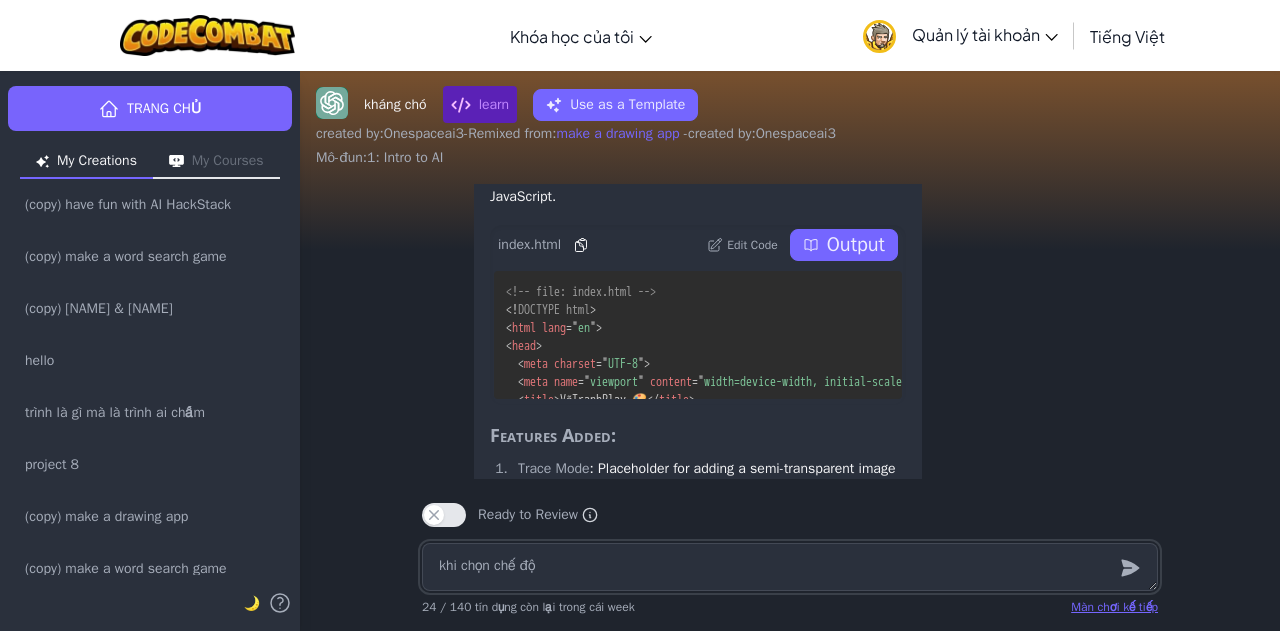 type on "x" 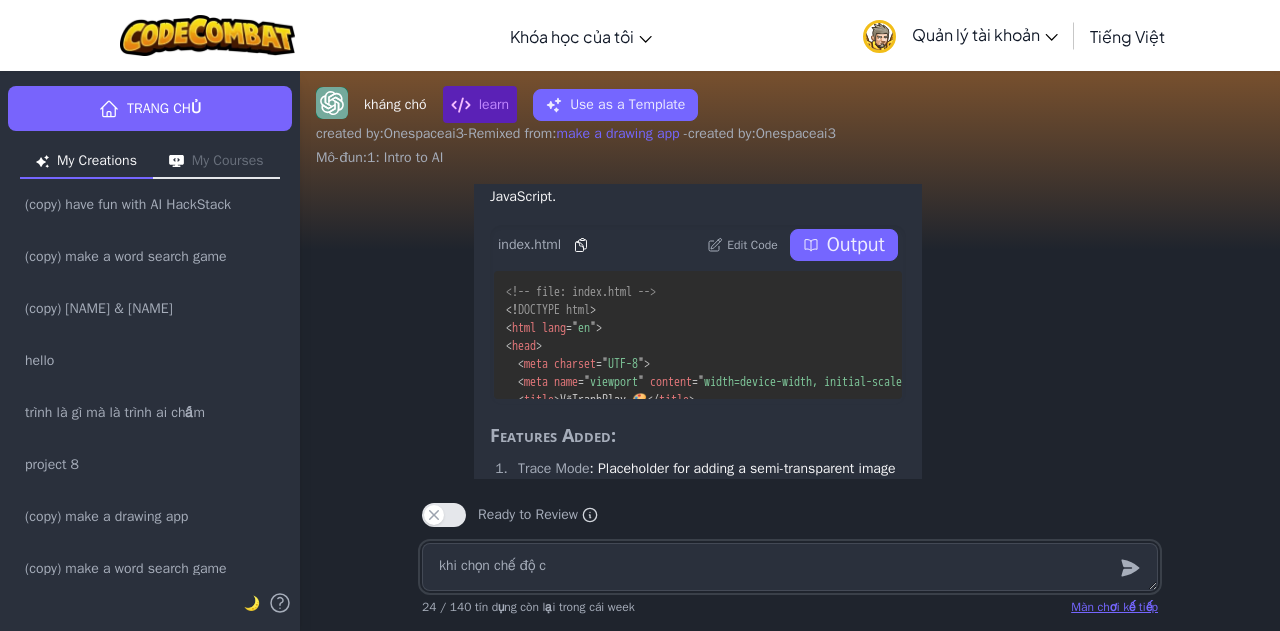 type on "khi chọn chế độ" 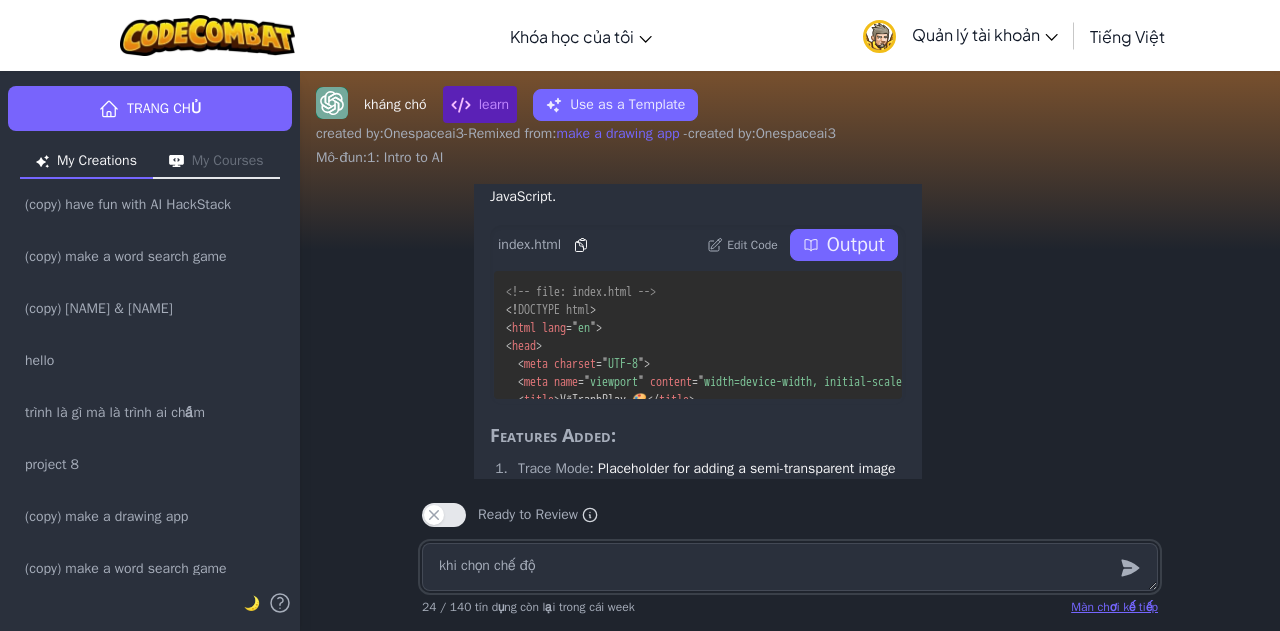 type on "khi chọn chế độ x" 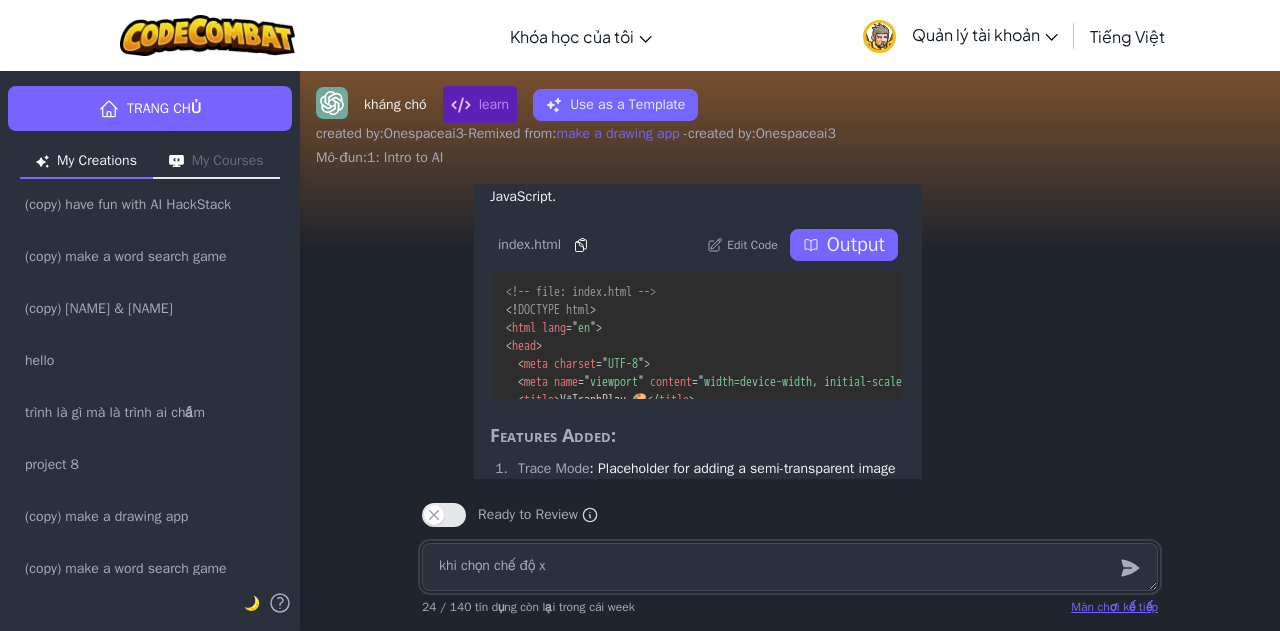 type on "khi chọn chế độ xo" 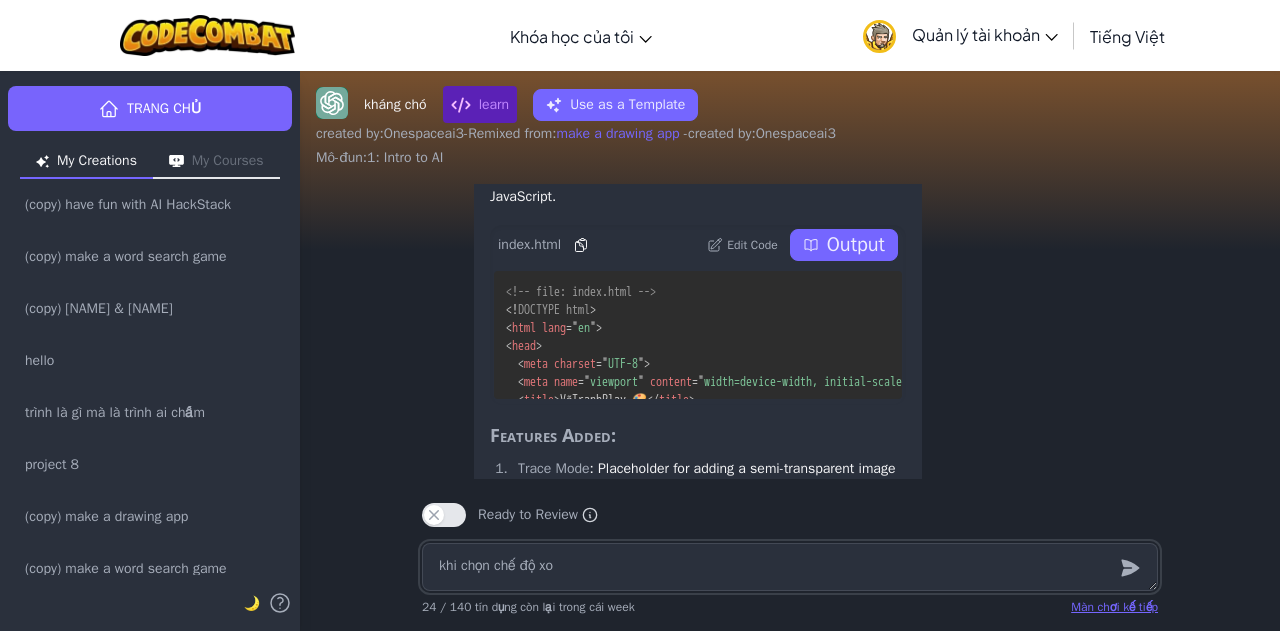 type on "khi chọn chế độ xon" 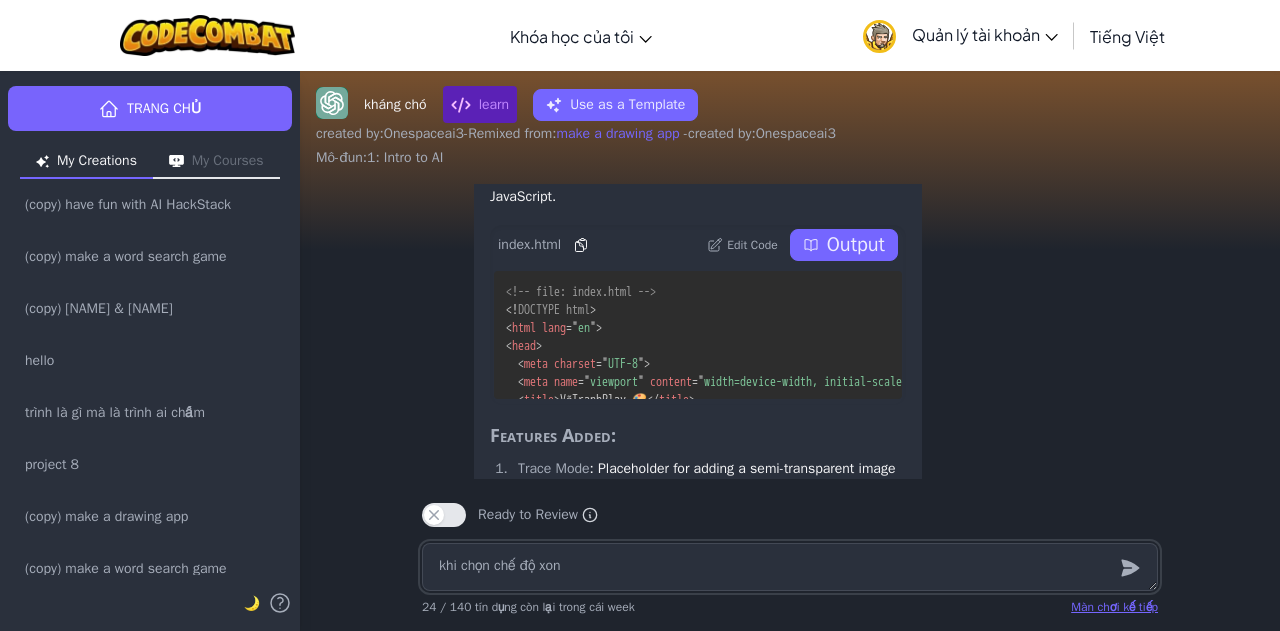 type on "khi chọn chế độ xong" 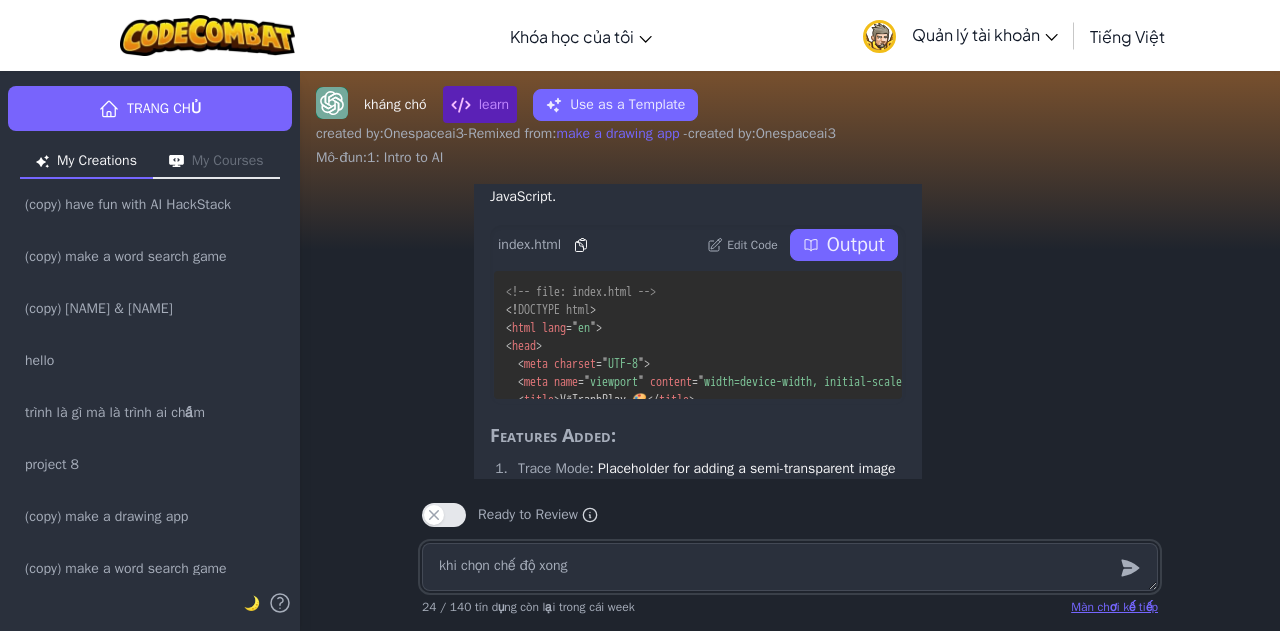 type on "khi chọn chế độ xong" 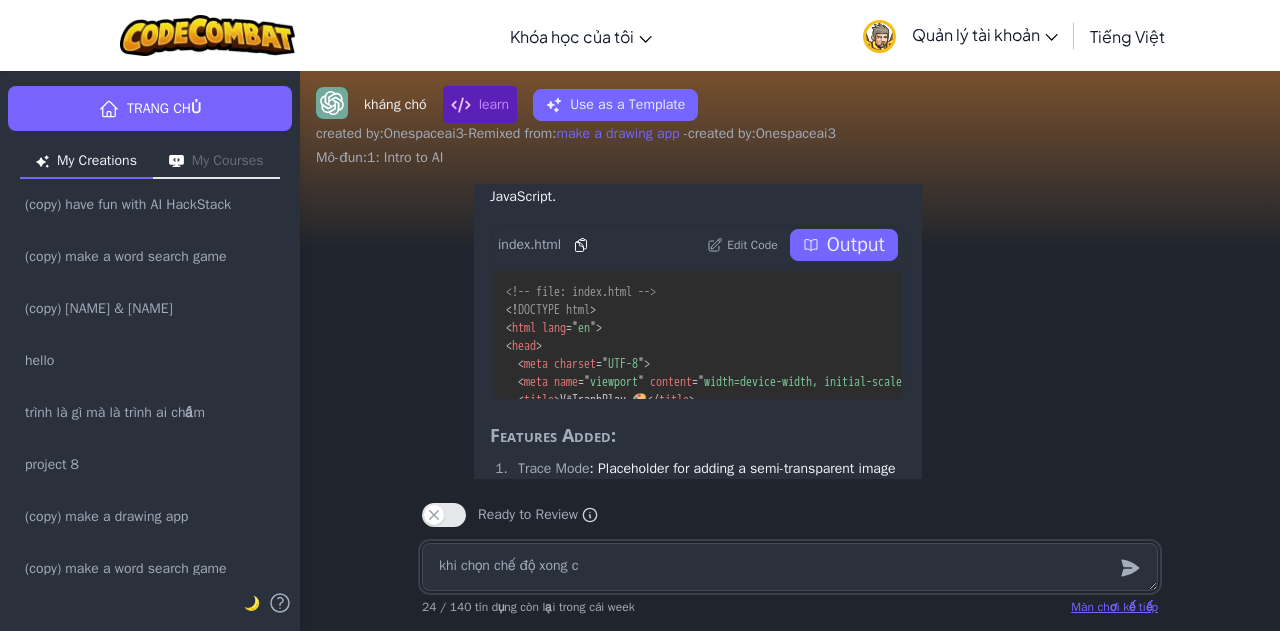 type on "khi chọn chế độ xong ch" 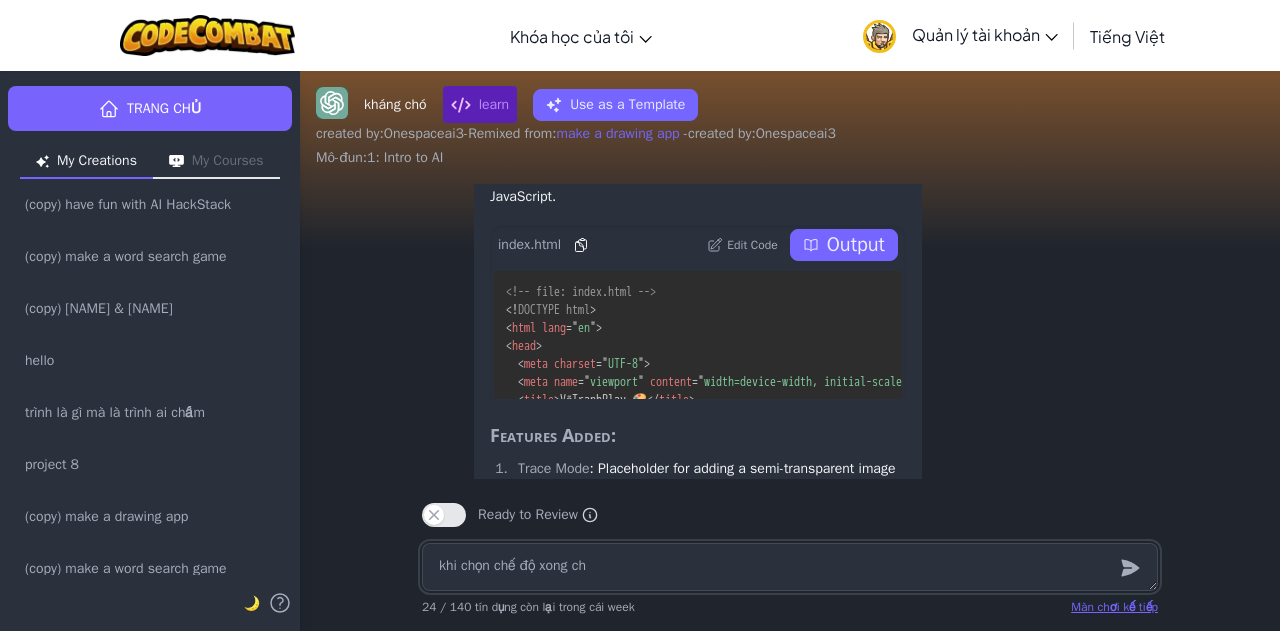 type on "x" 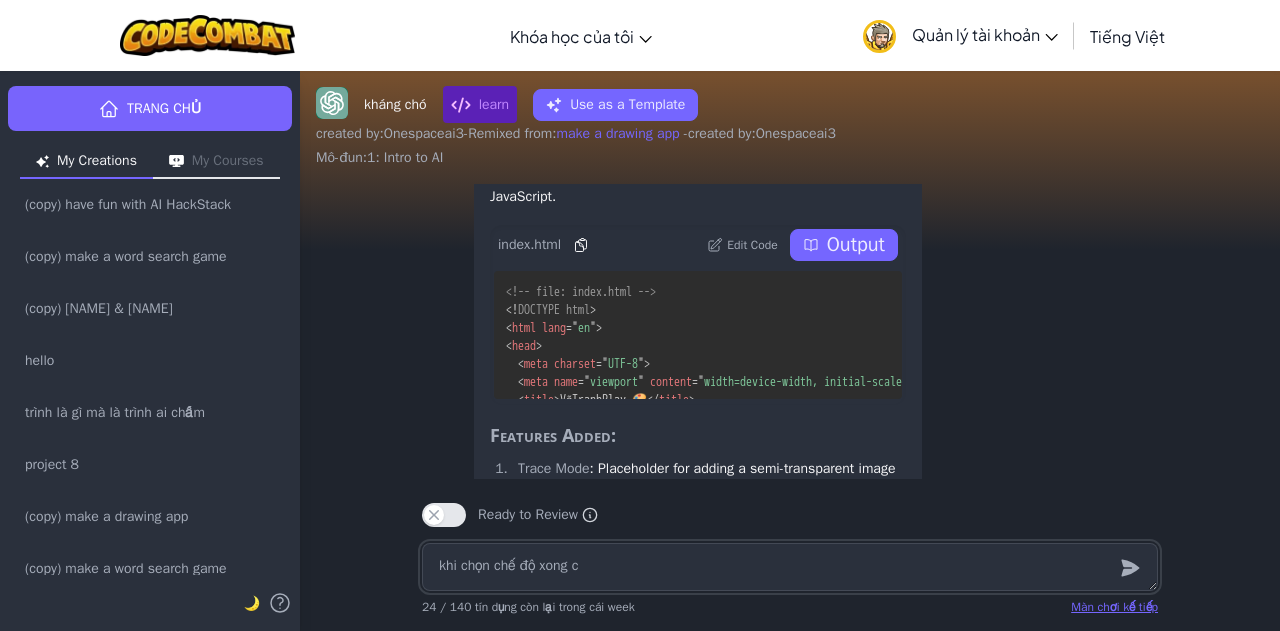 type on "khi chọn chế độ xong" 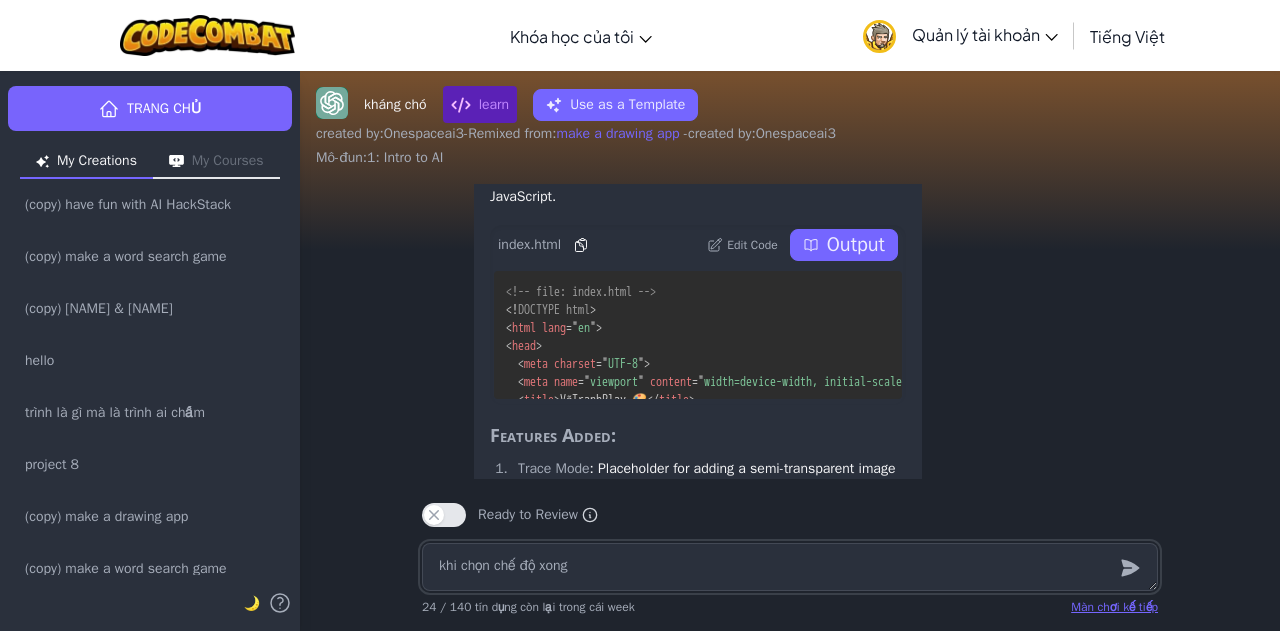 type on "khi chọn chế độ xong c" 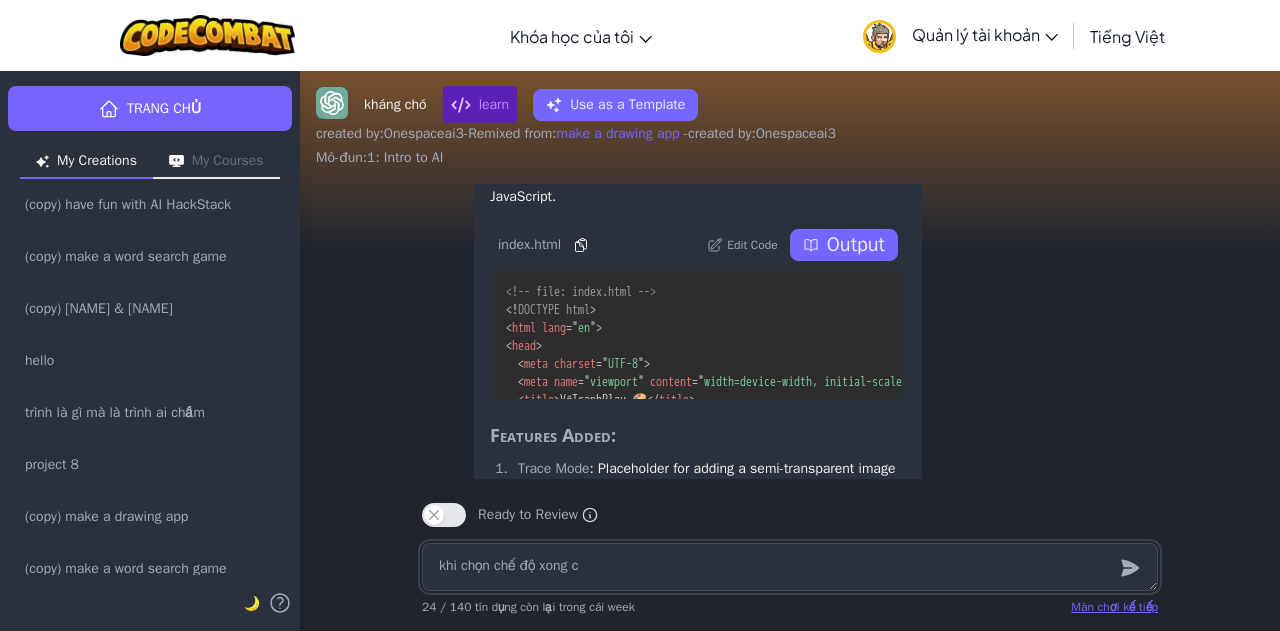 type on "khi chọn chế độ xong co" 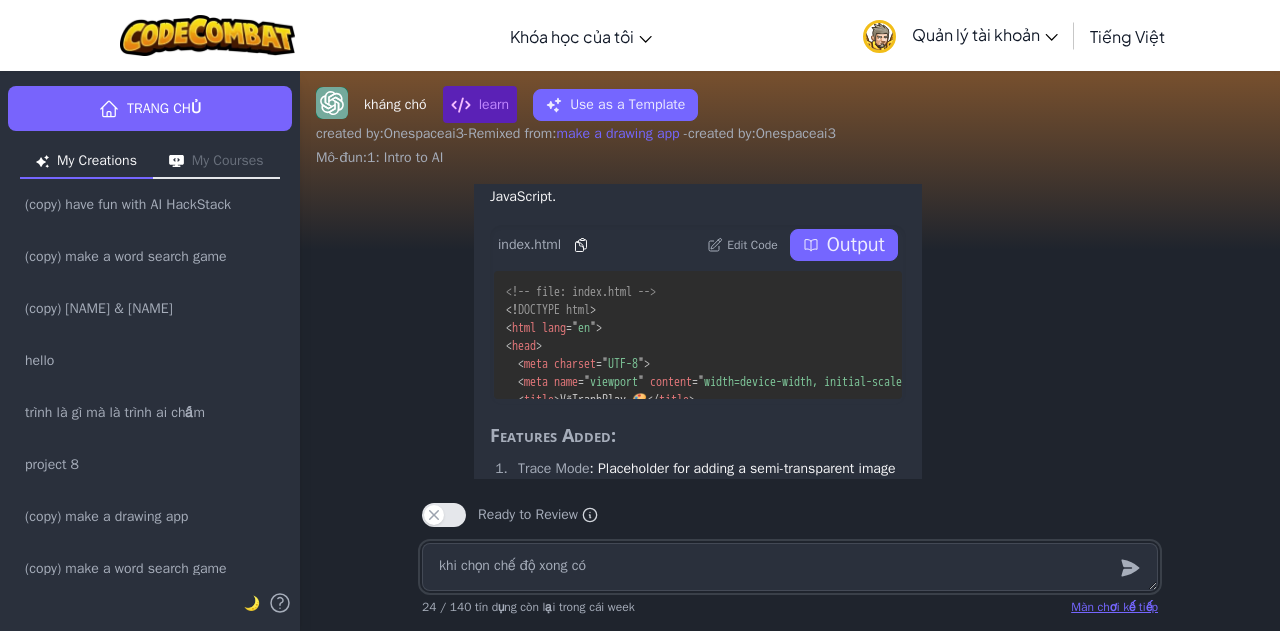 type on "x" 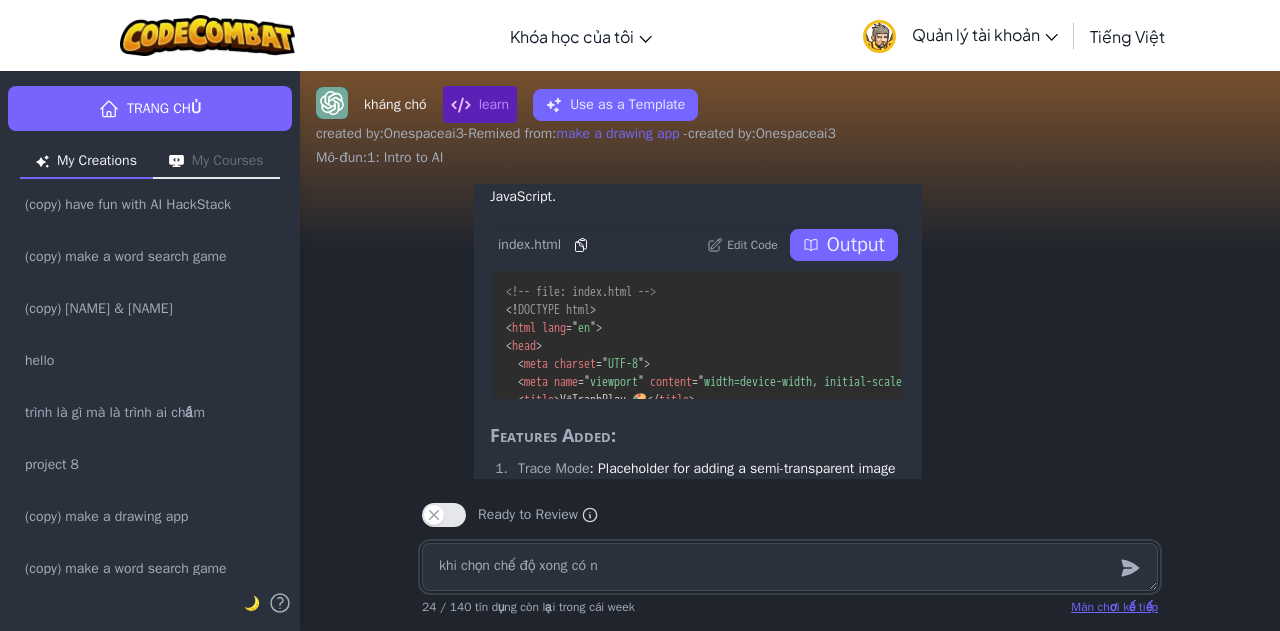 type on "khi chọn chế độ xong có nu" 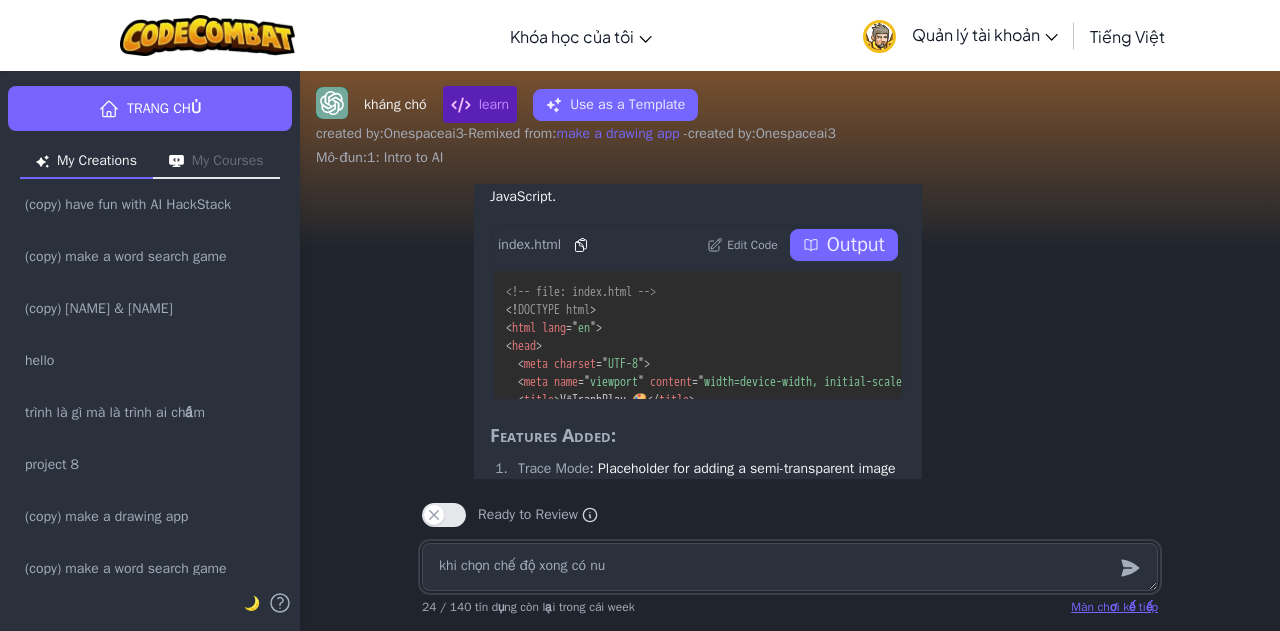 type on "x" 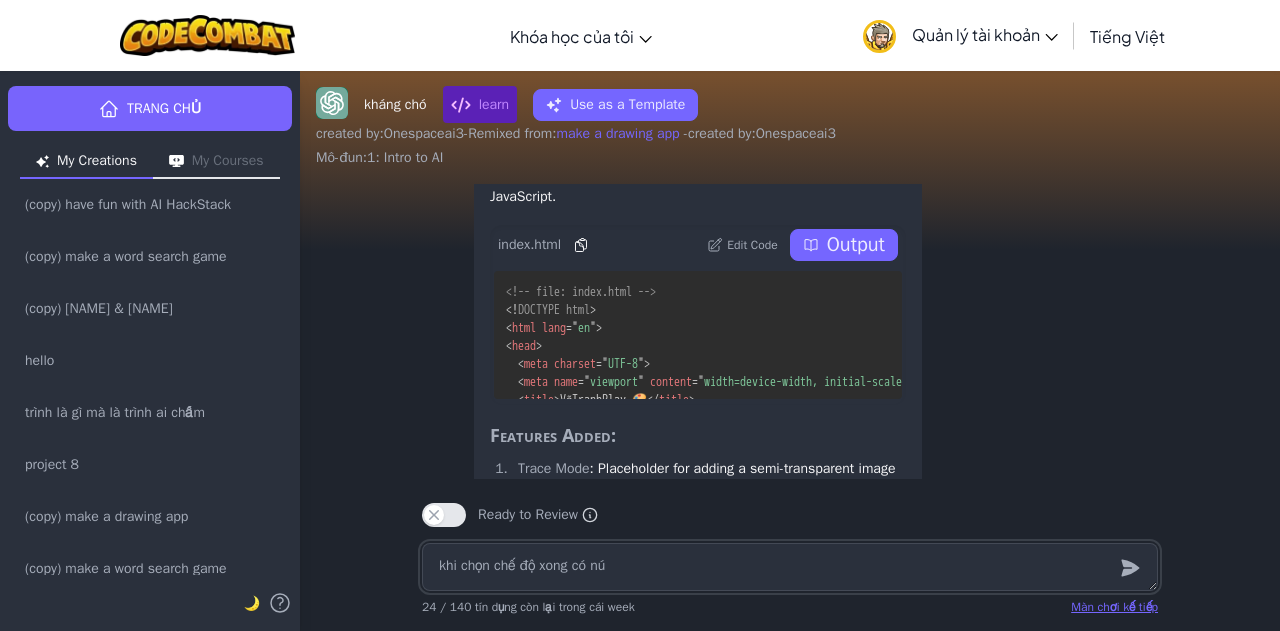 type on "khi chọn chế độ xong có nút" 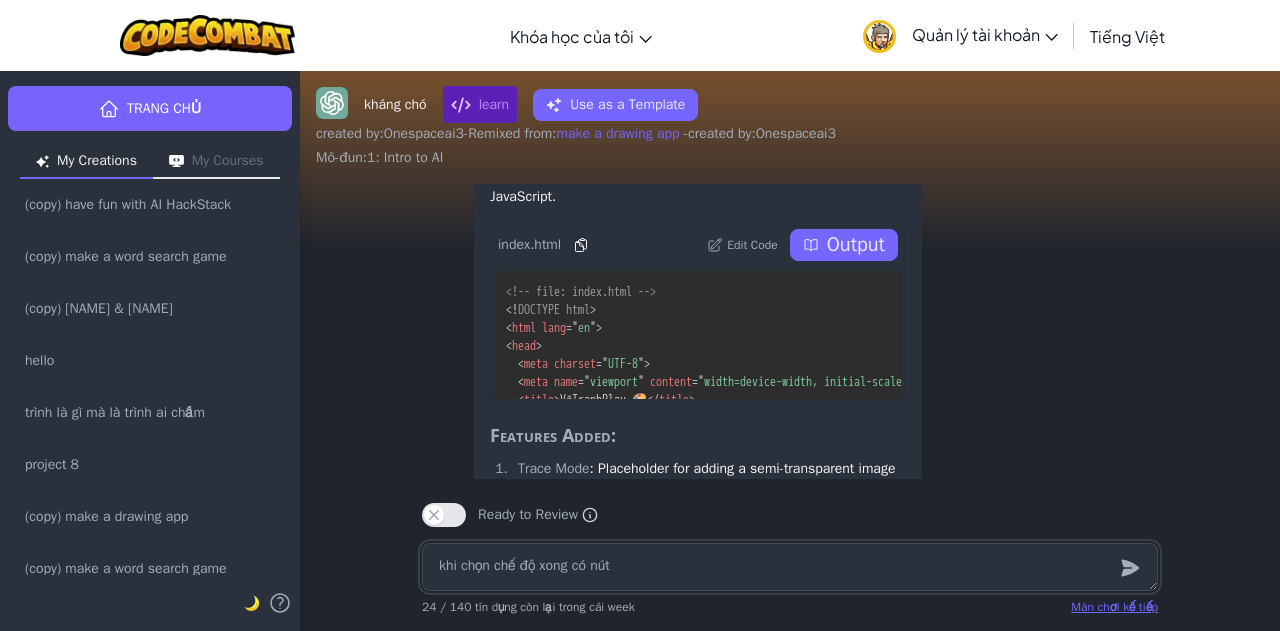 type on "x" 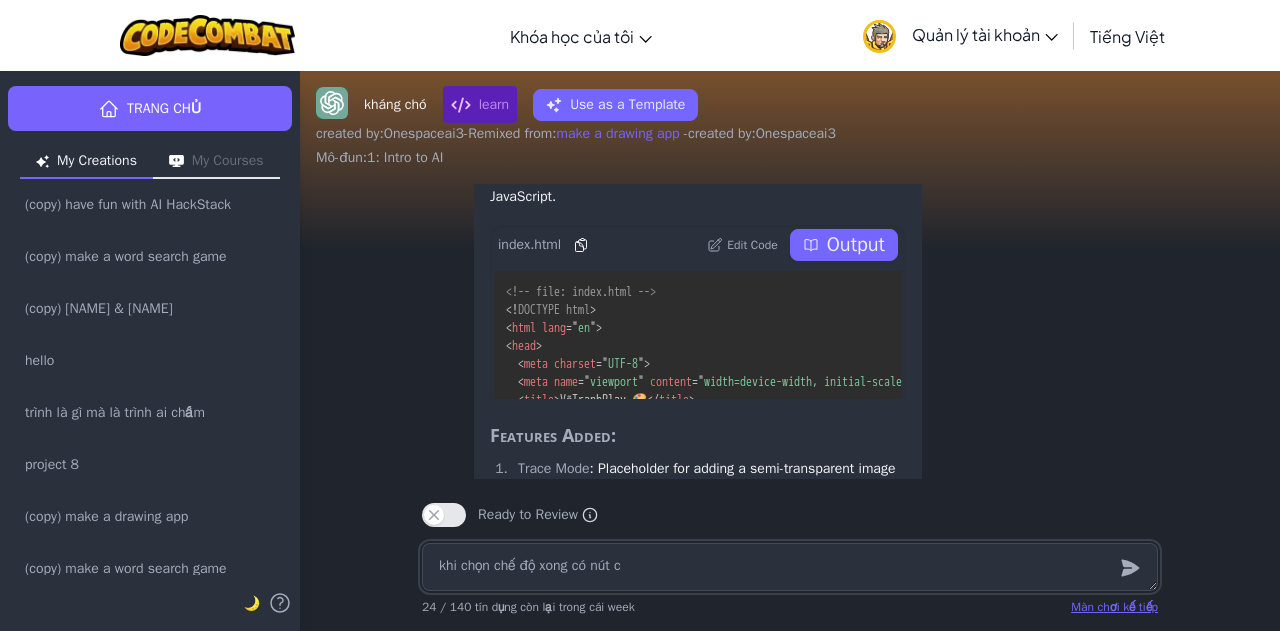 type on "khi chọn chế độ xong có nút ch" 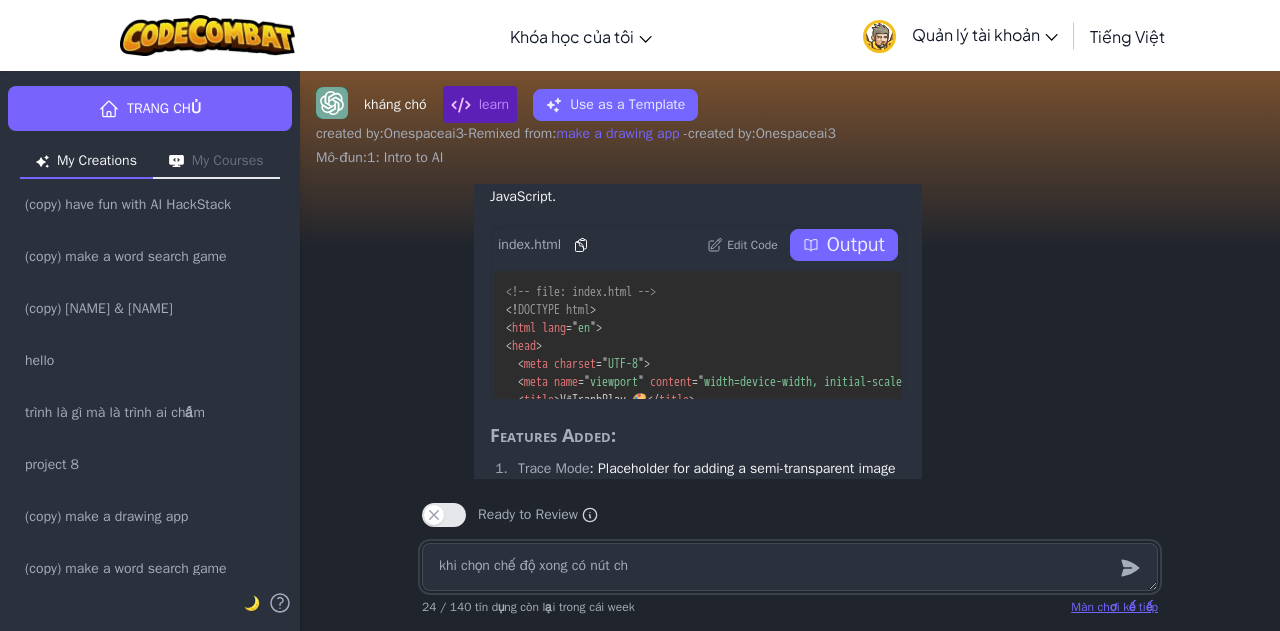 type on "khi chọn chế độ xong có nút cho" 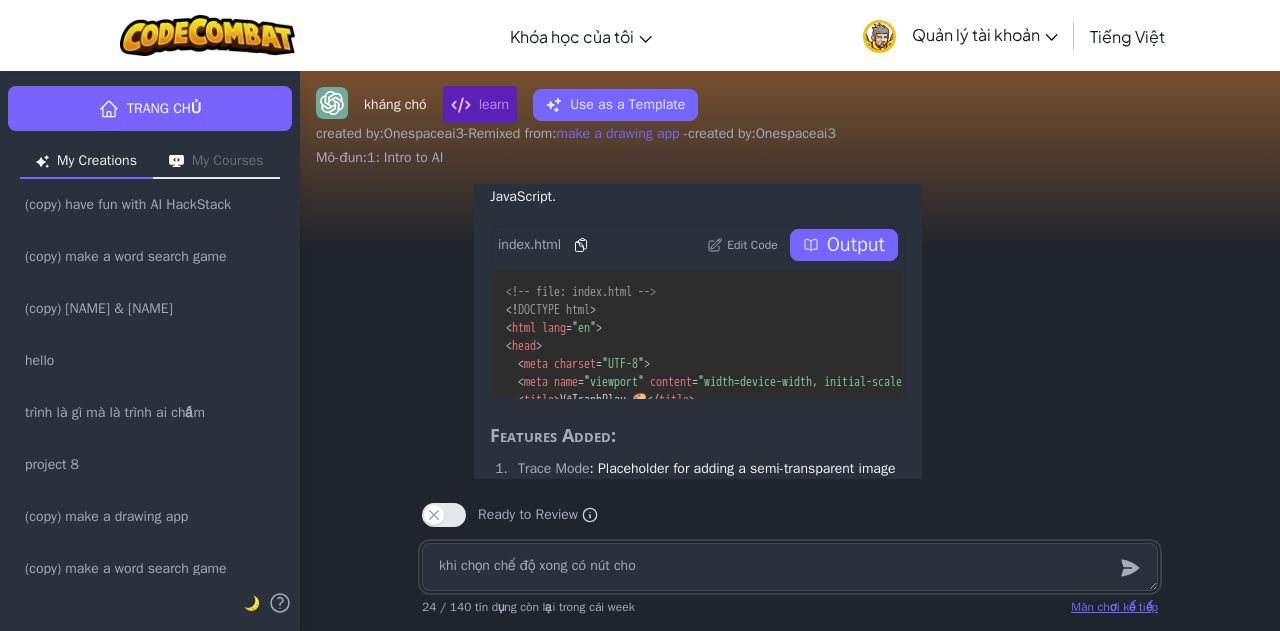 type on "khi chọn chế độ xong có nút chon" 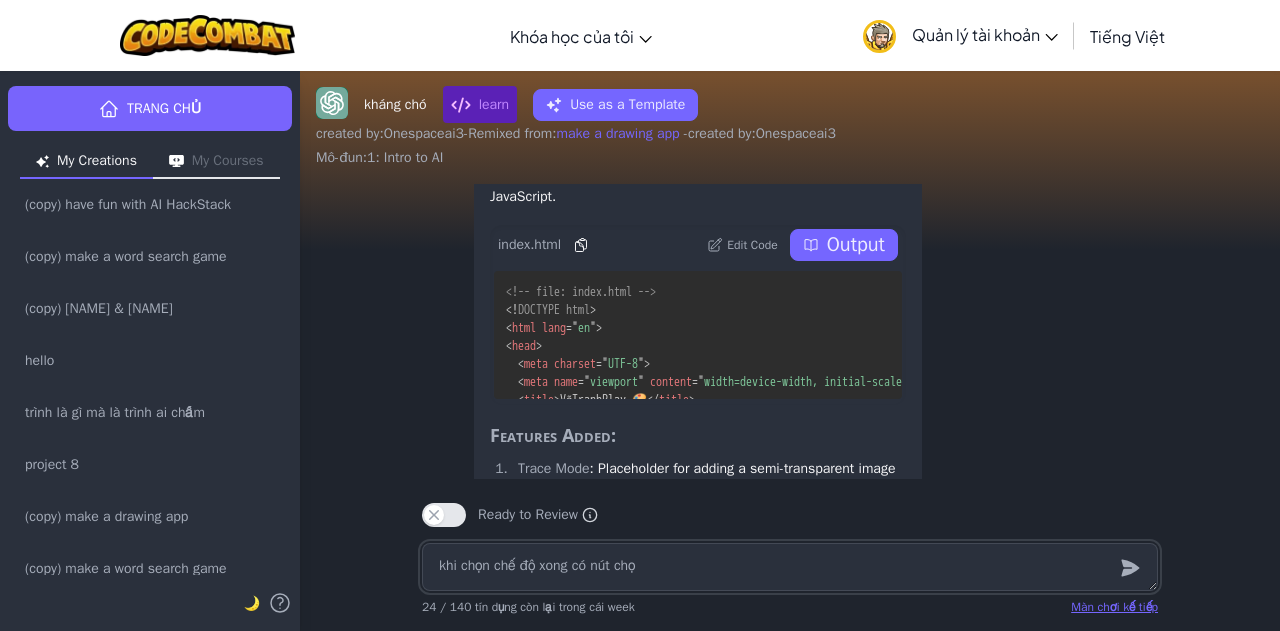 type on "khi chọn chế độ xong có nút chọn" 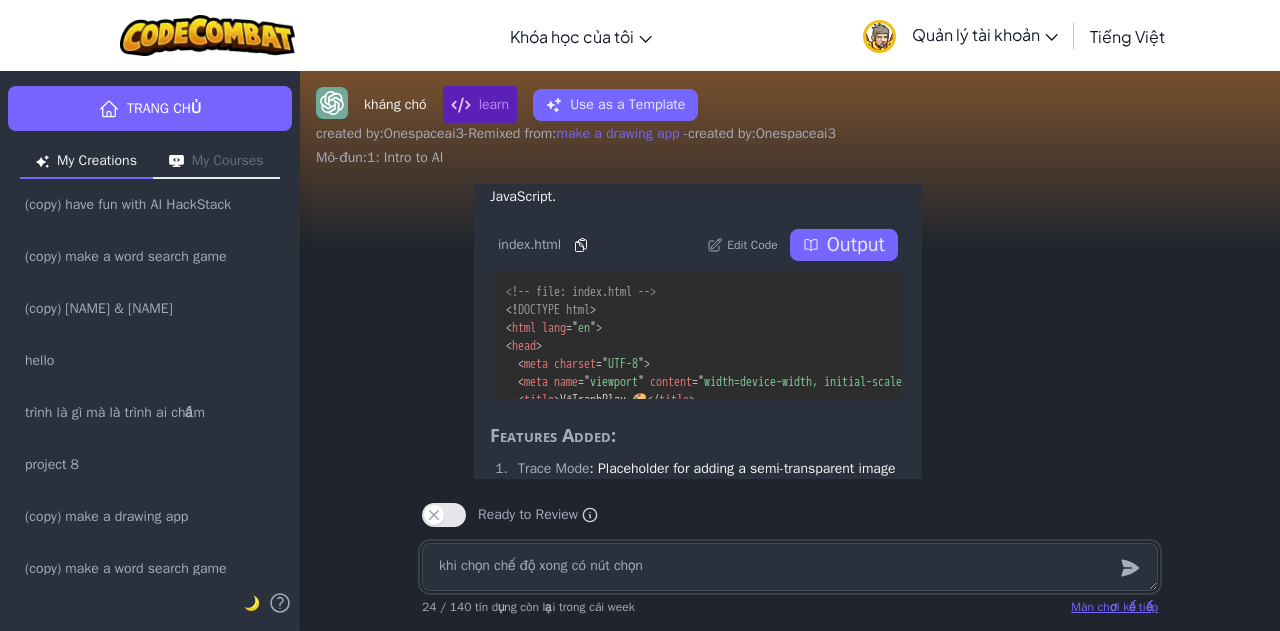 type on "x" 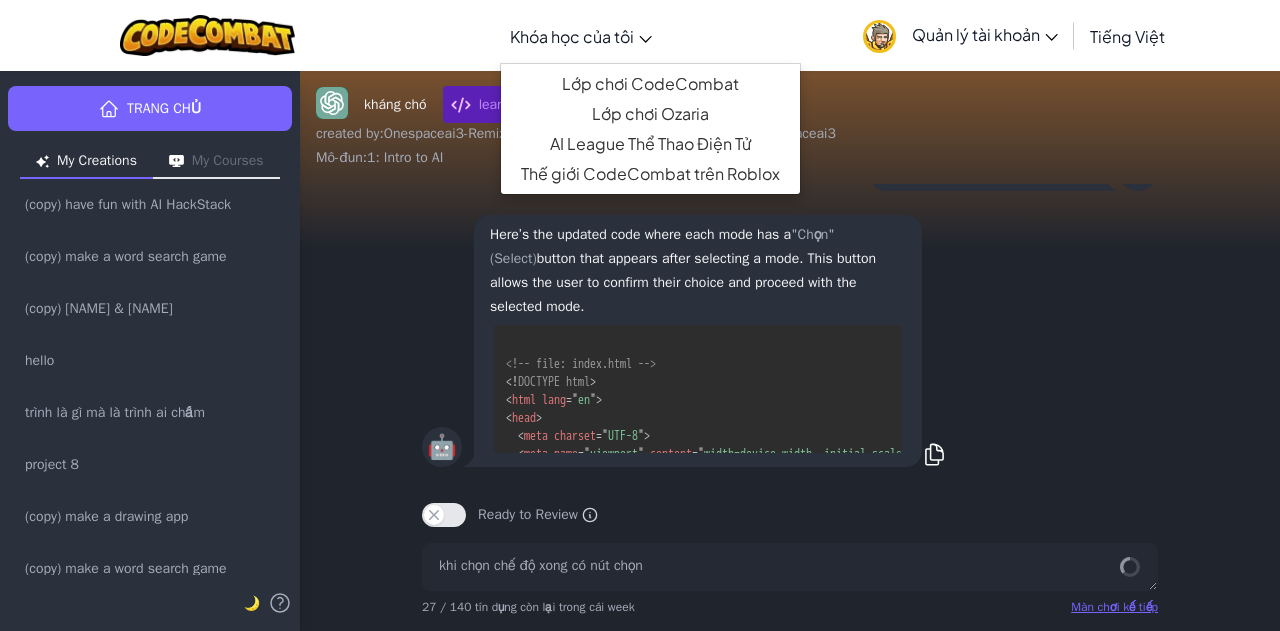 scroll, scrollTop: 0, scrollLeft: 0, axis: both 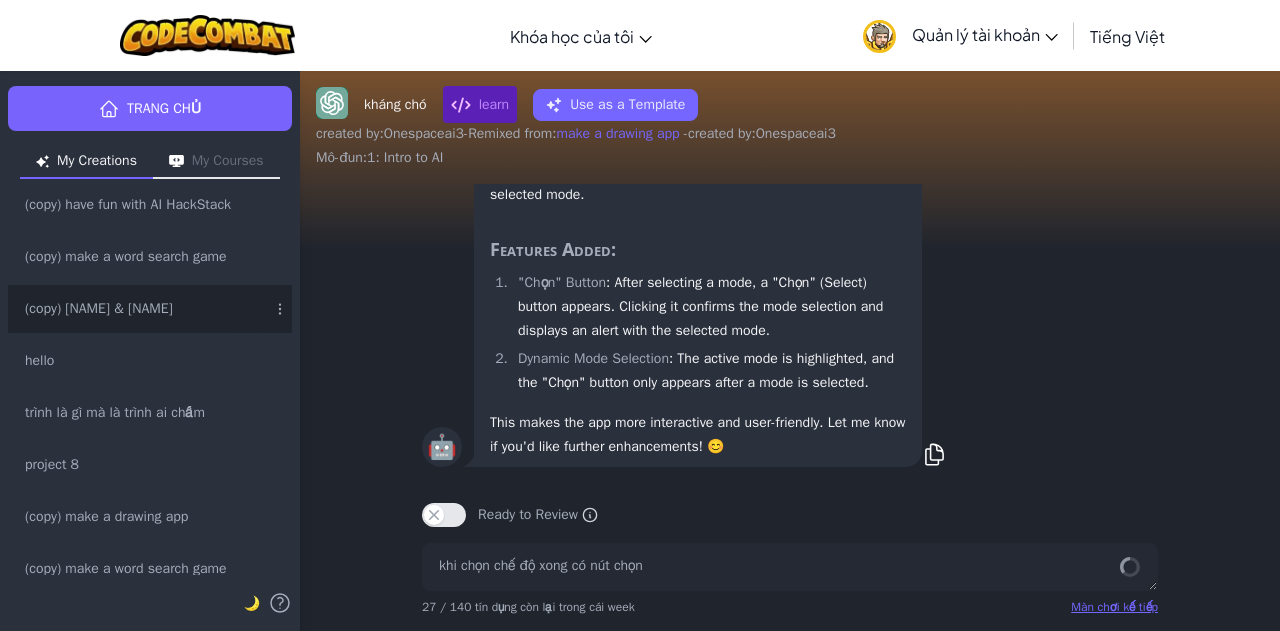 type on "x" 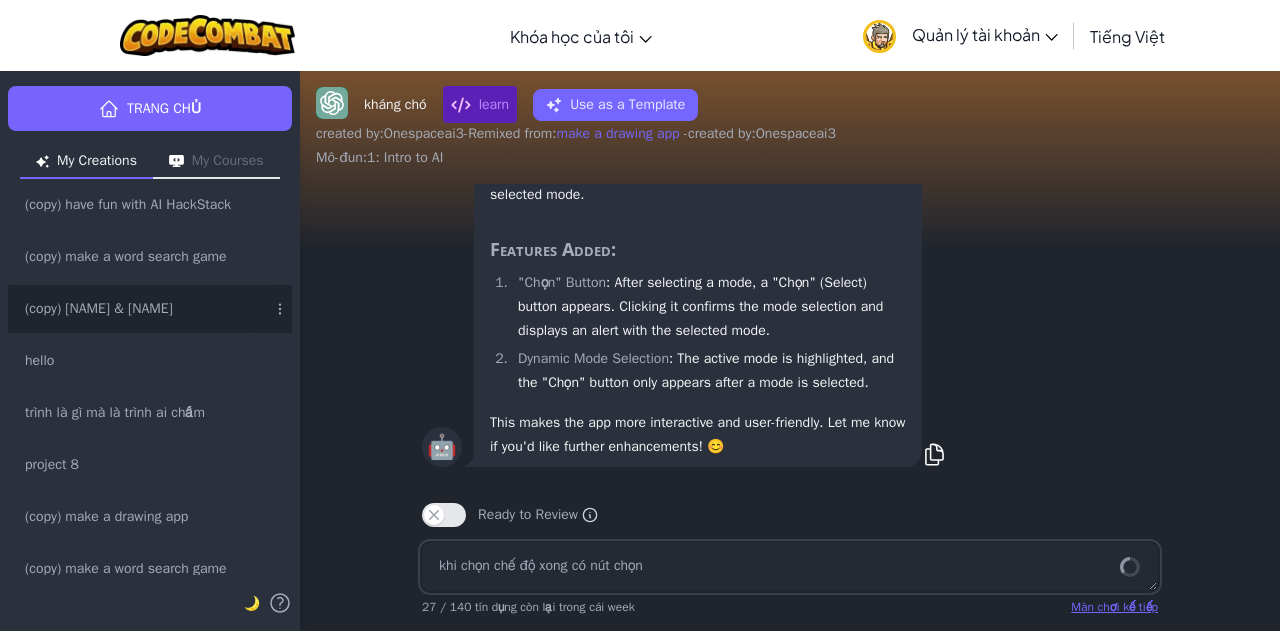 type 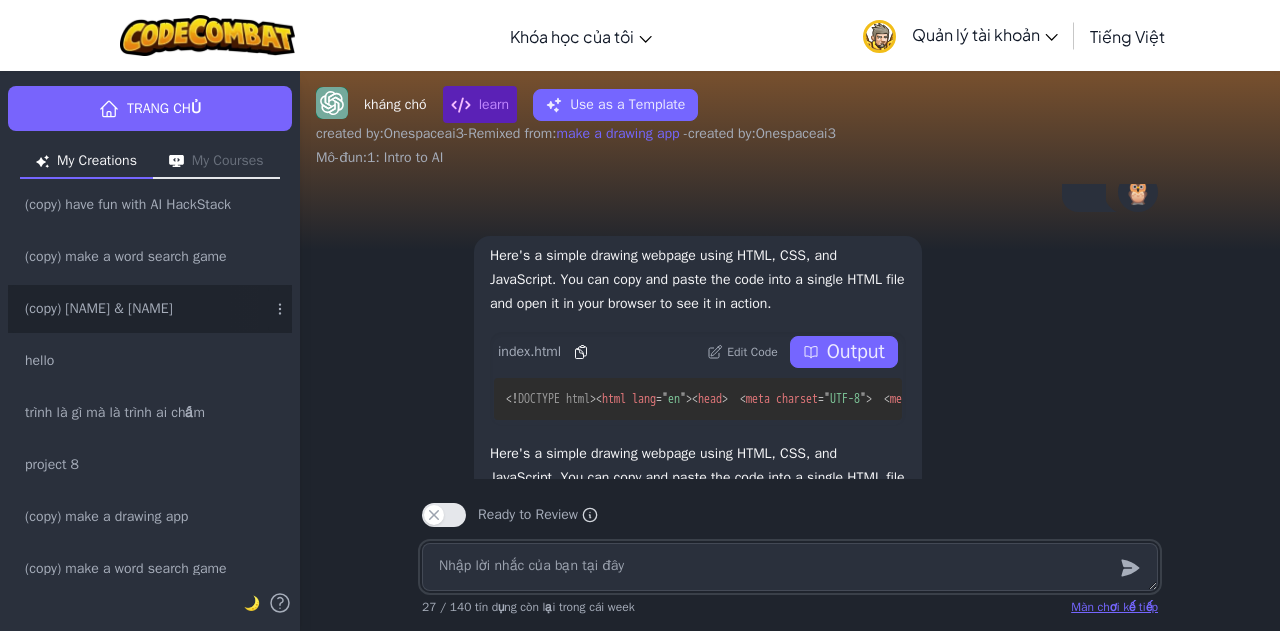 type on "x" 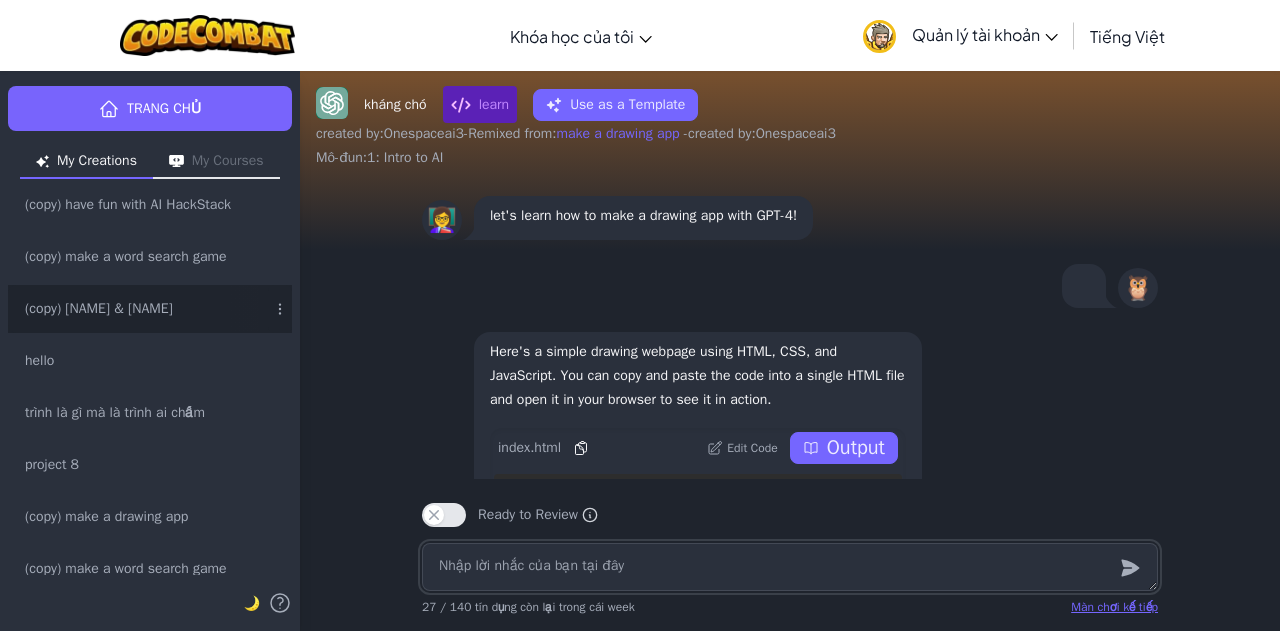 scroll, scrollTop: -10919, scrollLeft: 0, axis: vertical 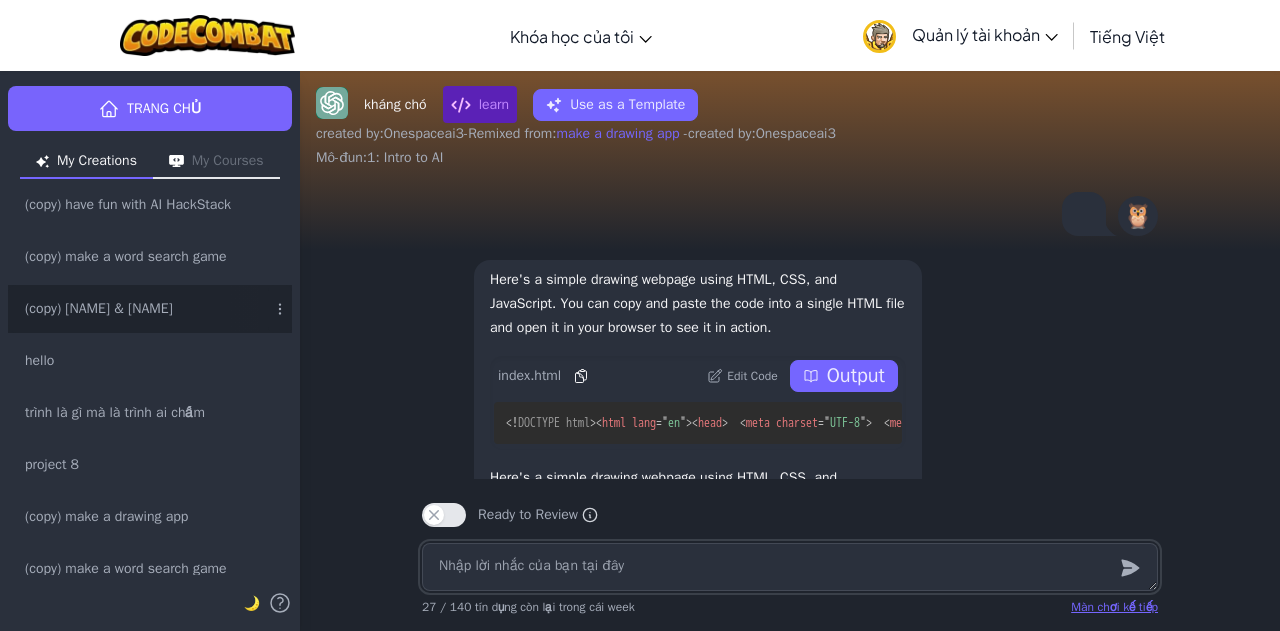 type on "S" 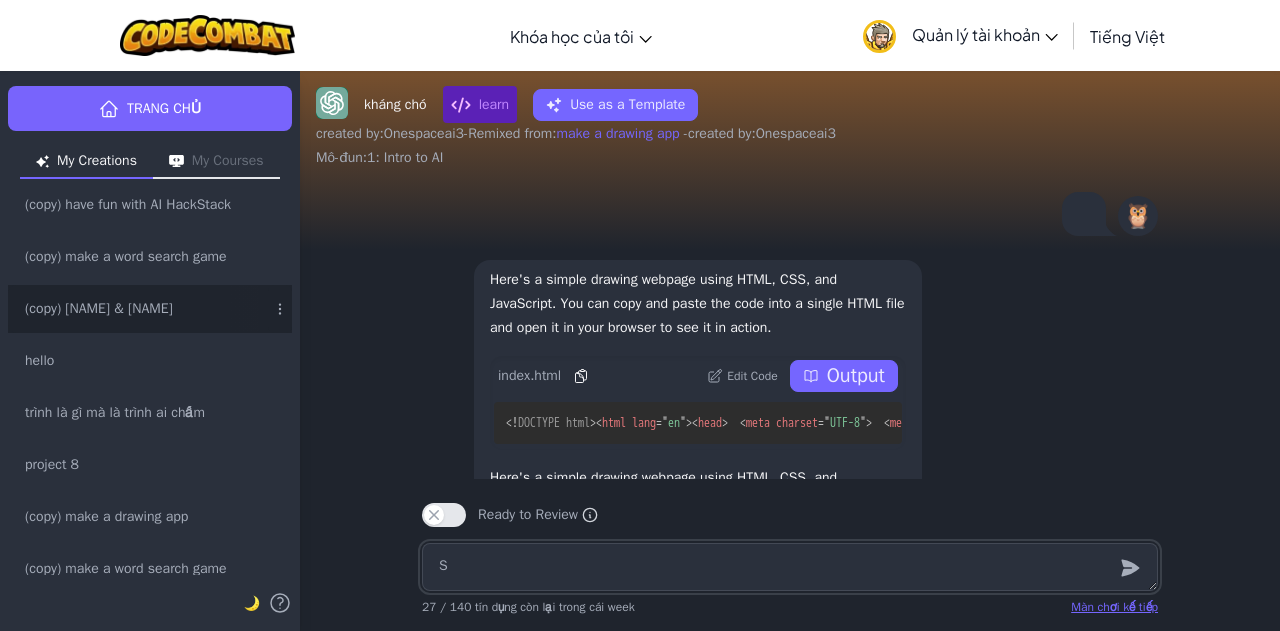 type on "SS" 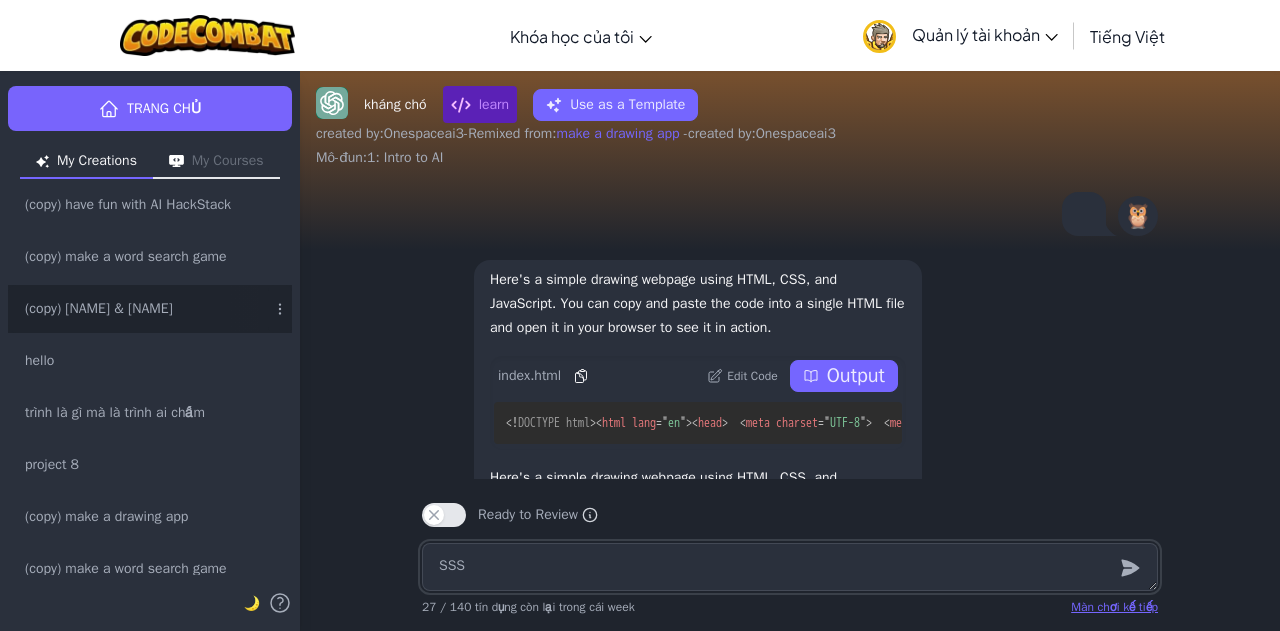type on "SSSS" 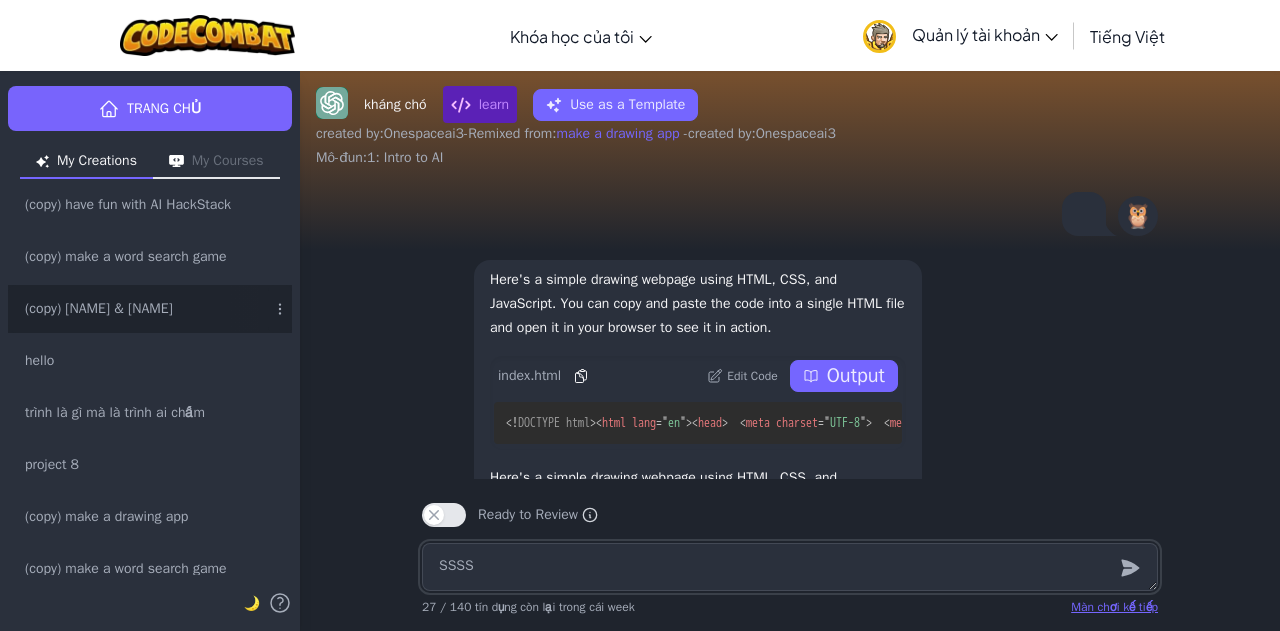 type on "SSSSS" 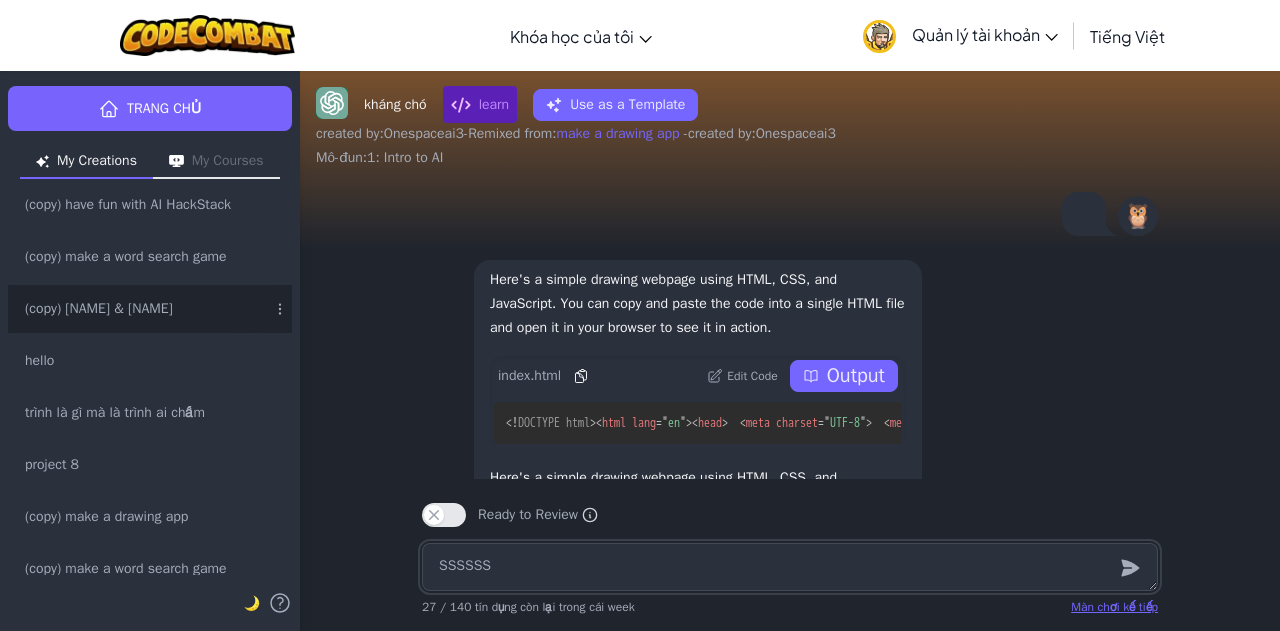 type on "SSSSSSS" 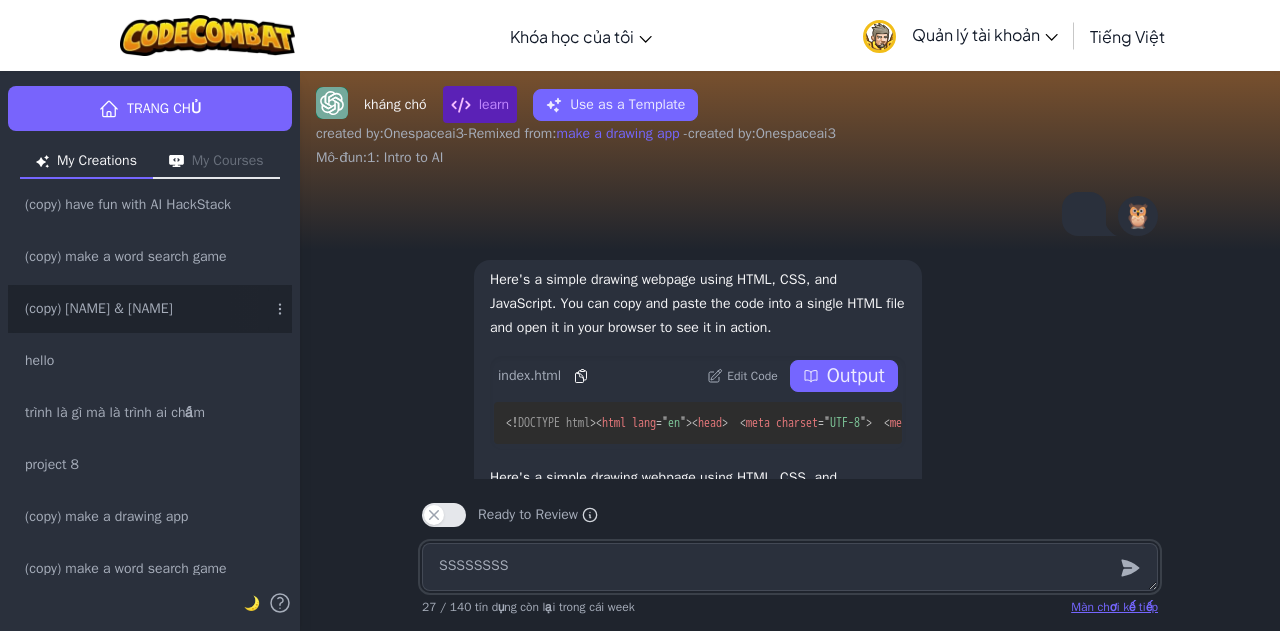 type on "SSSSSSSSS" 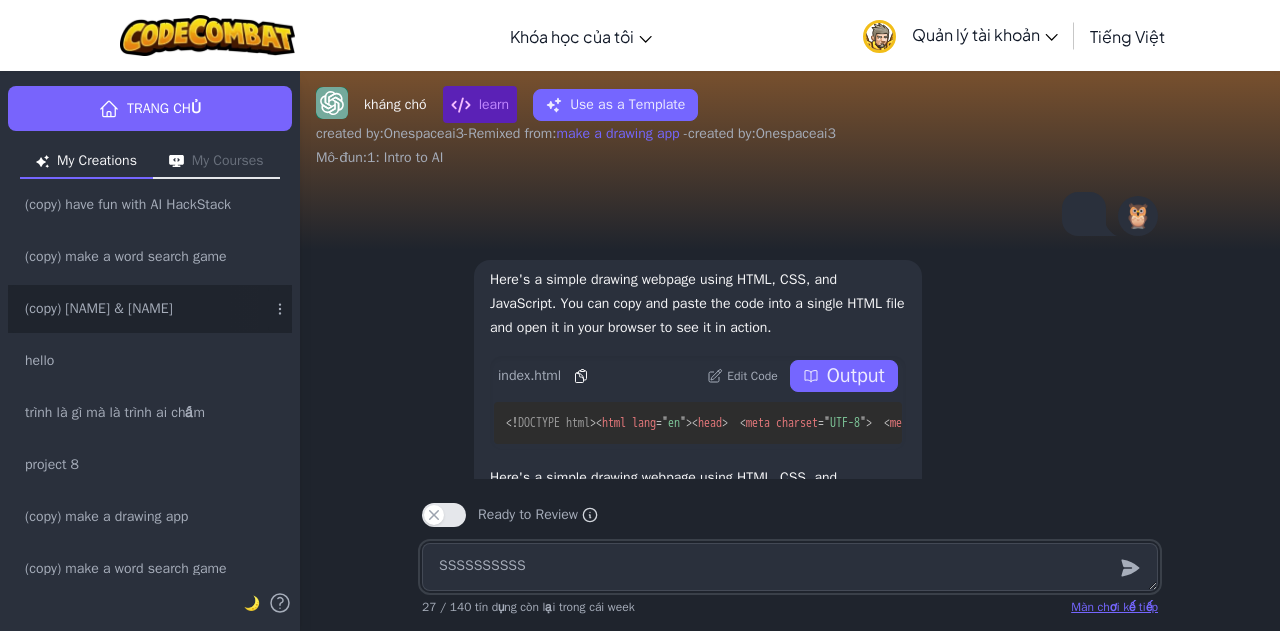 type on "SSSSSSSSSSS" 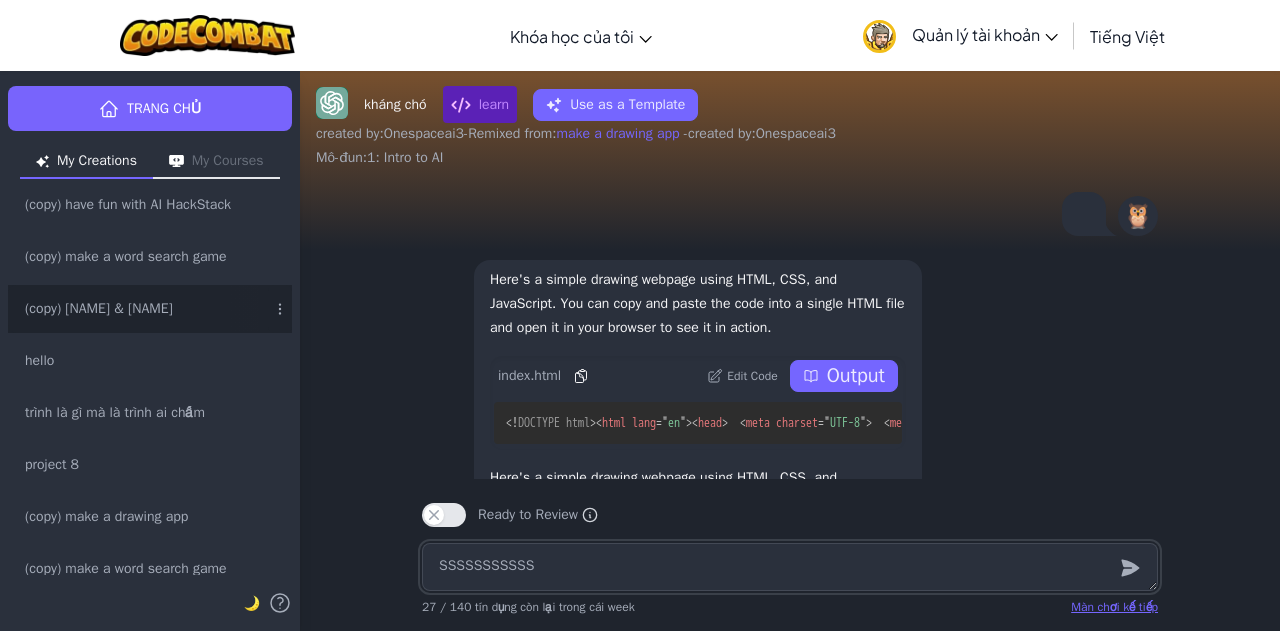 type on "SSSSSSSSSSSS" 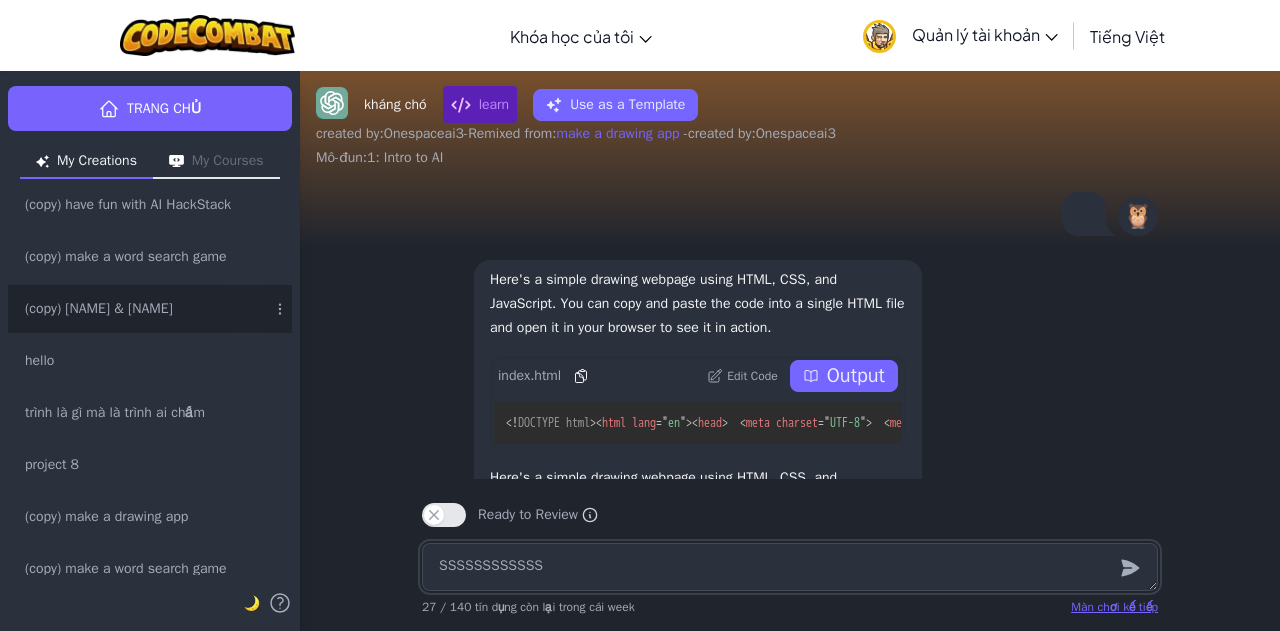 type on "SSSSSSSSSSS" 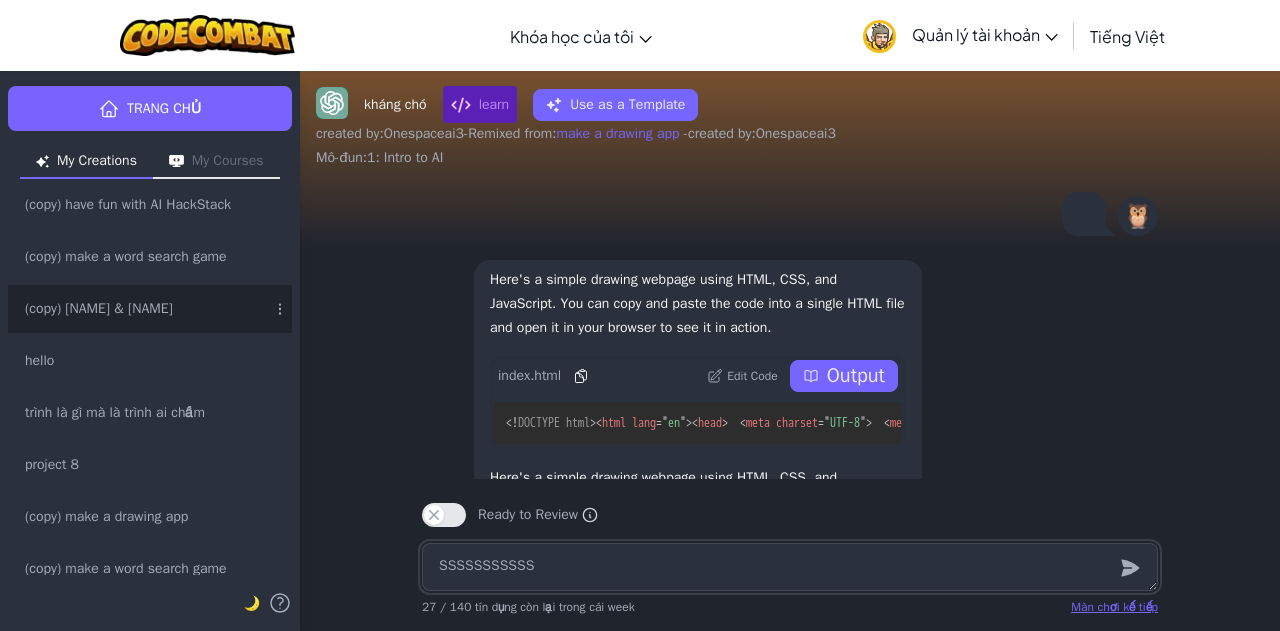 type on "SSSSSSSSSS" 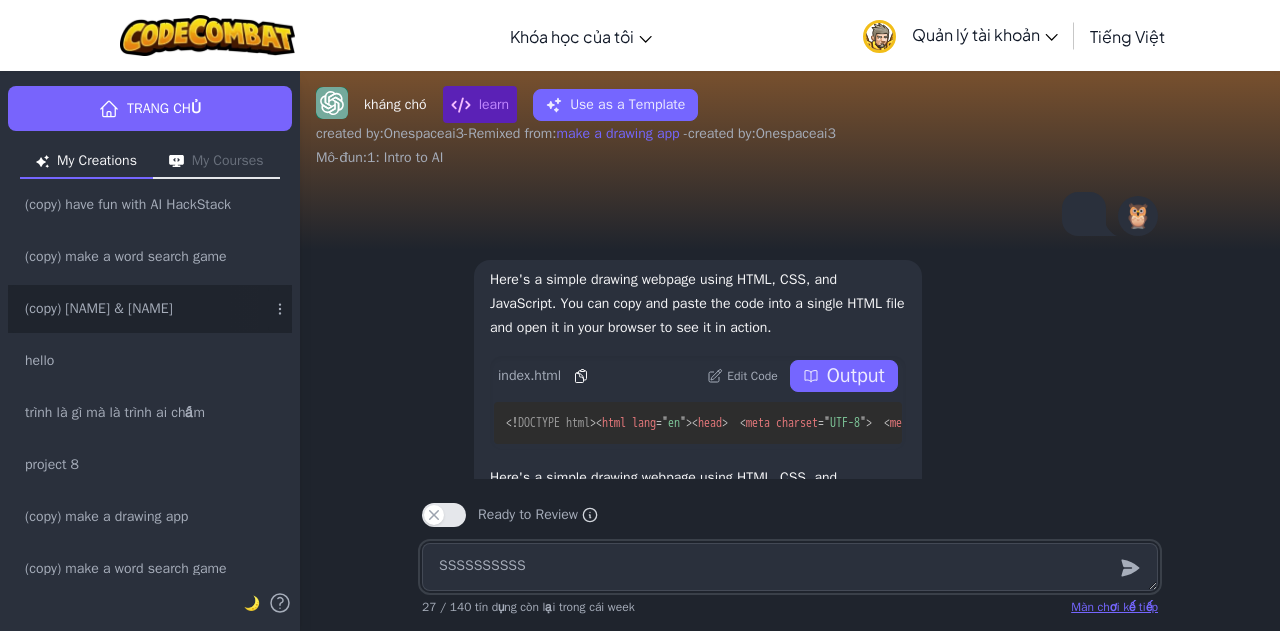 type on "SSSSSSSSS" 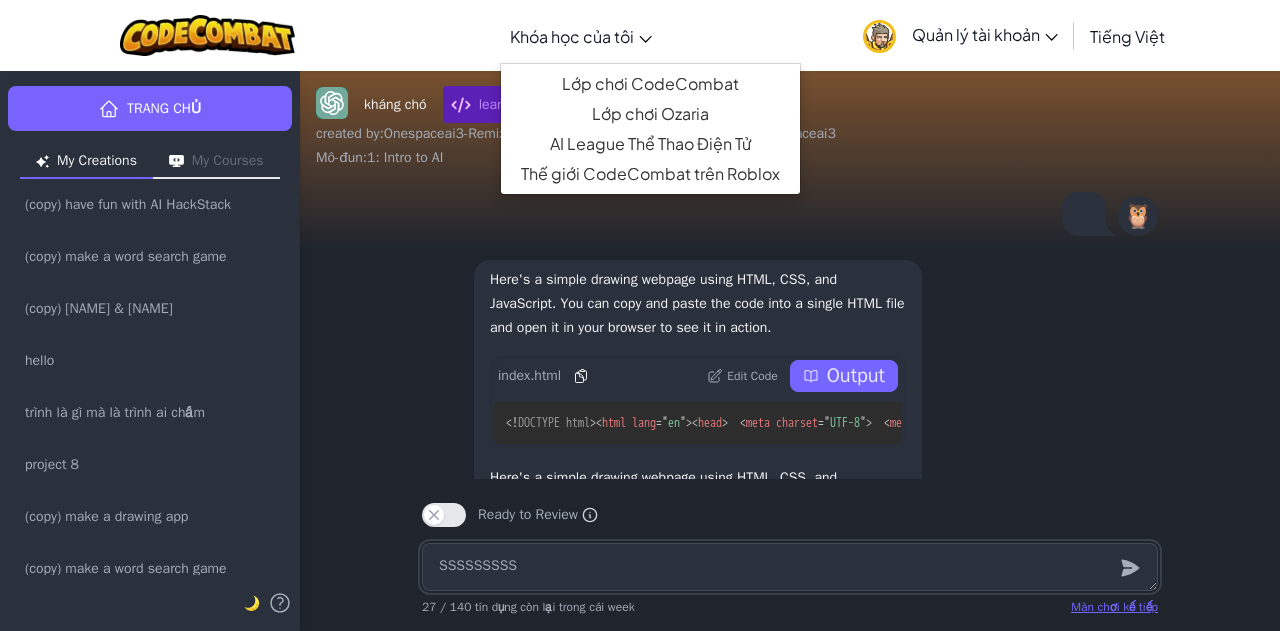 type on "SSSSSSSS" 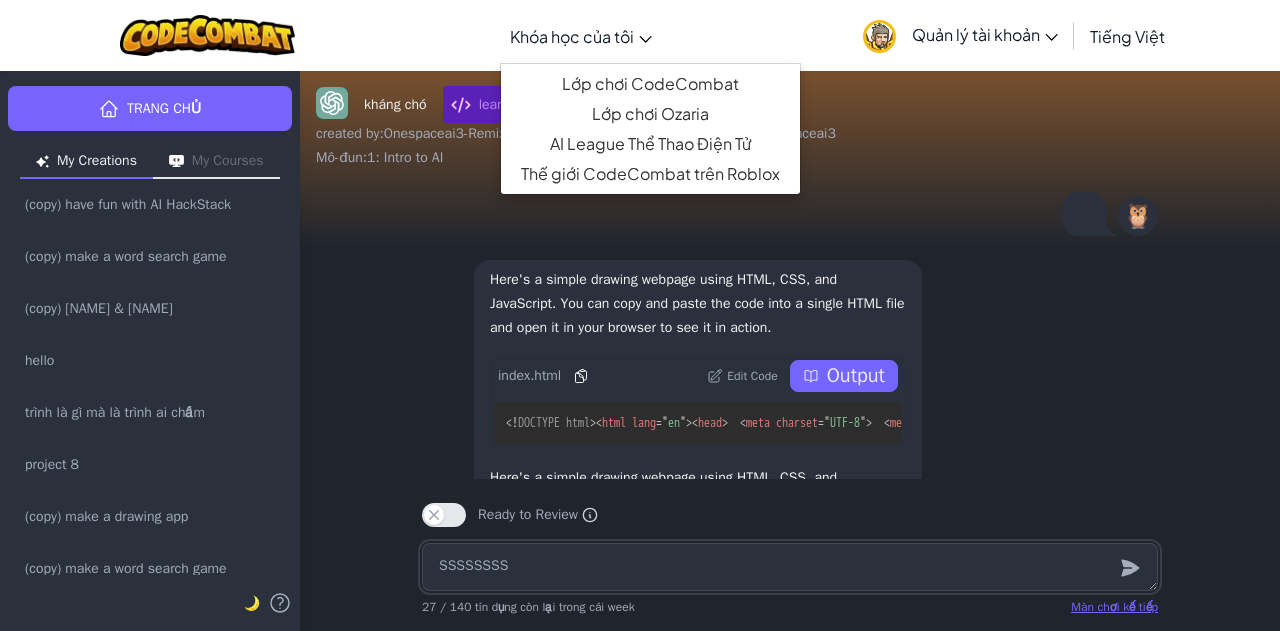 type on "SSSSSSS" 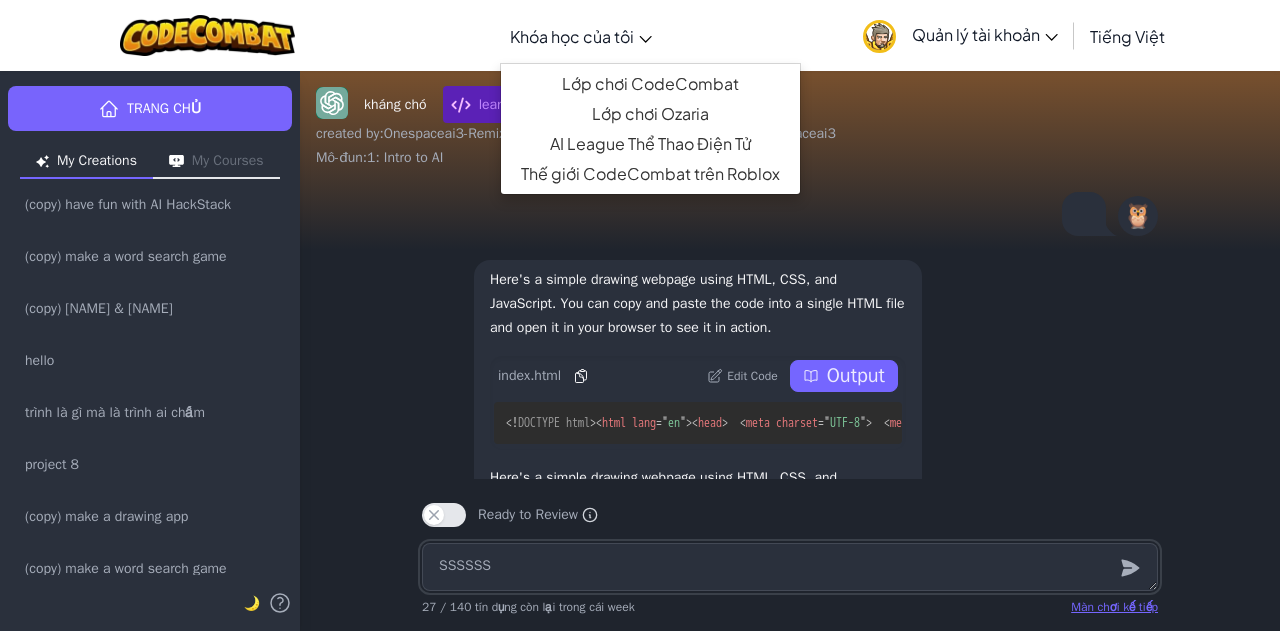 type on "SSSSS" 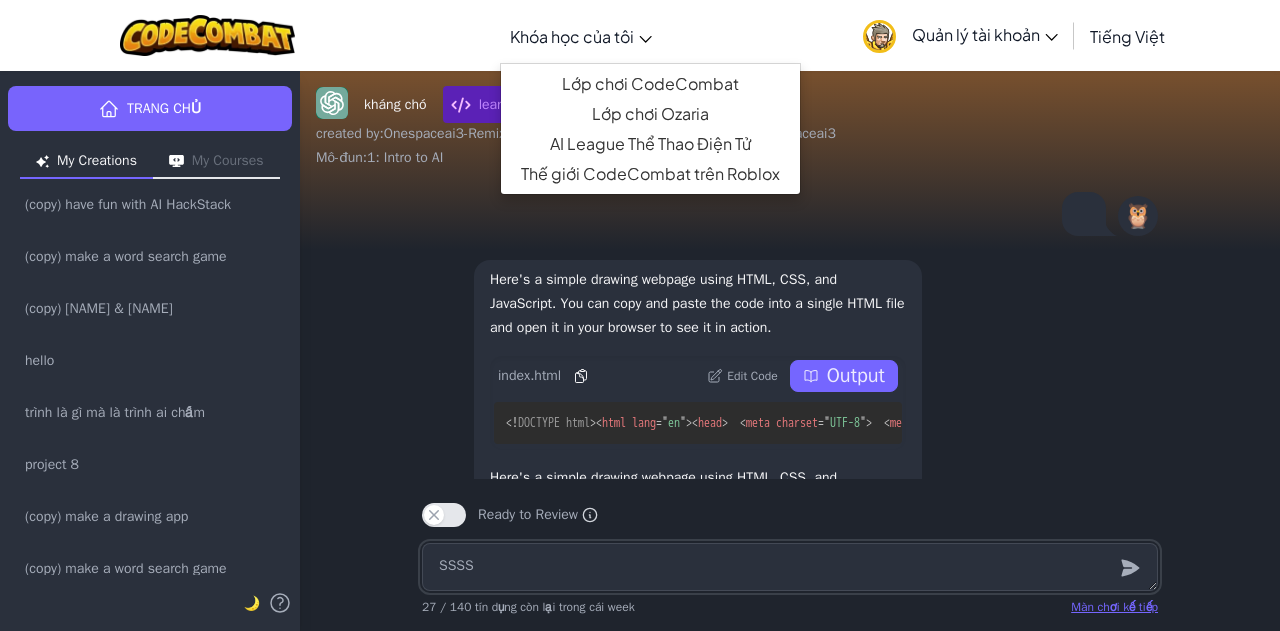 type on "SSS" 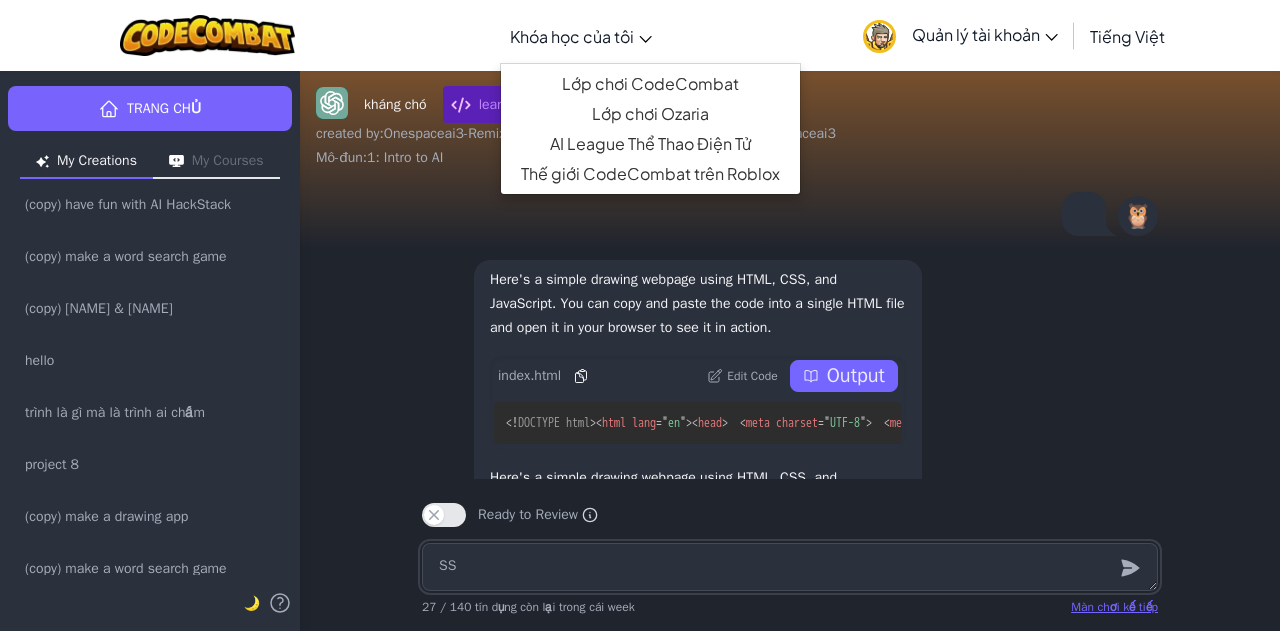 type on "S" 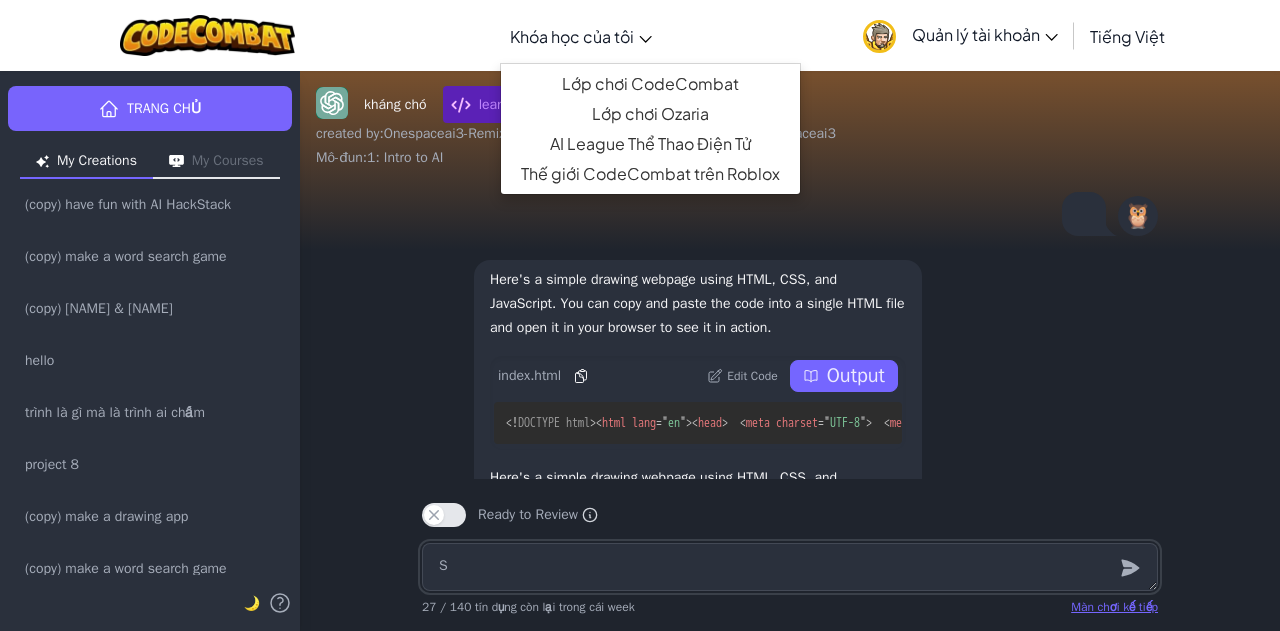 type 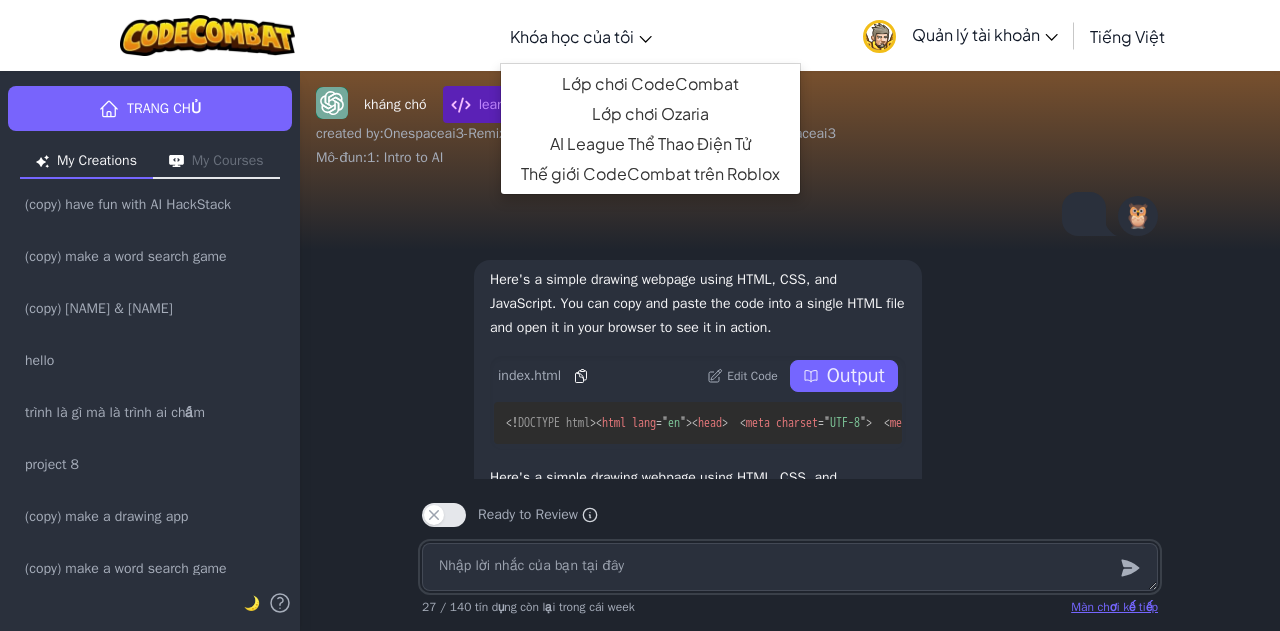 type on "x" 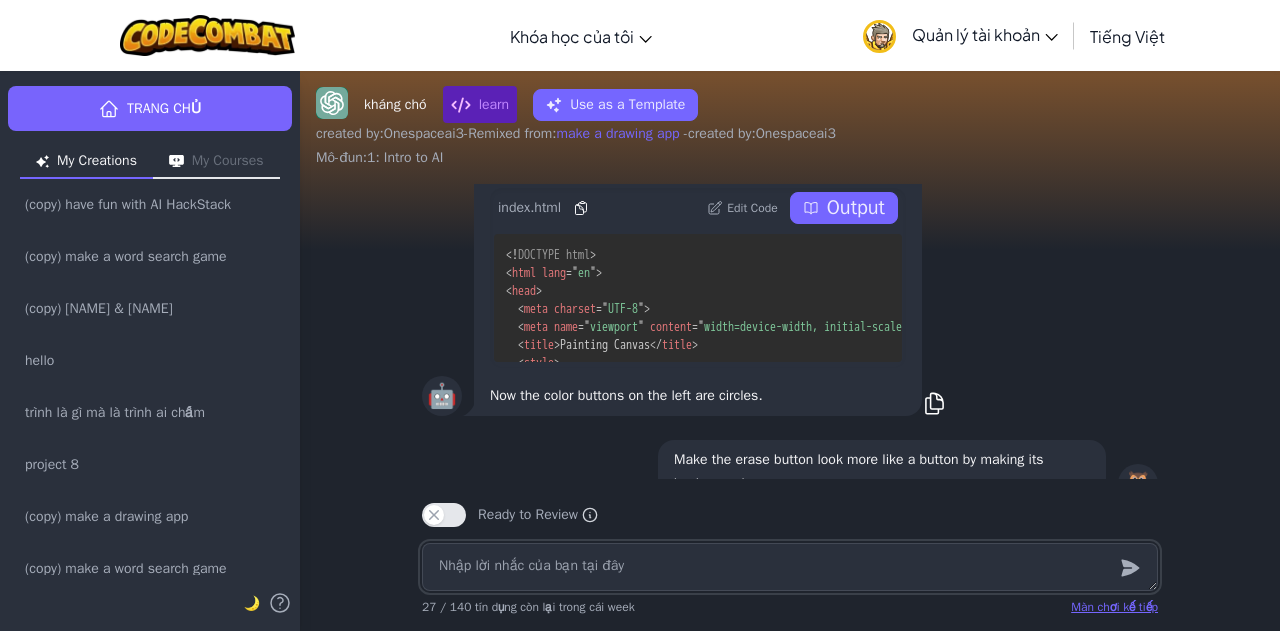 scroll, scrollTop: -9586, scrollLeft: 0, axis: vertical 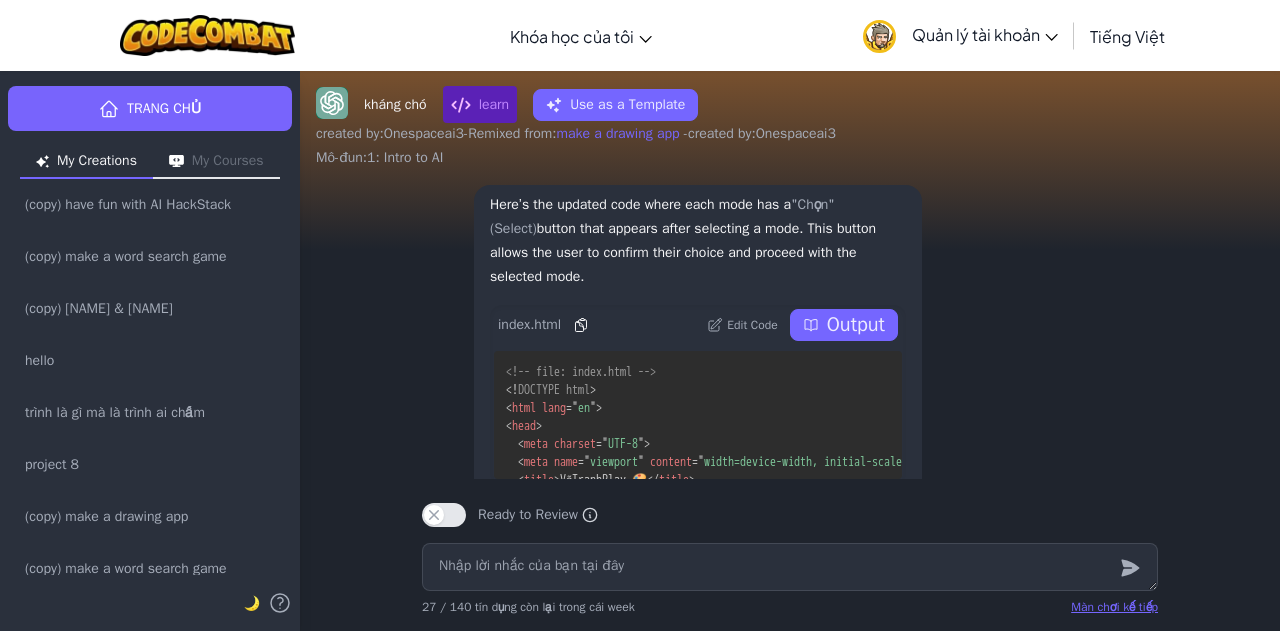 click on "Edit Code" at bounding box center (742, 325) 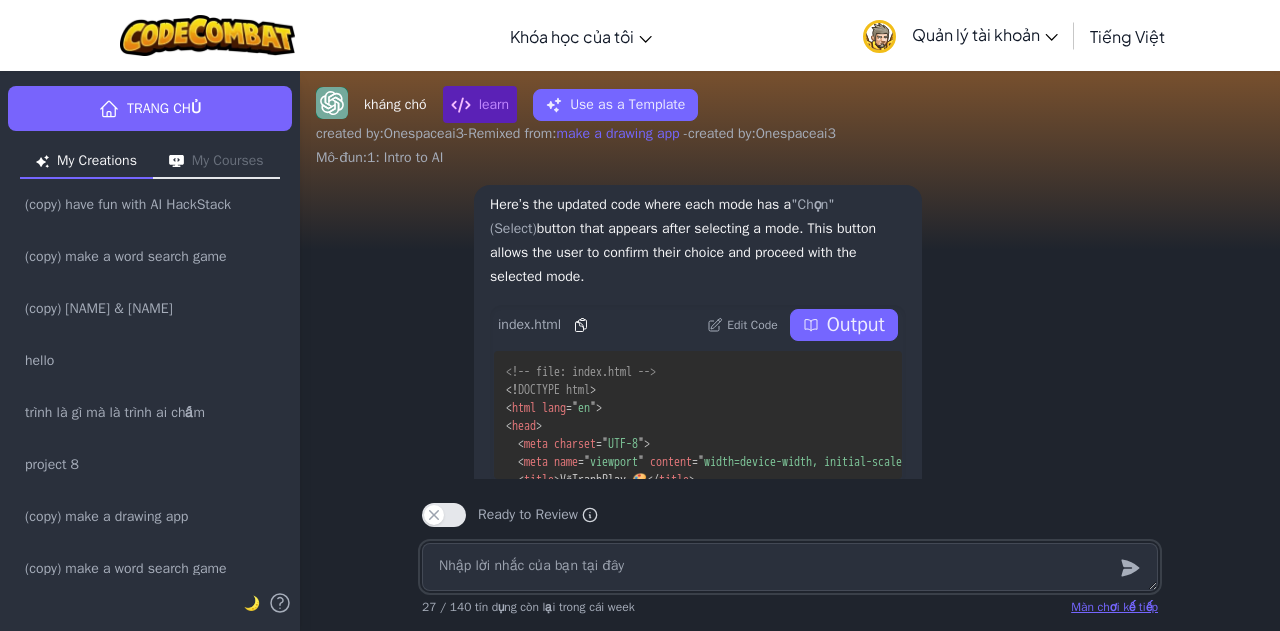 click at bounding box center [790, 567] 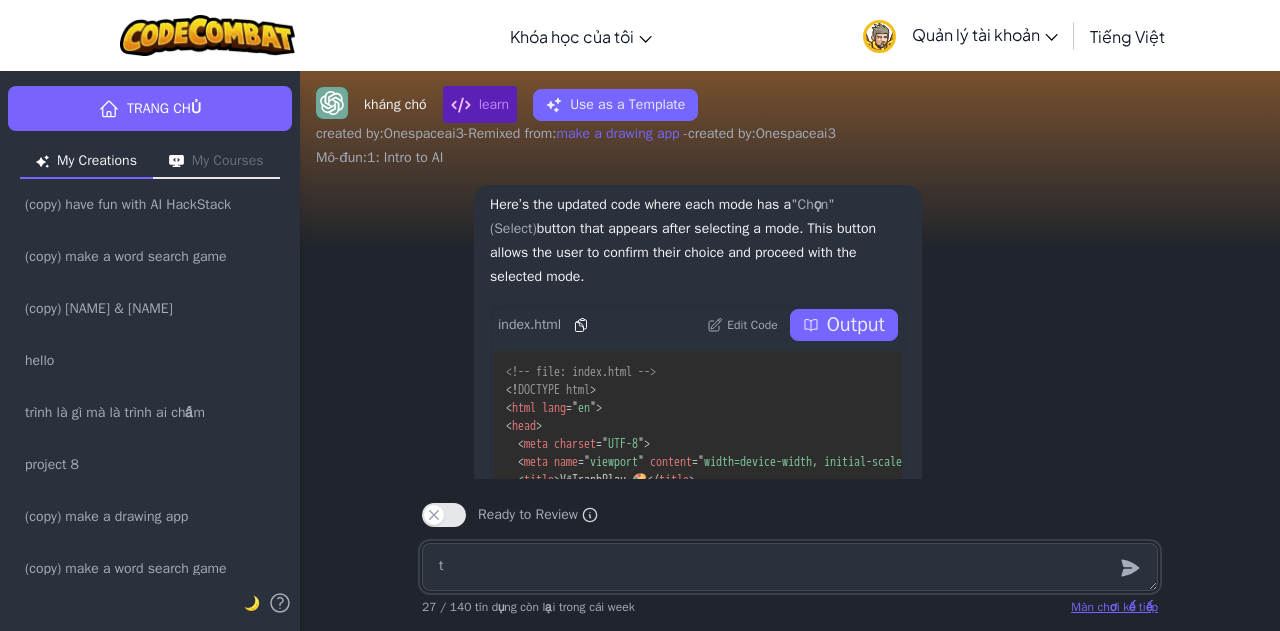 type on "th" 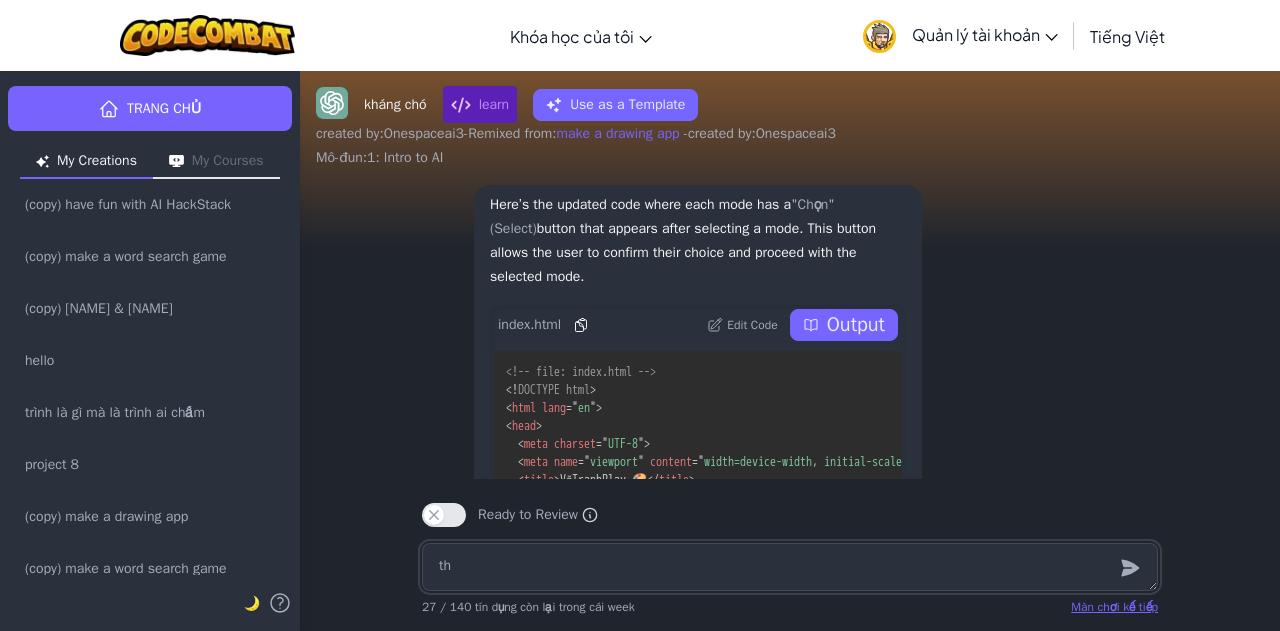 type on "the" 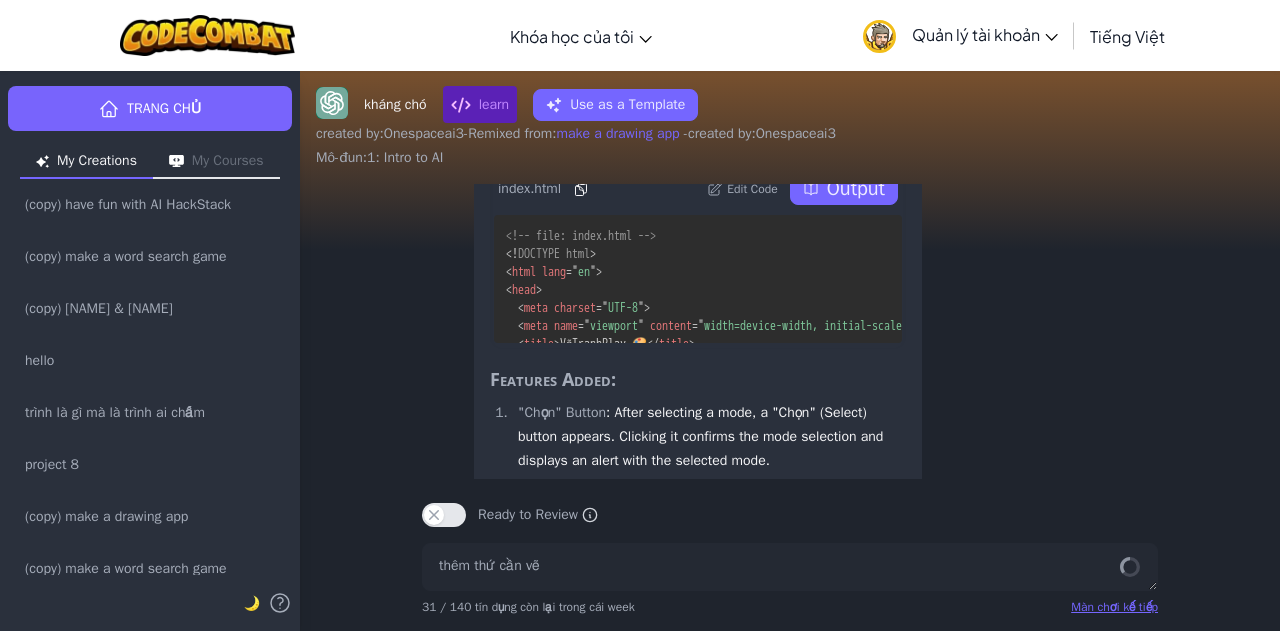 scroll, scrollTop: 0, scrollLeft: 0, axis: both 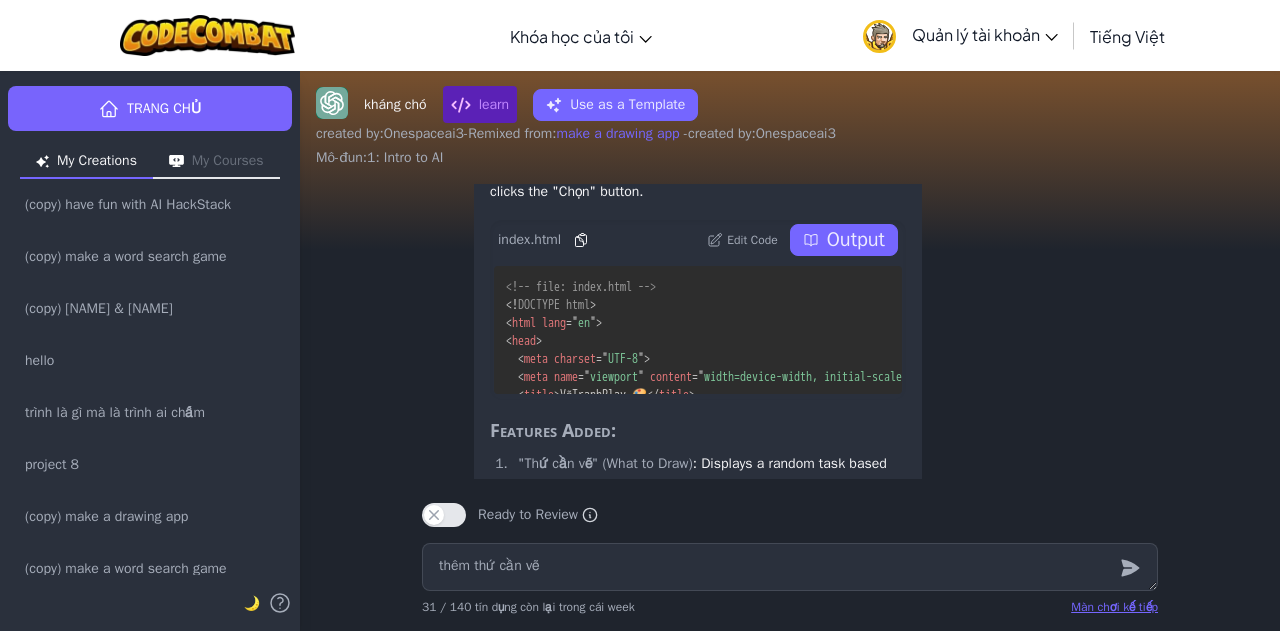 click on "Edit Code" at bounding box center (752, 240) 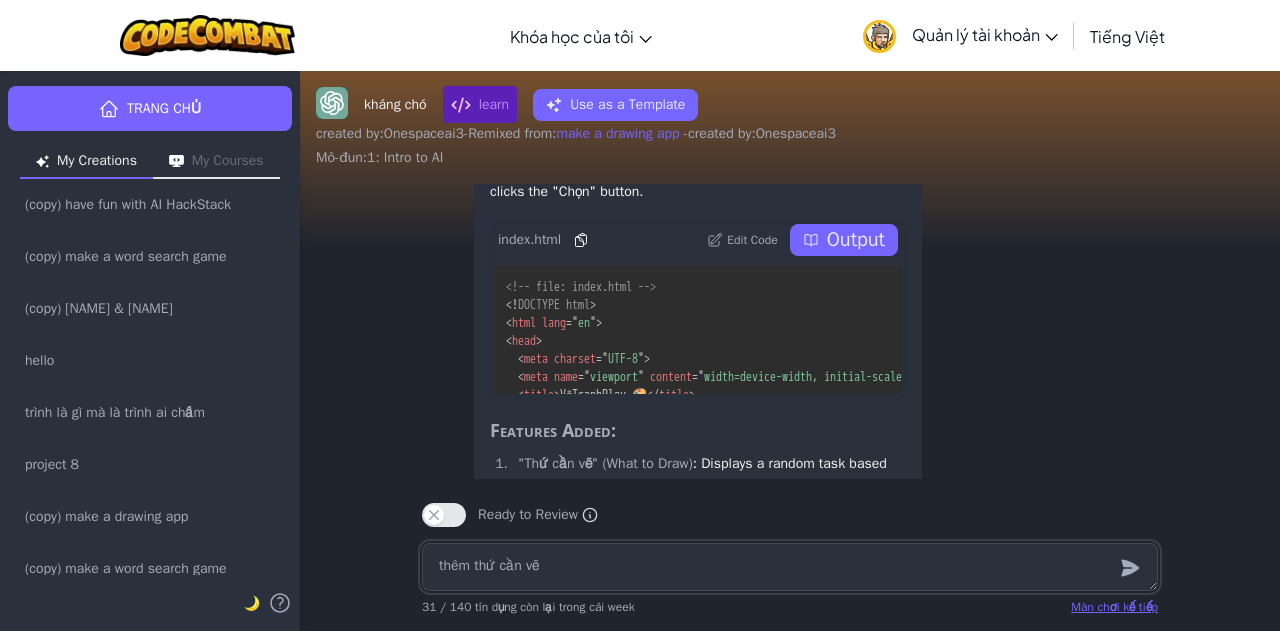 click on "thêm thứ cần vẽ" at bounding box center (790, 567) 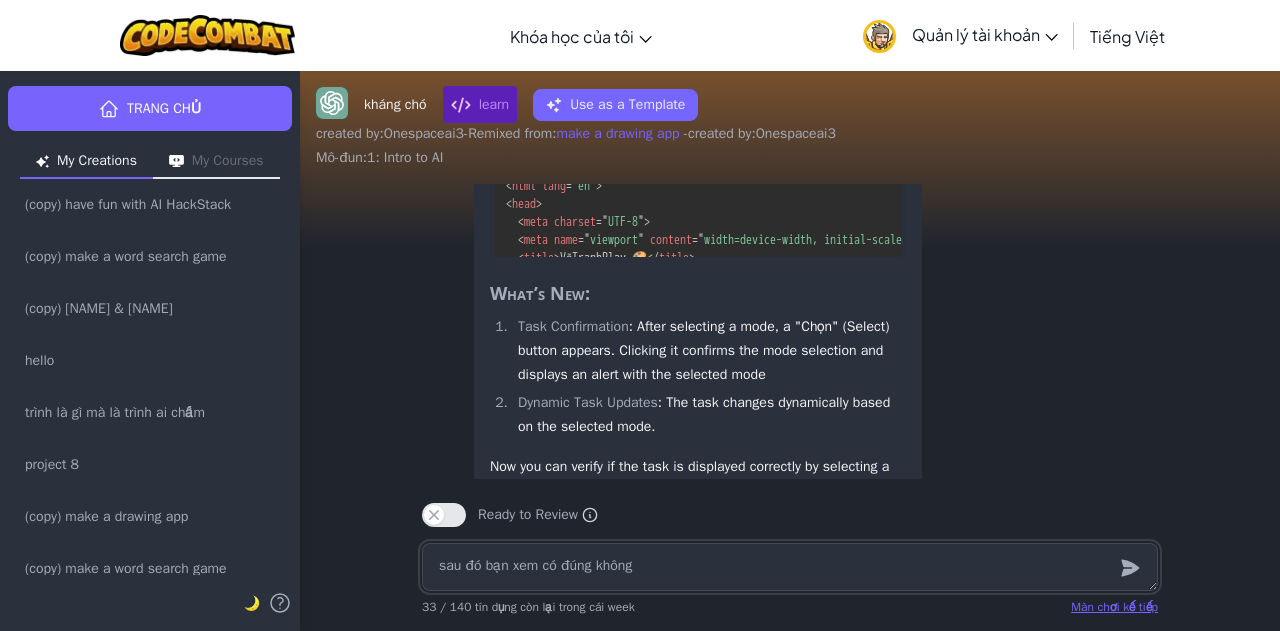 scroll, scrollTop: -199, scrollLeft: 0, axis: vertical 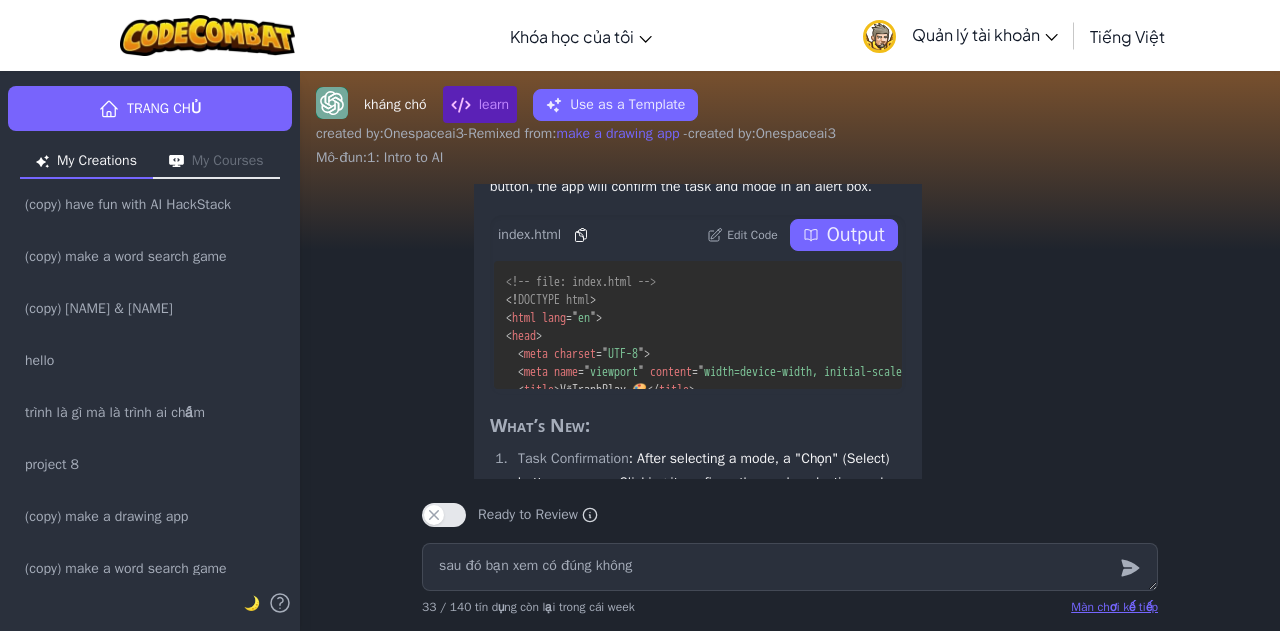 click on "Edit Code" at bounding box center [752, 235] 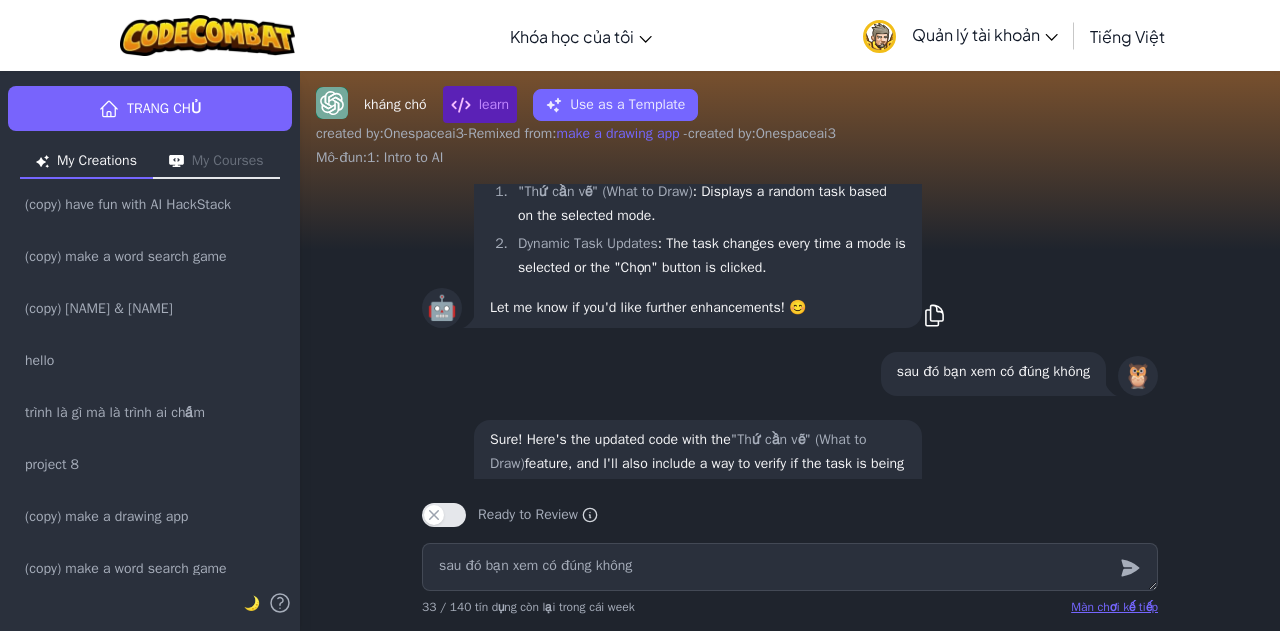 scroll, scrollTop: -266, scrollLeft: 0, axis: vertical 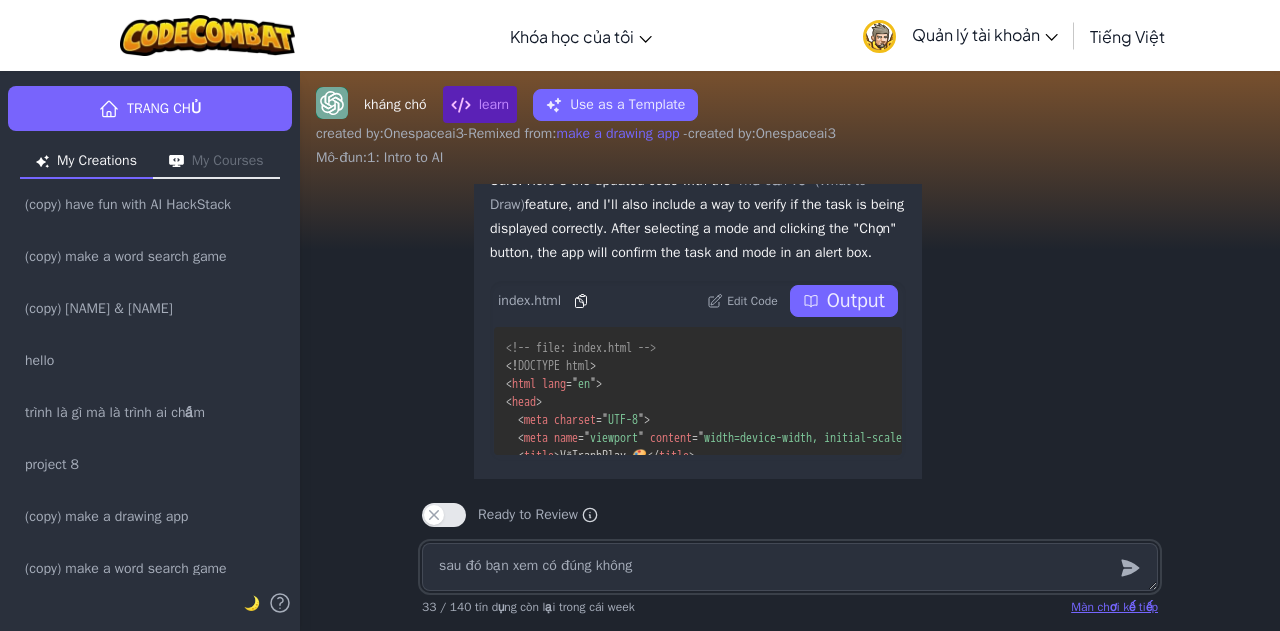 click on "sau đó bạn xem có đúng không" at bounding box center [790, 567] 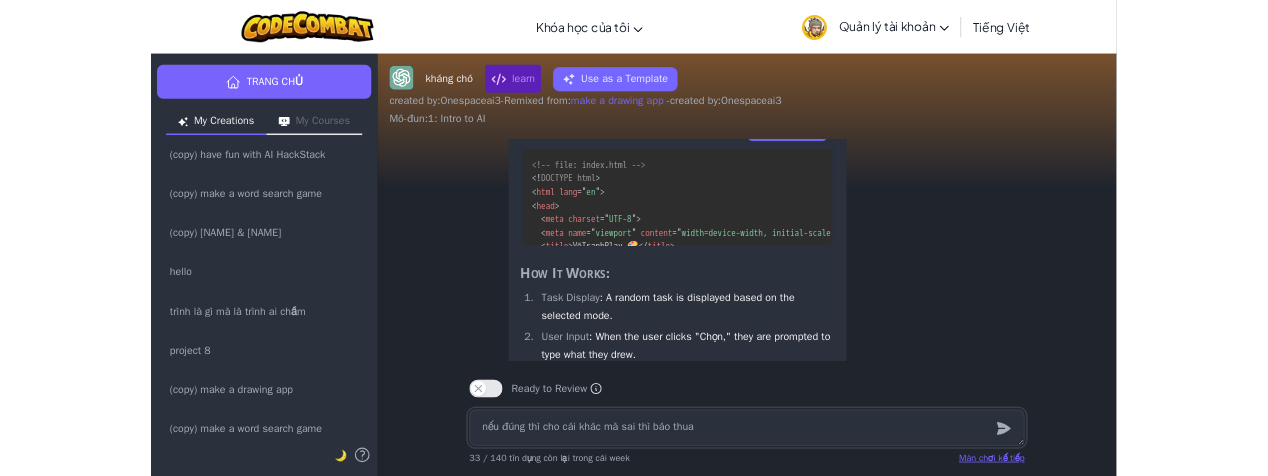 scroll, scrollTop: -332, scrollLeft: 0, axis: vertical 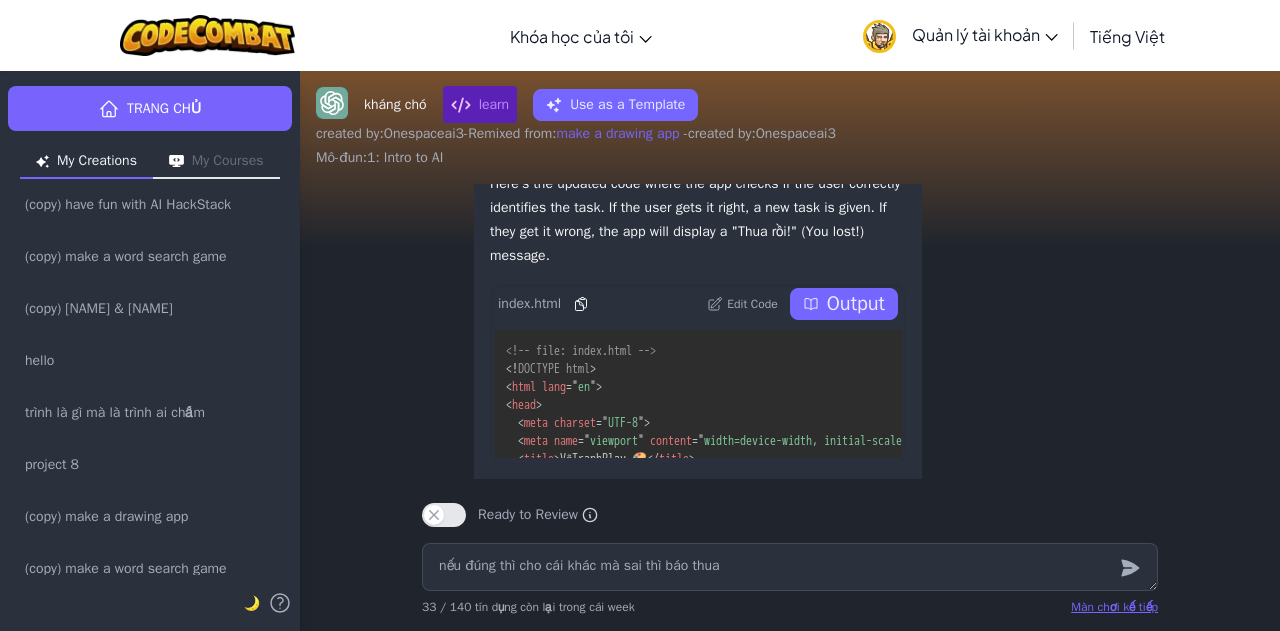 click on "Edit Code" at bounding box center [752, 304] 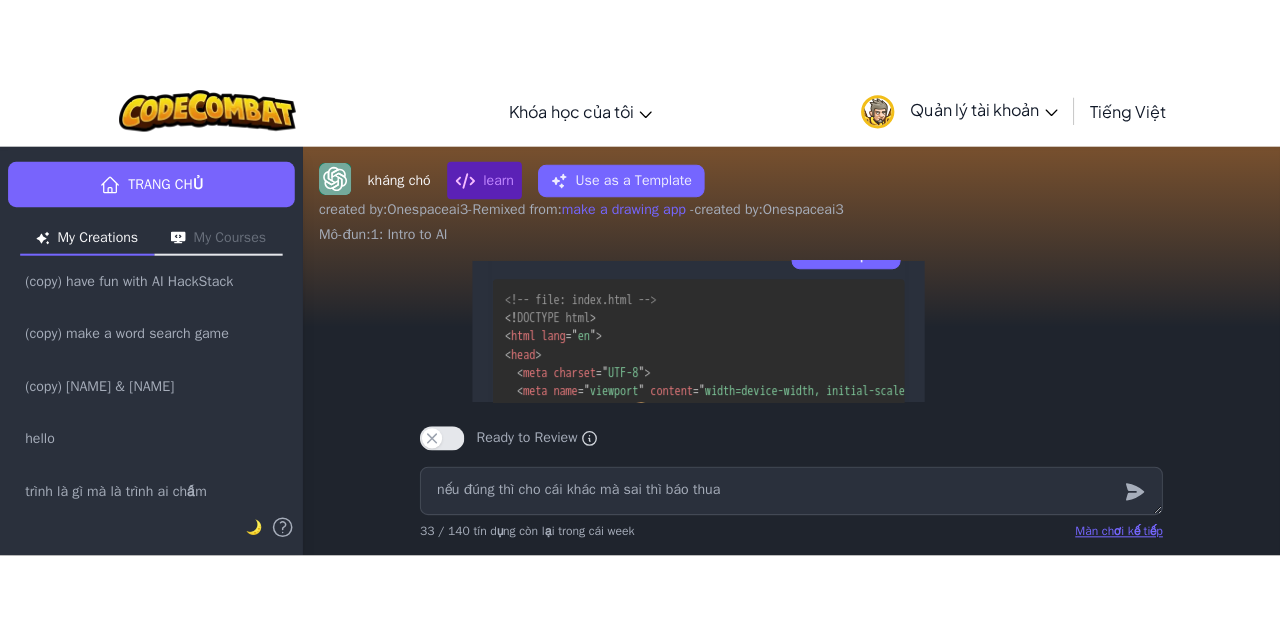 scroll, scrollTop: -354, scrollLeft: 0, axis: vertical 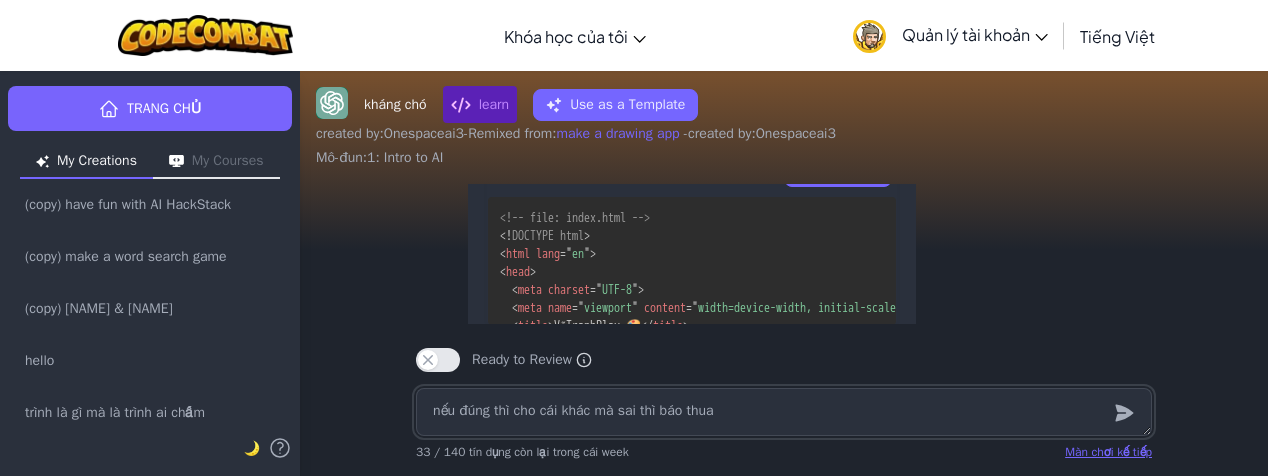 click on "nếu đúng thì cho cái khác mà sai thì báo thua" at bounding box center [784, 412] 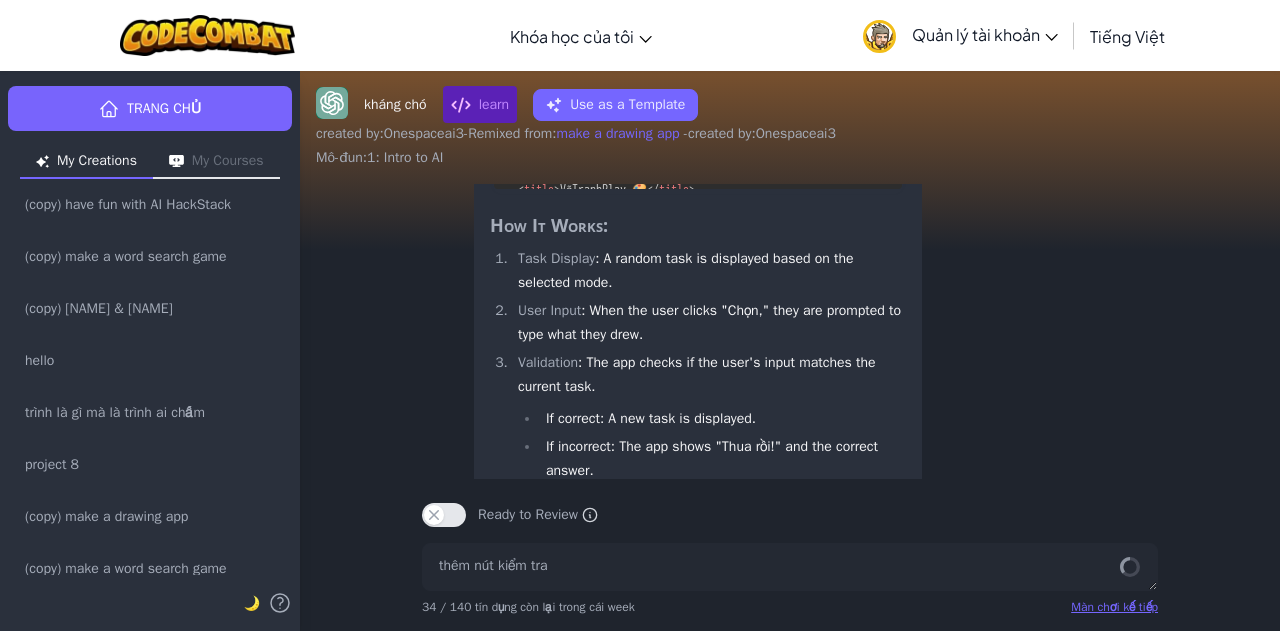 scroll, scrollTop: 0, scrollLeft: 0, axis: both 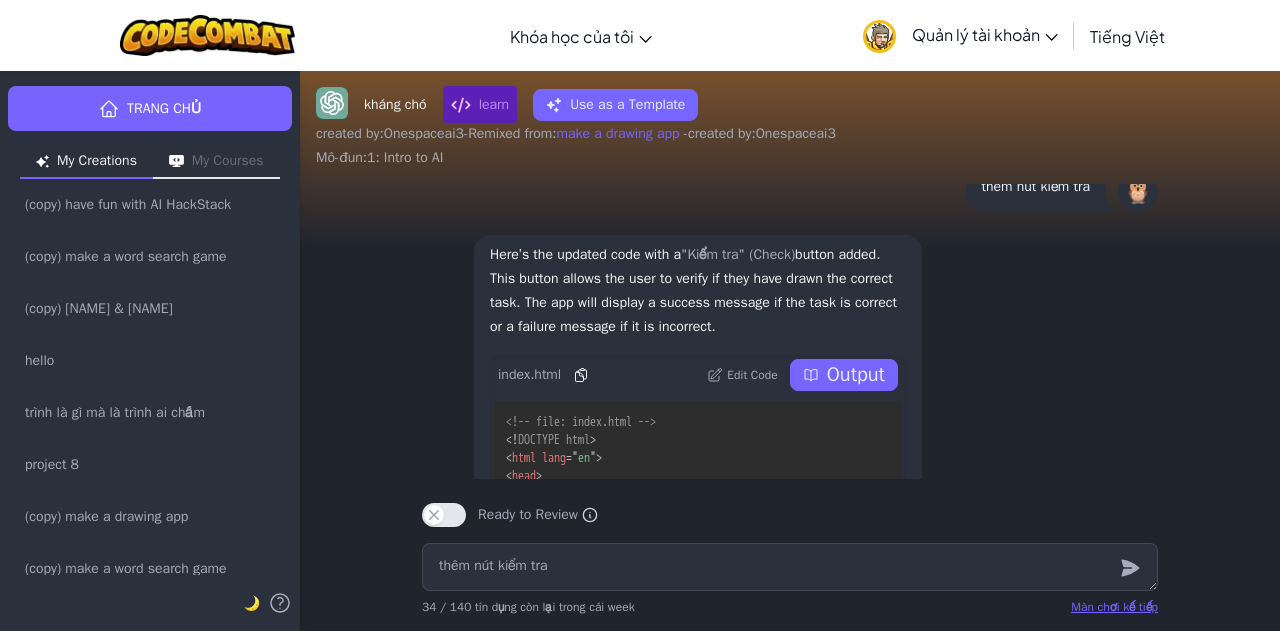 click on "Edit Code" at bounding box center (742, 375) 